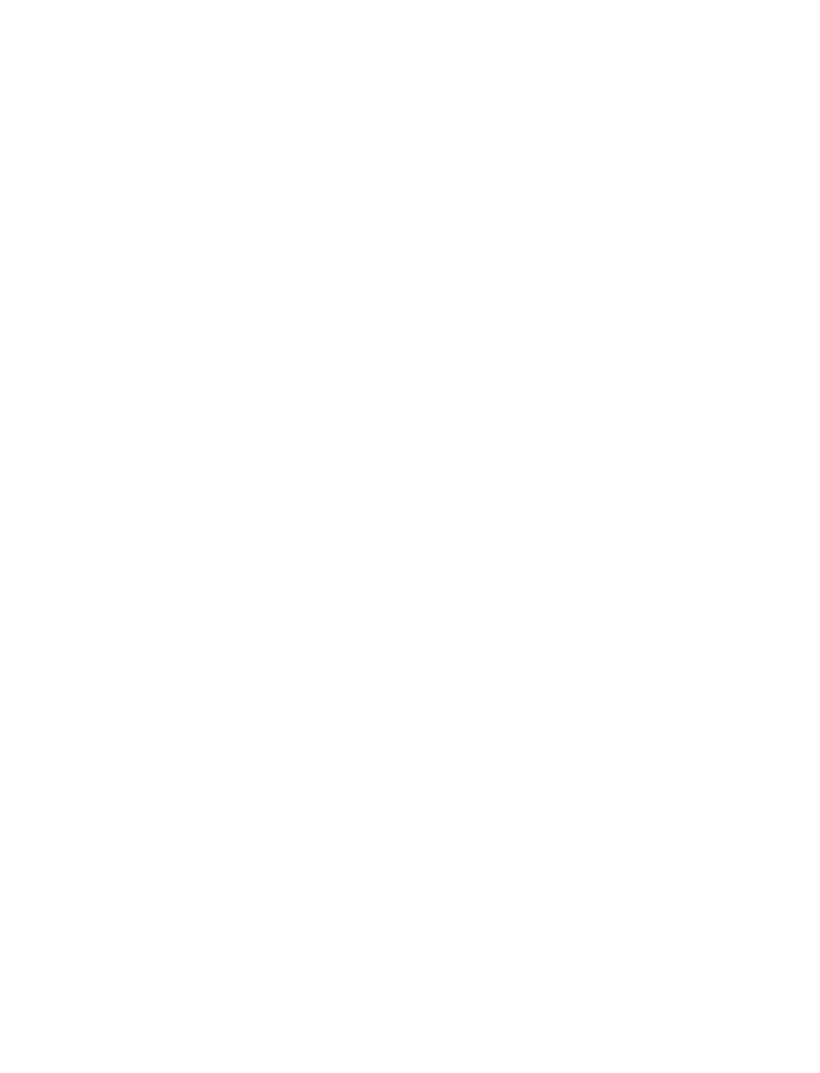 scroll, scrollTop: 0, scrollLeft: 0, axis: both 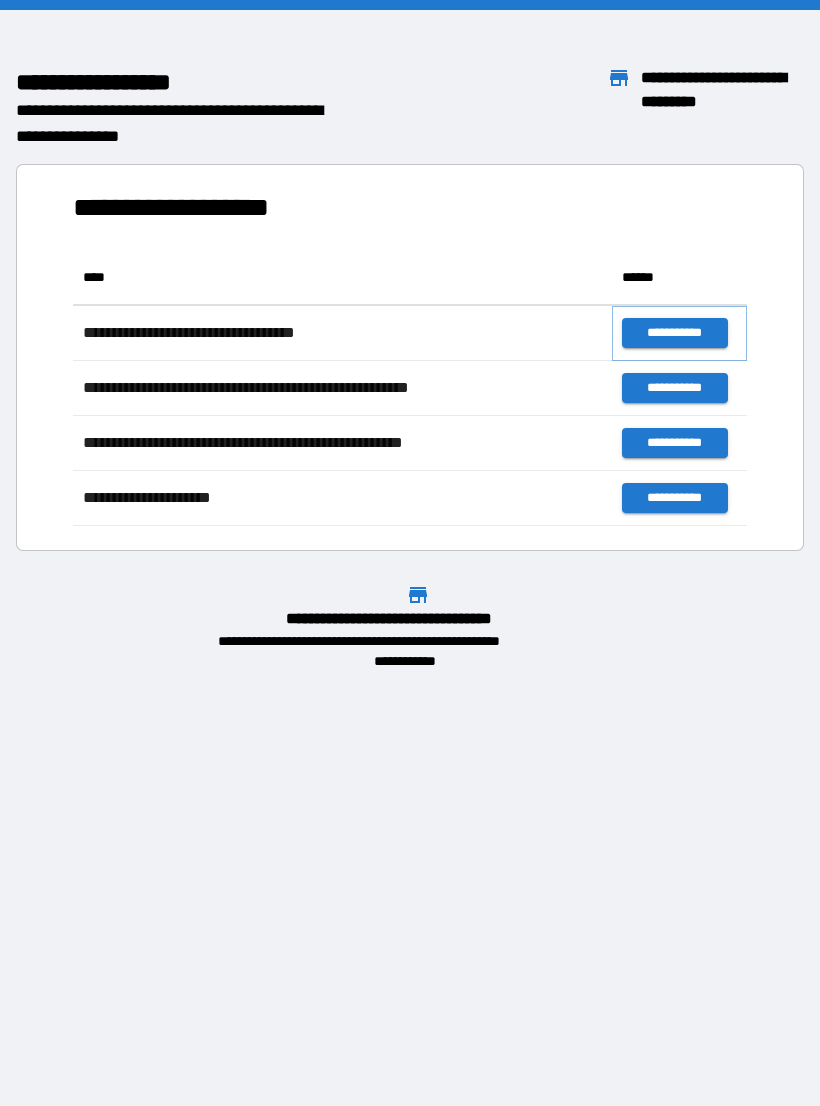 click on "**********" at bounding box center [674, 333] 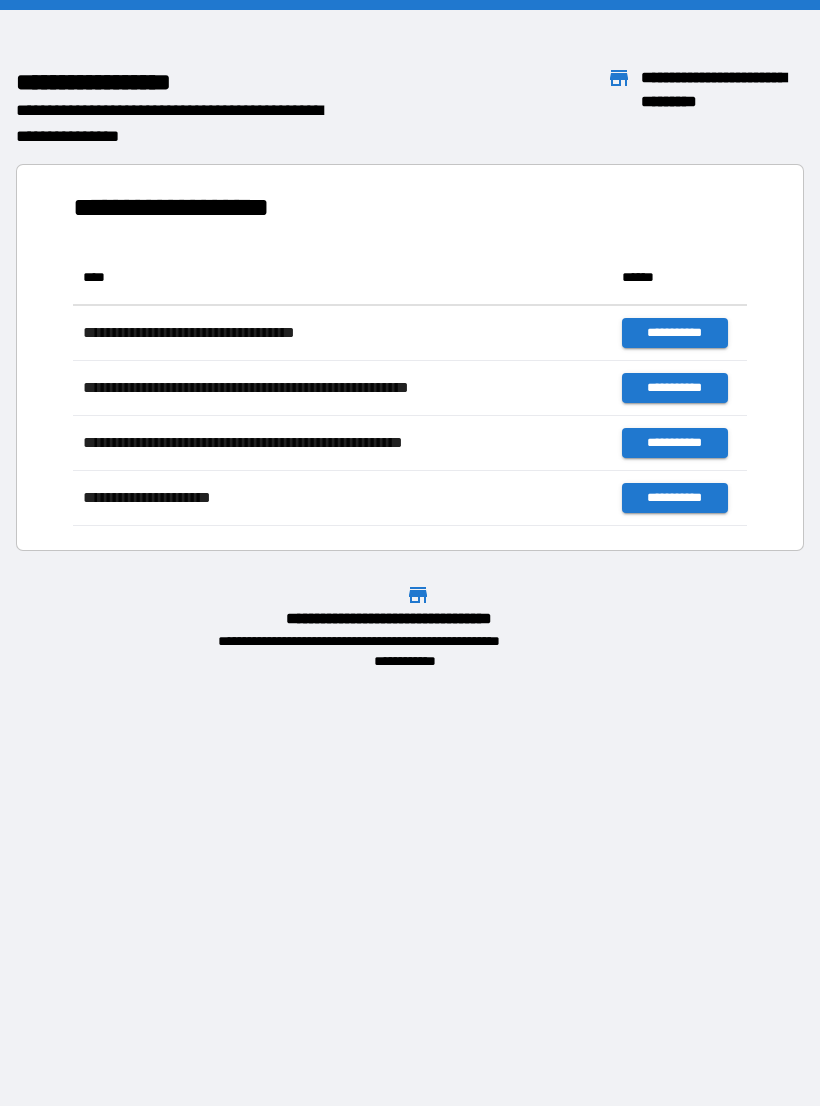 scroll, scrollTop: 1, scrollLeft: 1, axis: both 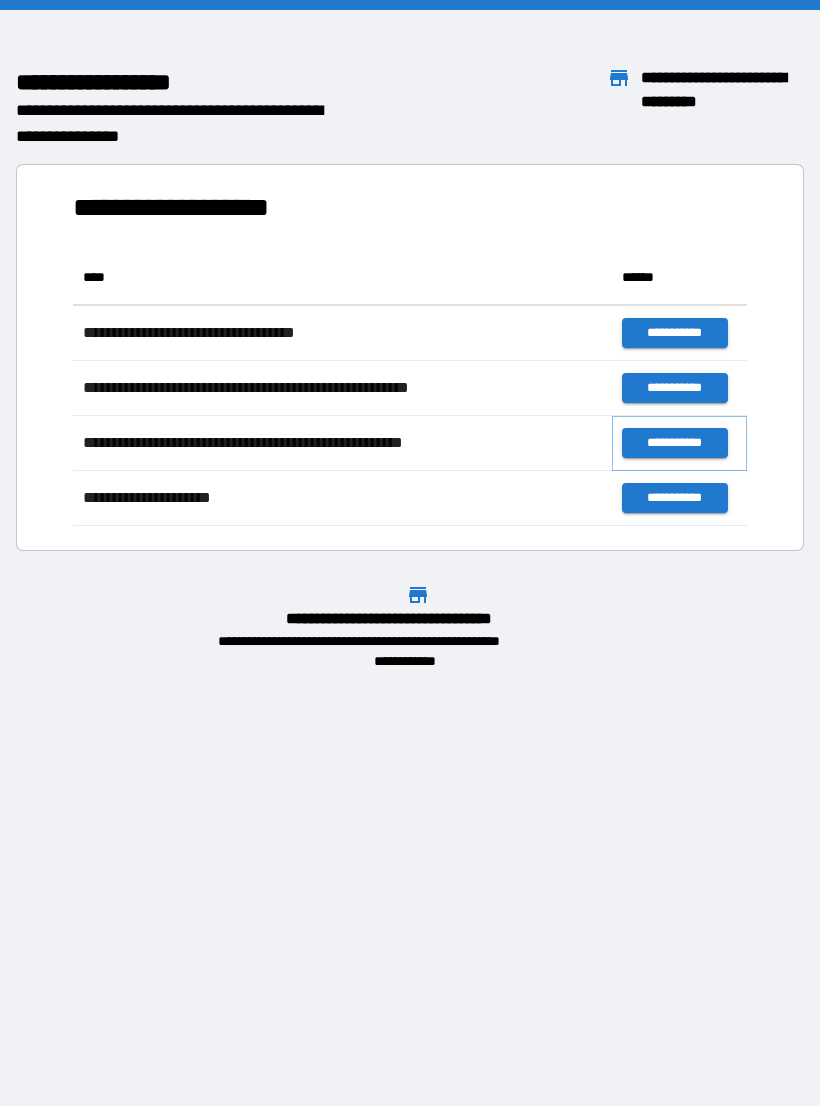 click on "**********" at bounding box center (674, 443) 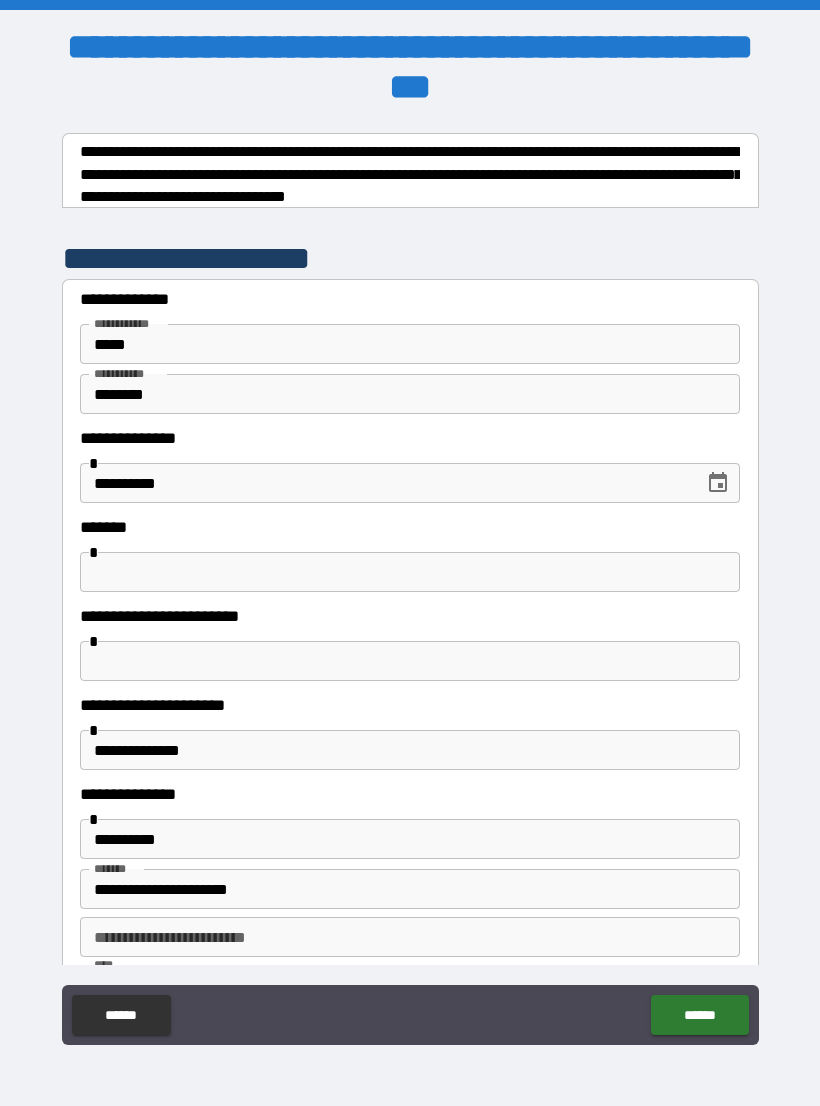 click at bounding box center (410, 572) 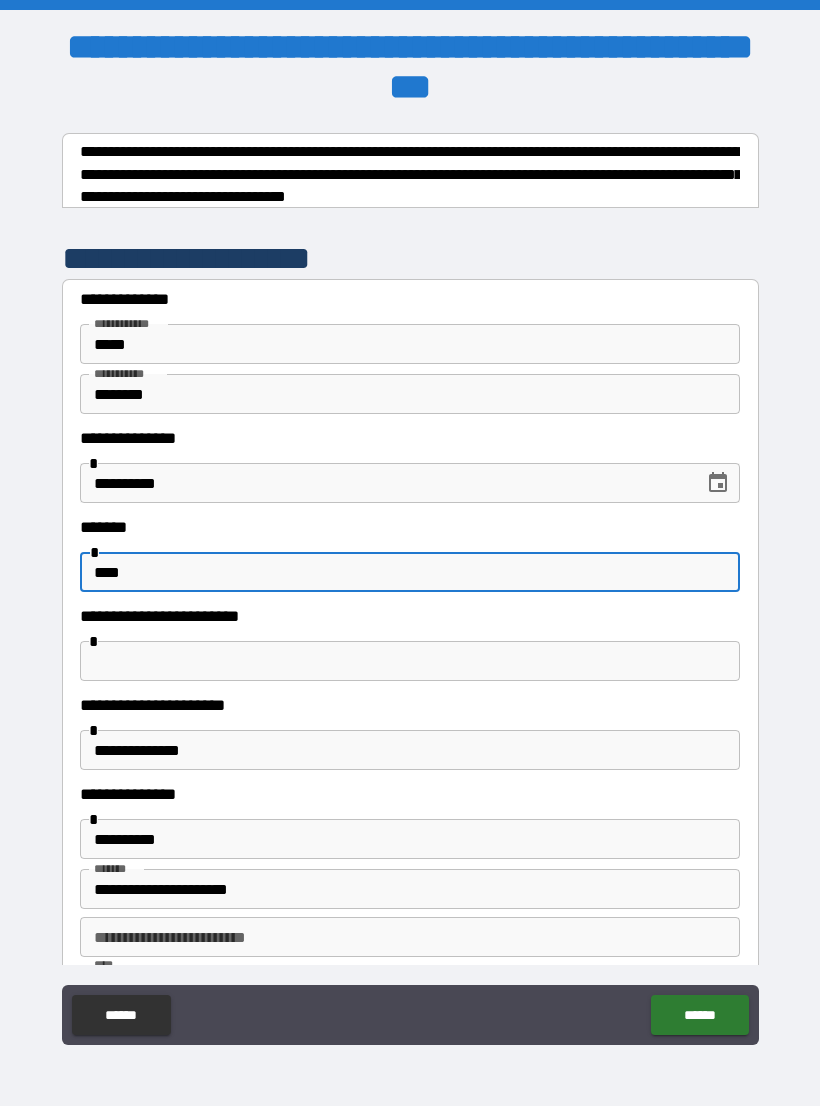 type on "****" 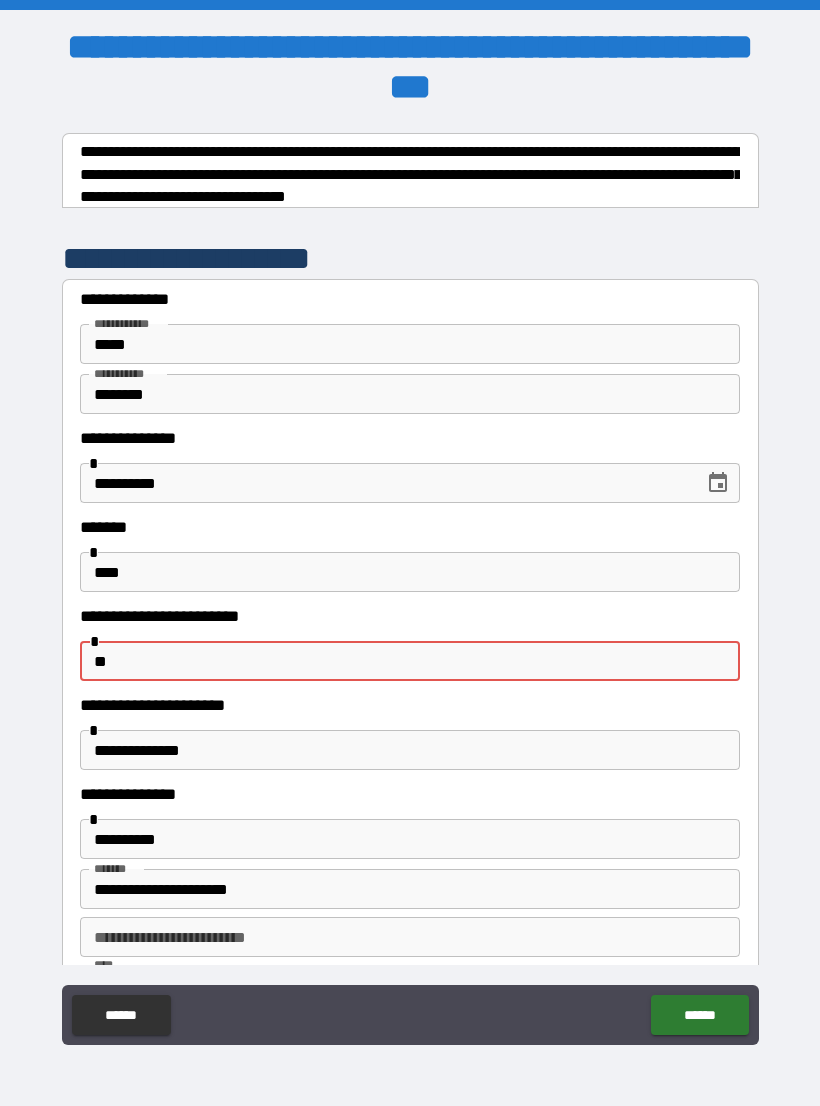 type on "*" 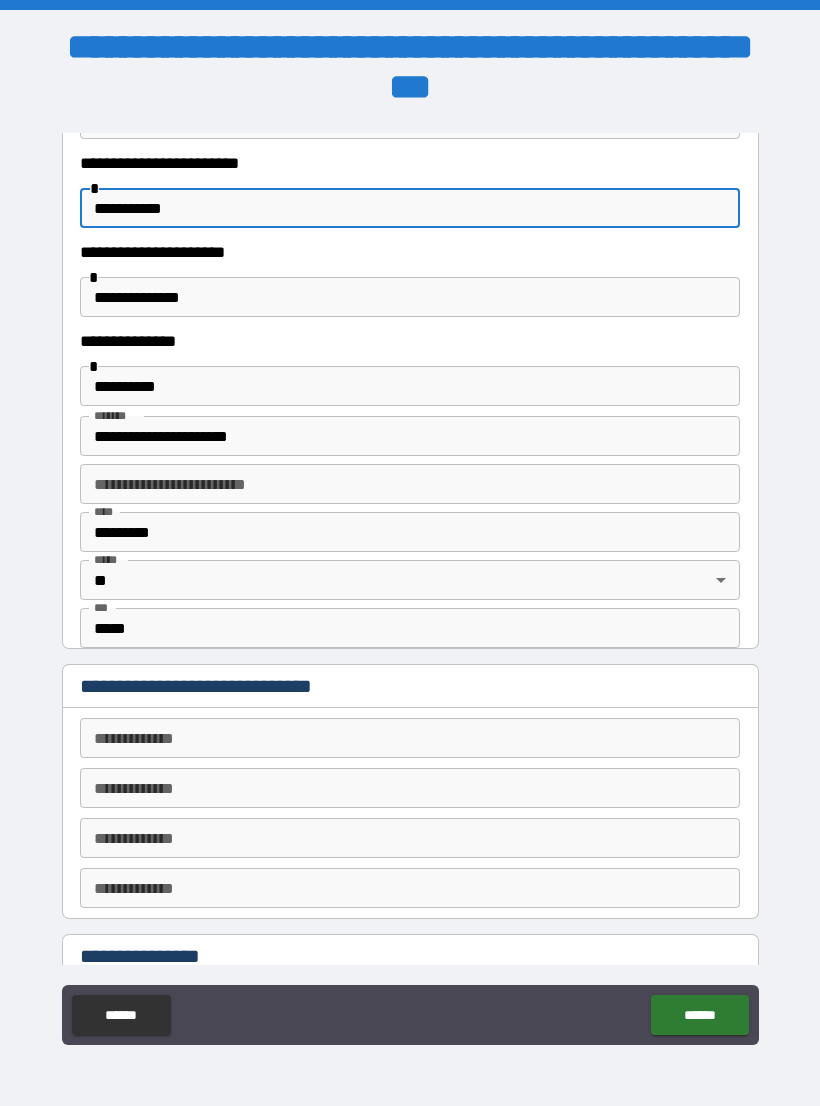 scroll, scrollTop: 458, scrollLeft: 0, axis: vertical 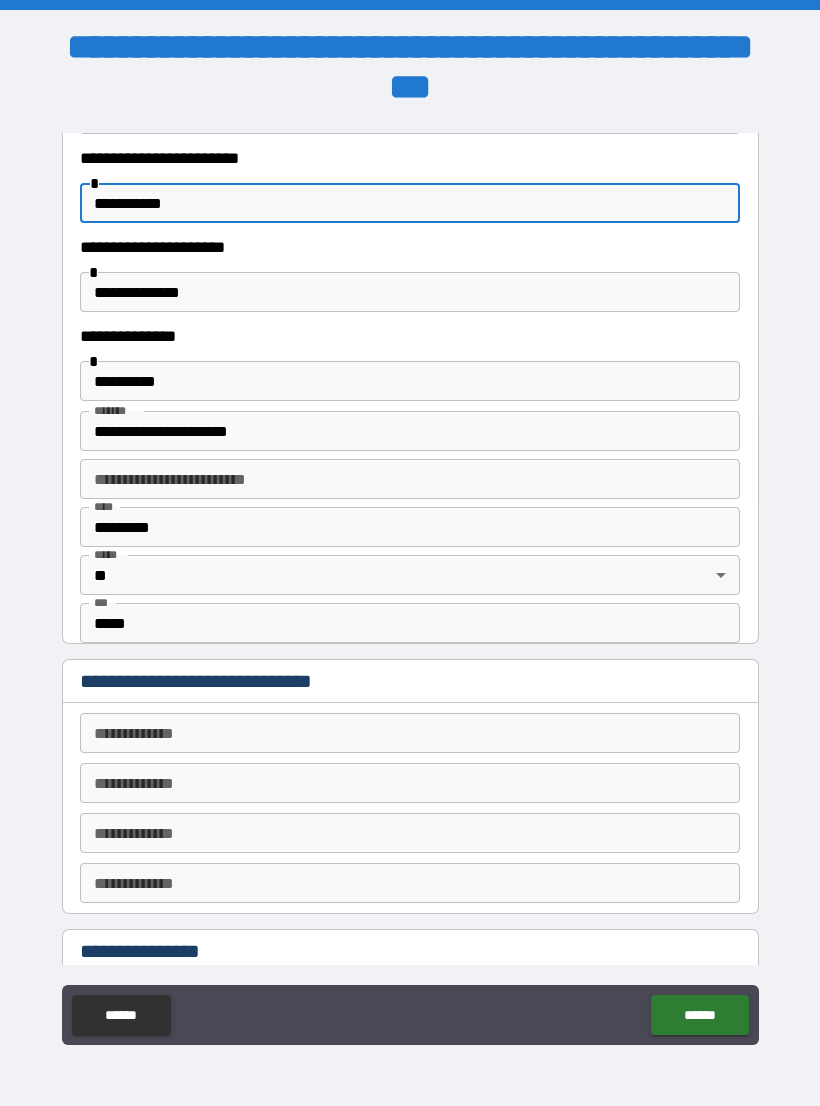 type on "**********" 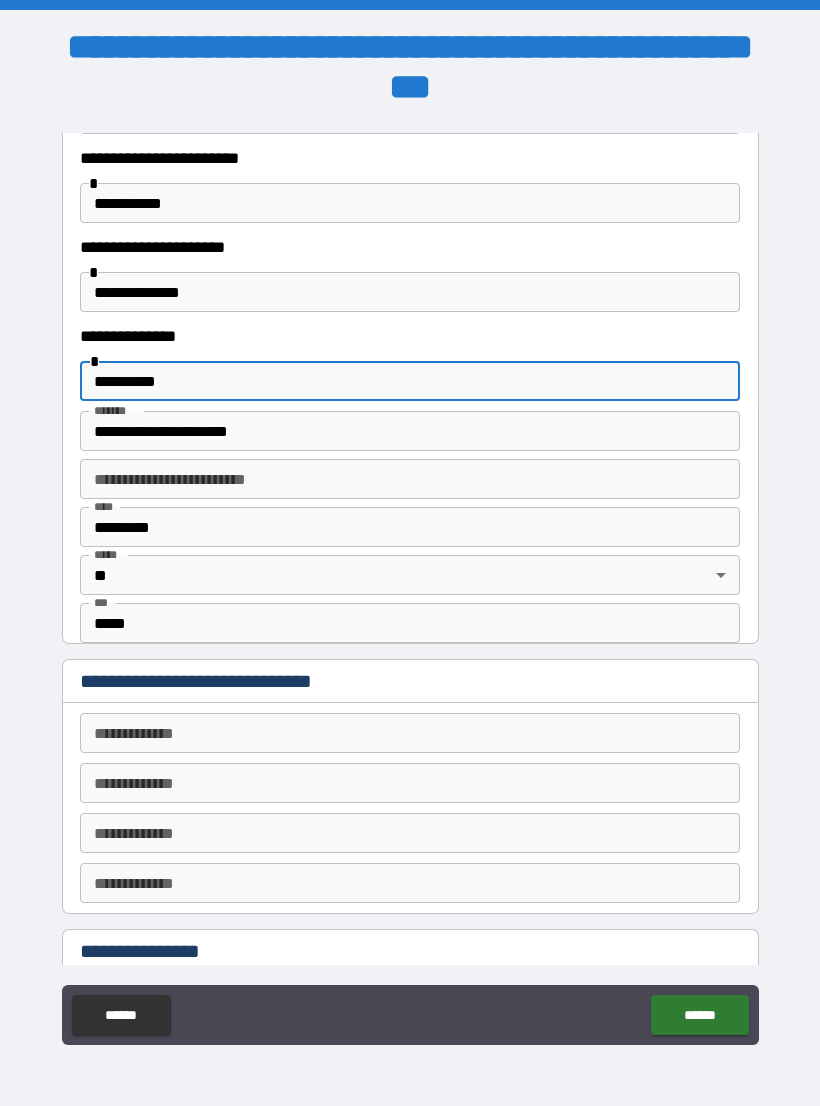 click on "**********" at bounding box center (410, 292) 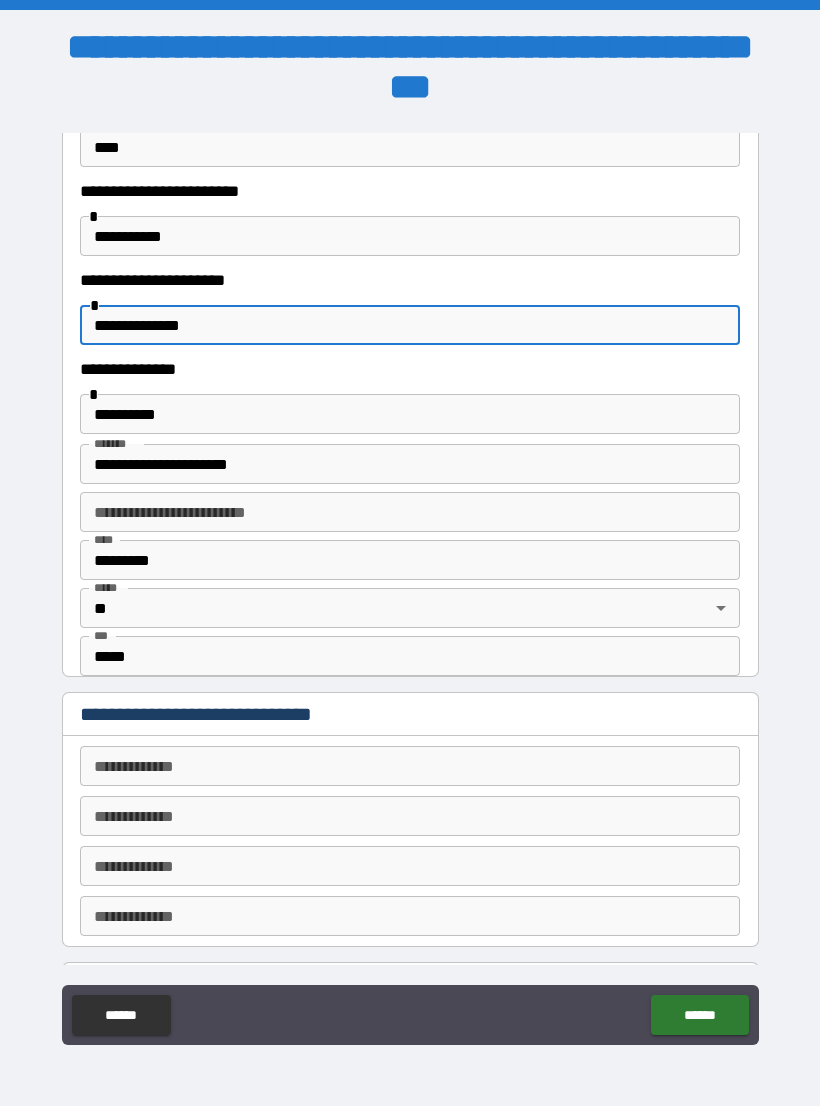 scroll, scrollTop: 403, scrollLeft: 0, axis: vertical 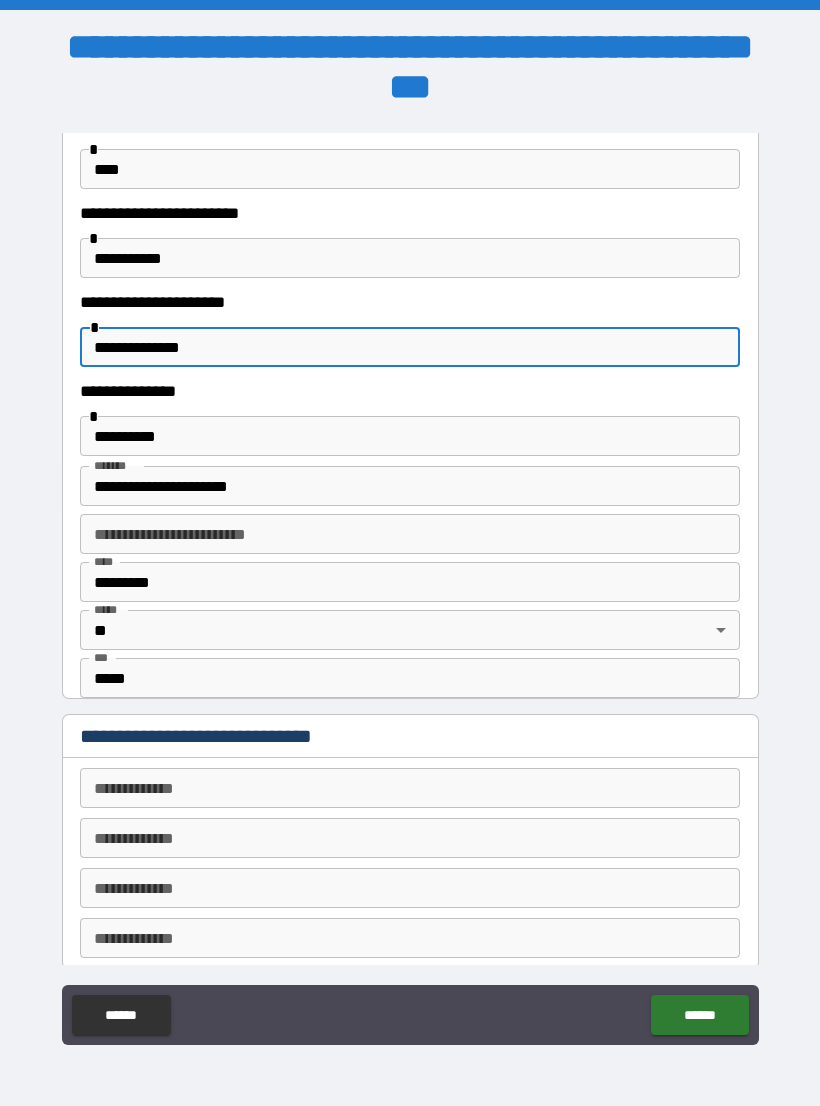 type on "**********" 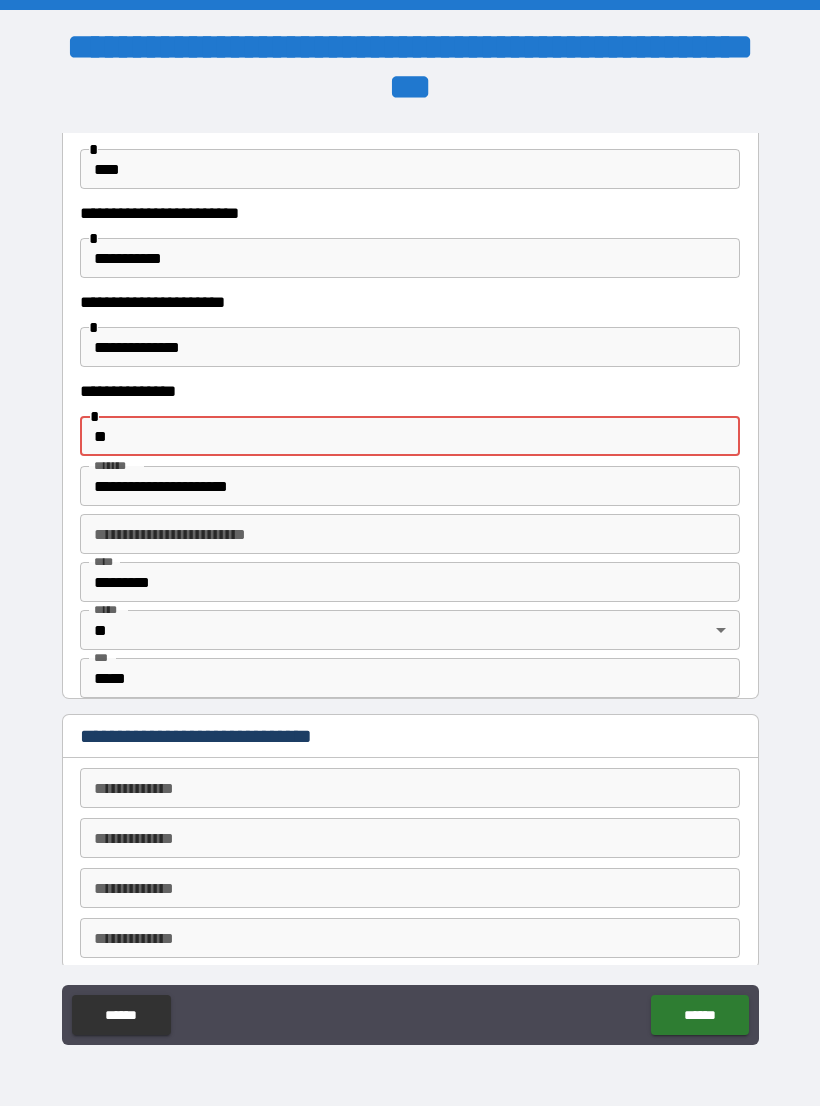 type on "*" 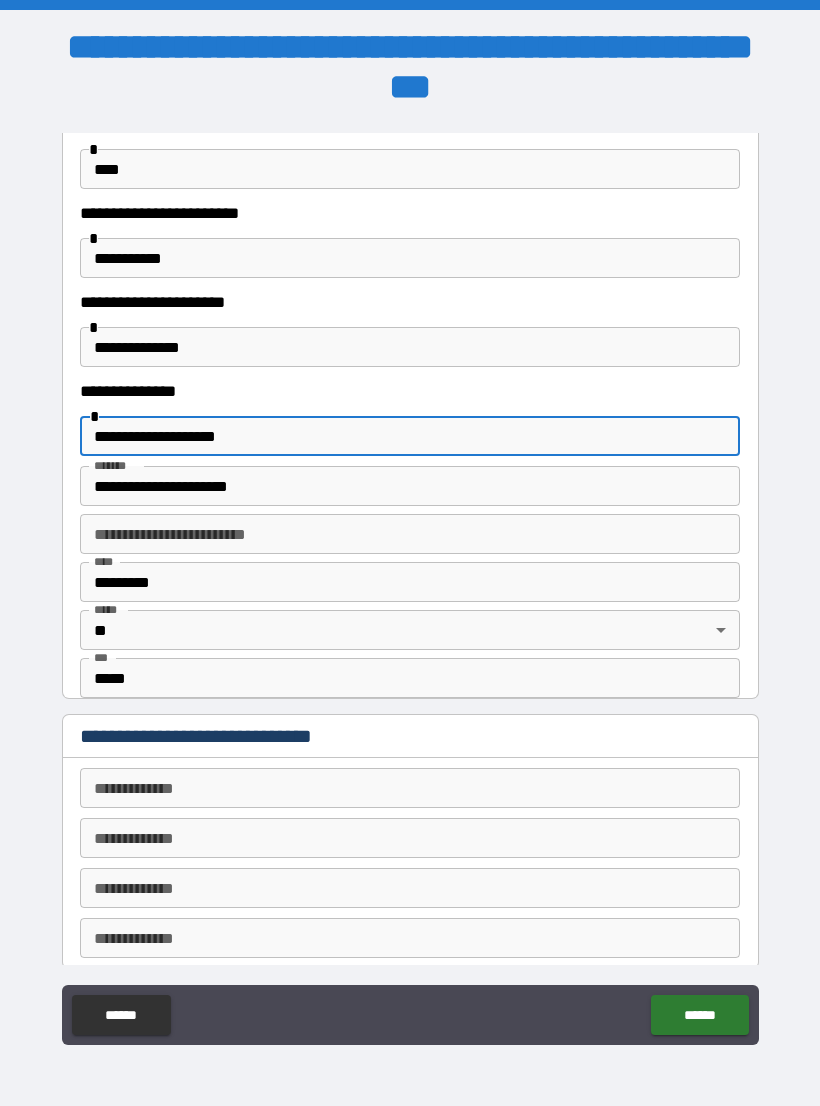 click on "**********" at bounding box center [410, 436] 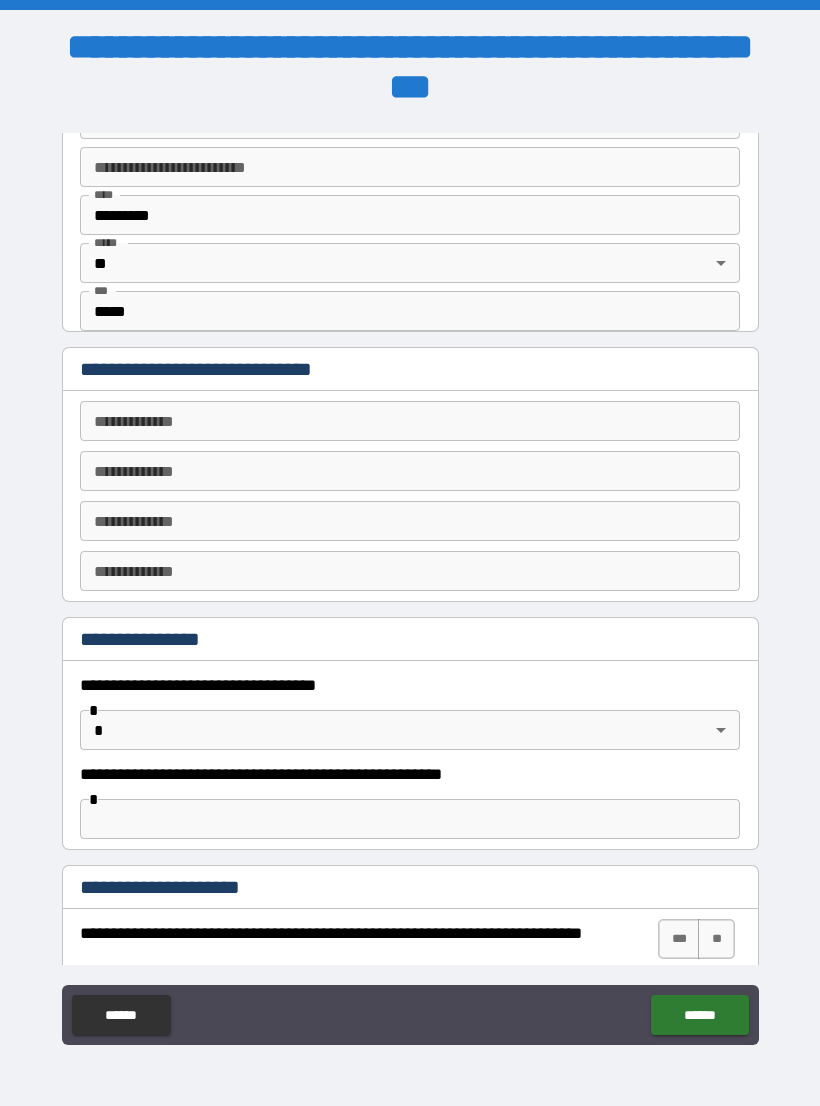 scroll, scrollTop: 772, scrollLeft: 0, axis: vertical 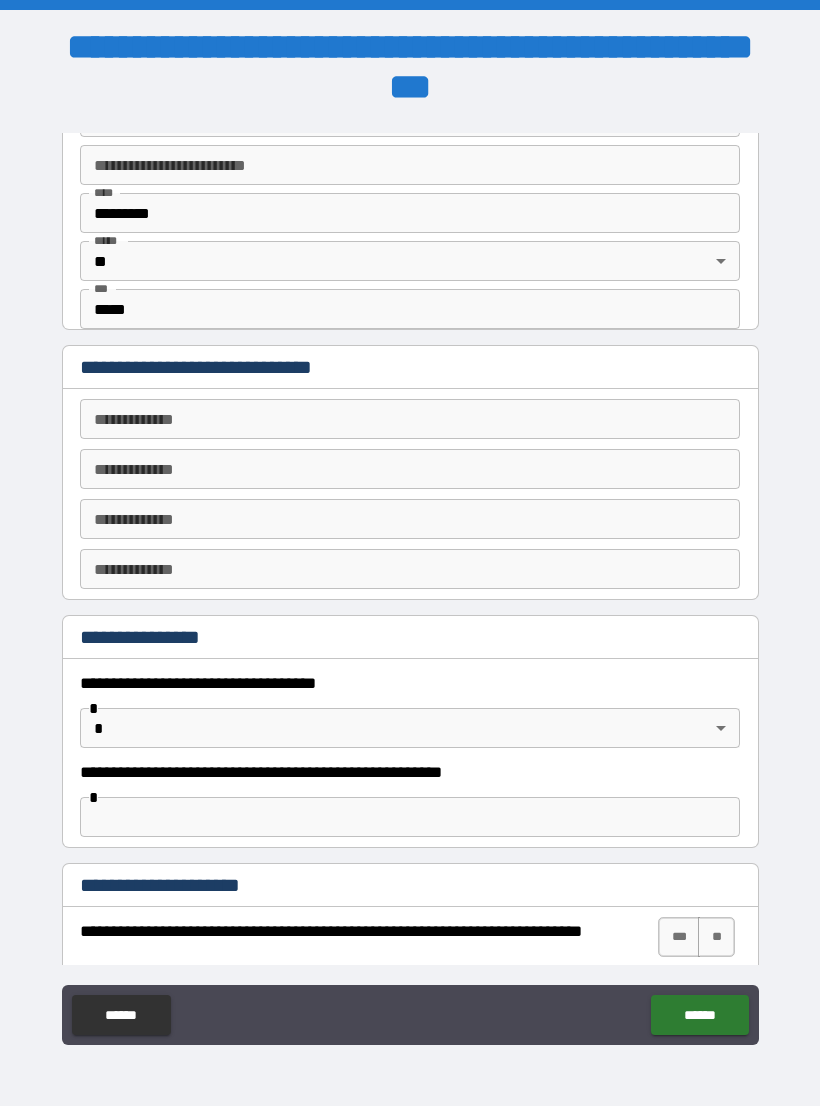 type on "**********" 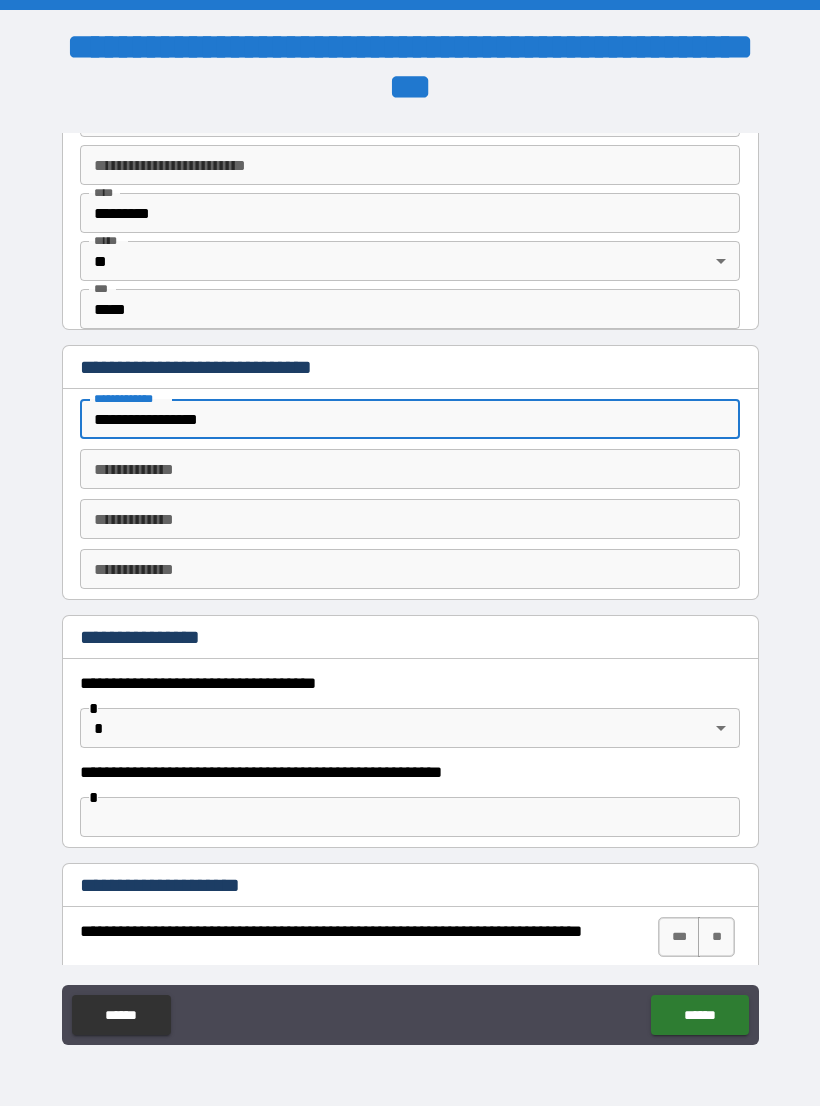 click on "**********" at bounding box center (410, 419) 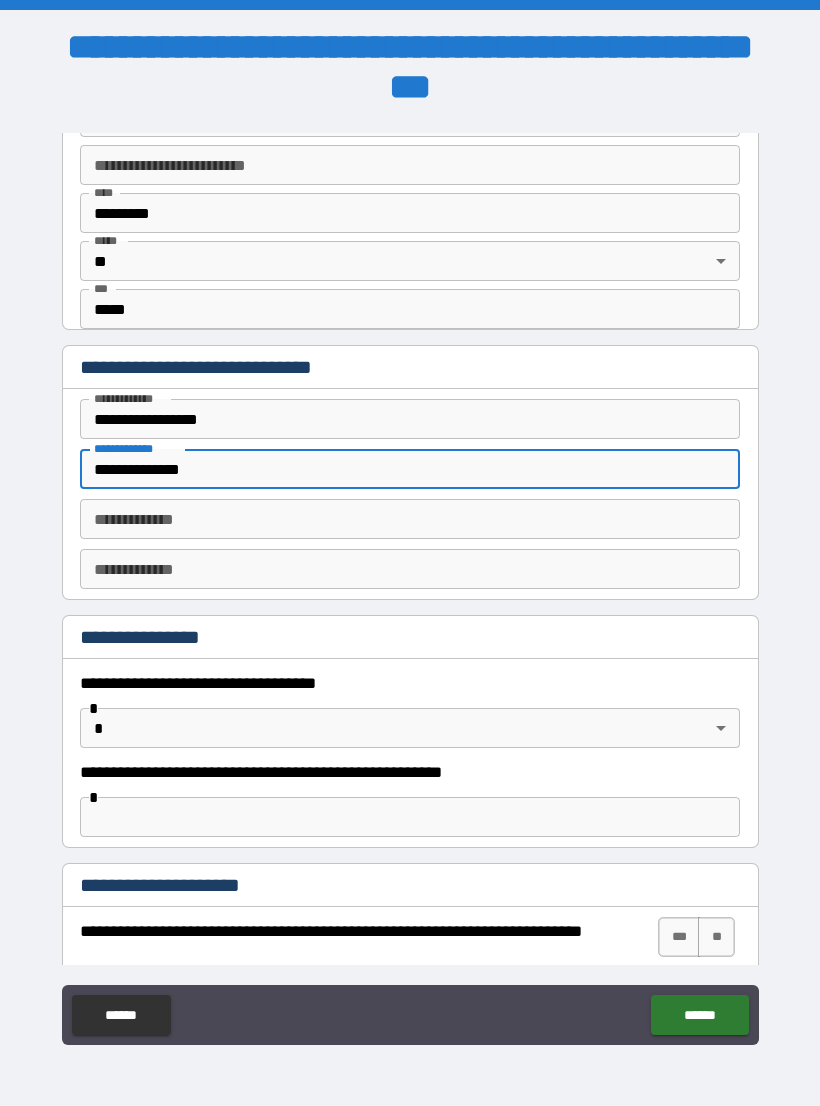 type on "**********" 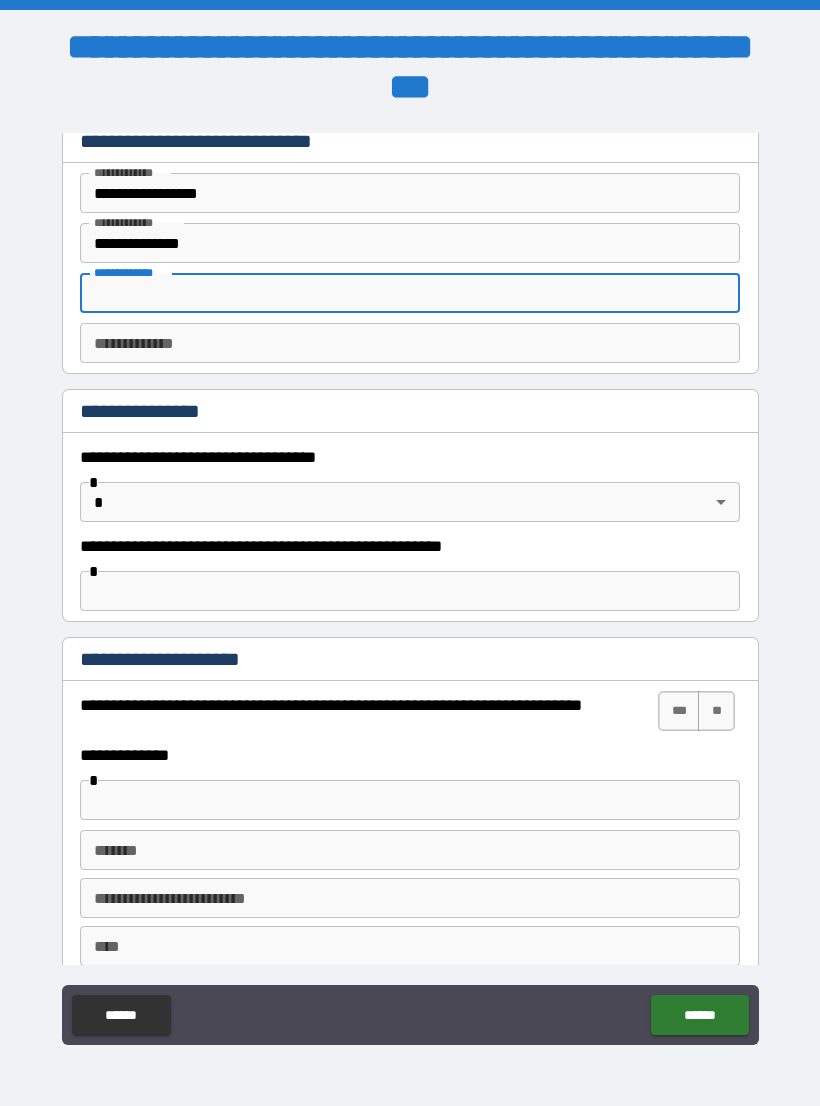 scroll, scrollTop: 986, scrollLeft: 0, axis: vertical 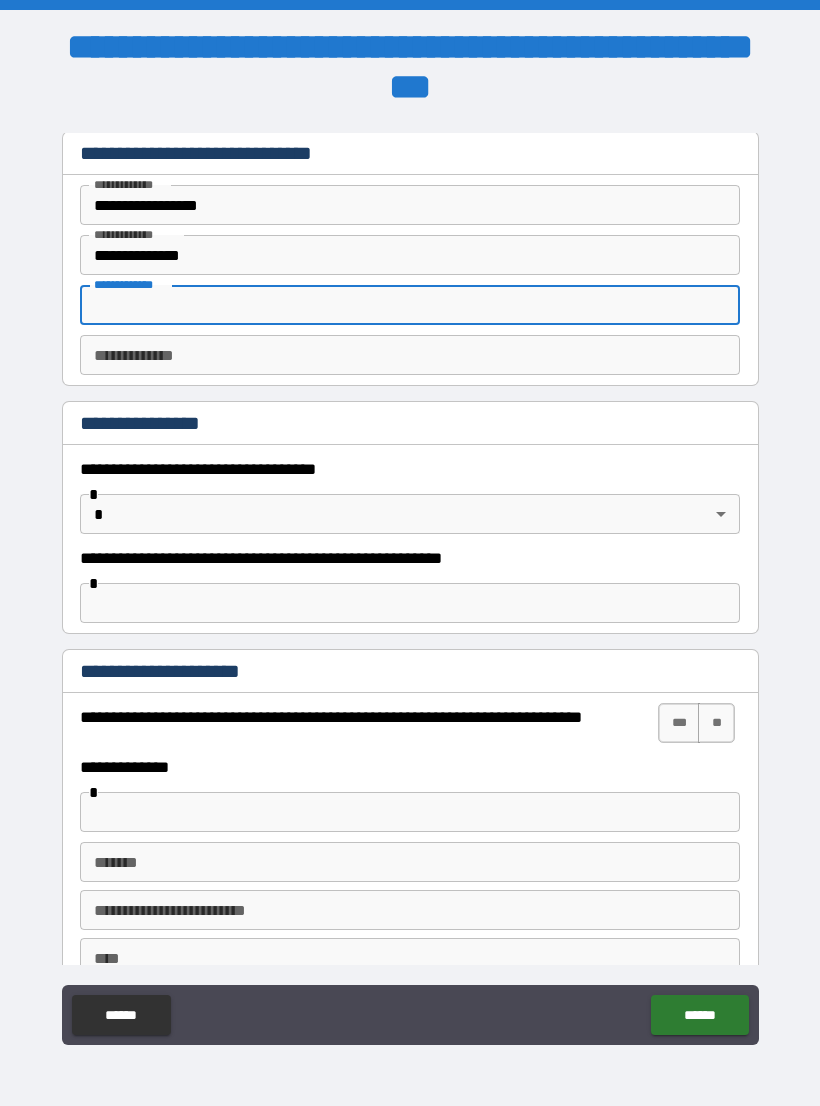 click on "[FIRST] [LAST] [STREET] [CITY] [STATE] [POSTAL_CODE]" at bounding box center [410, 568] 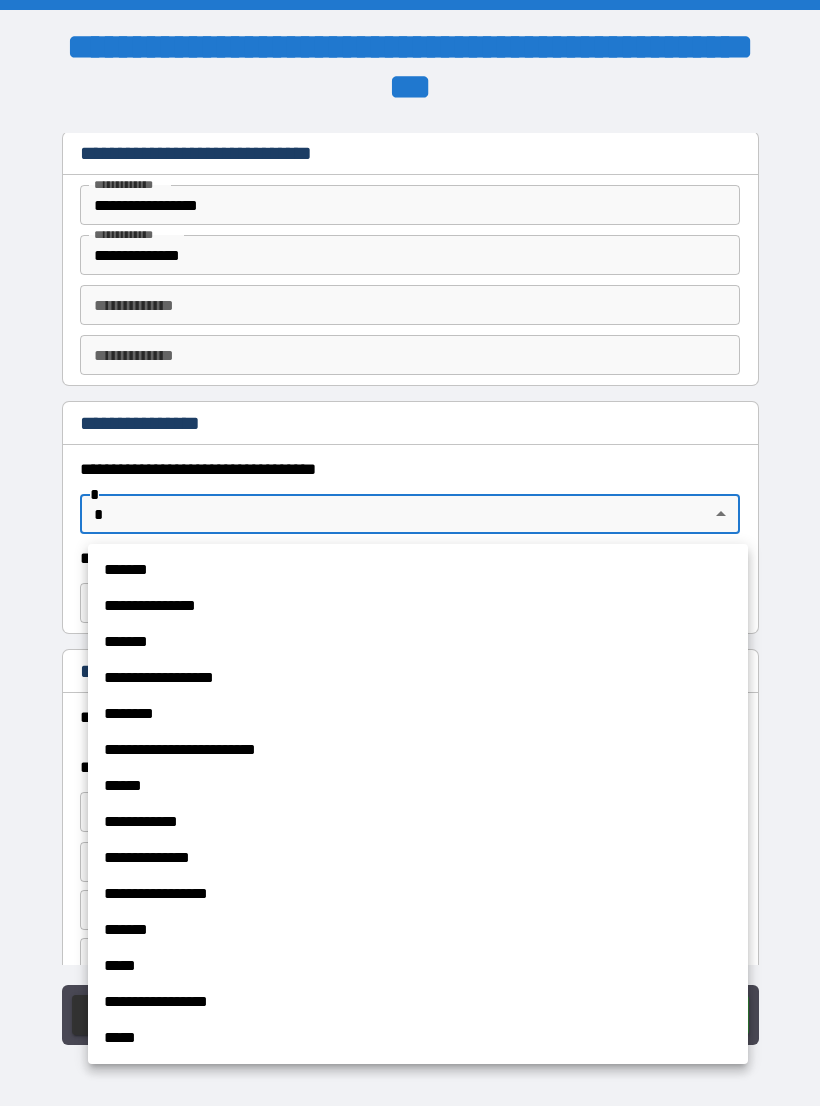 click on "*****" at bounding box center [418, 1038] 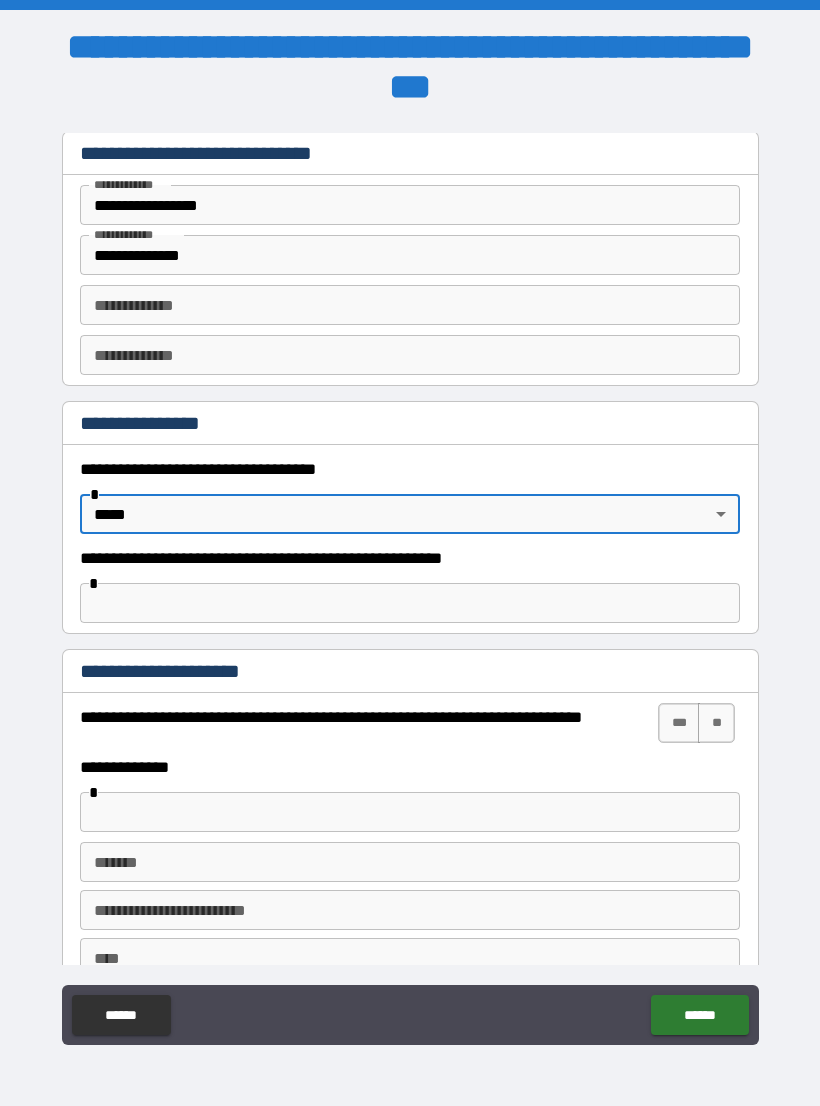click at bounding box center [410, 603] 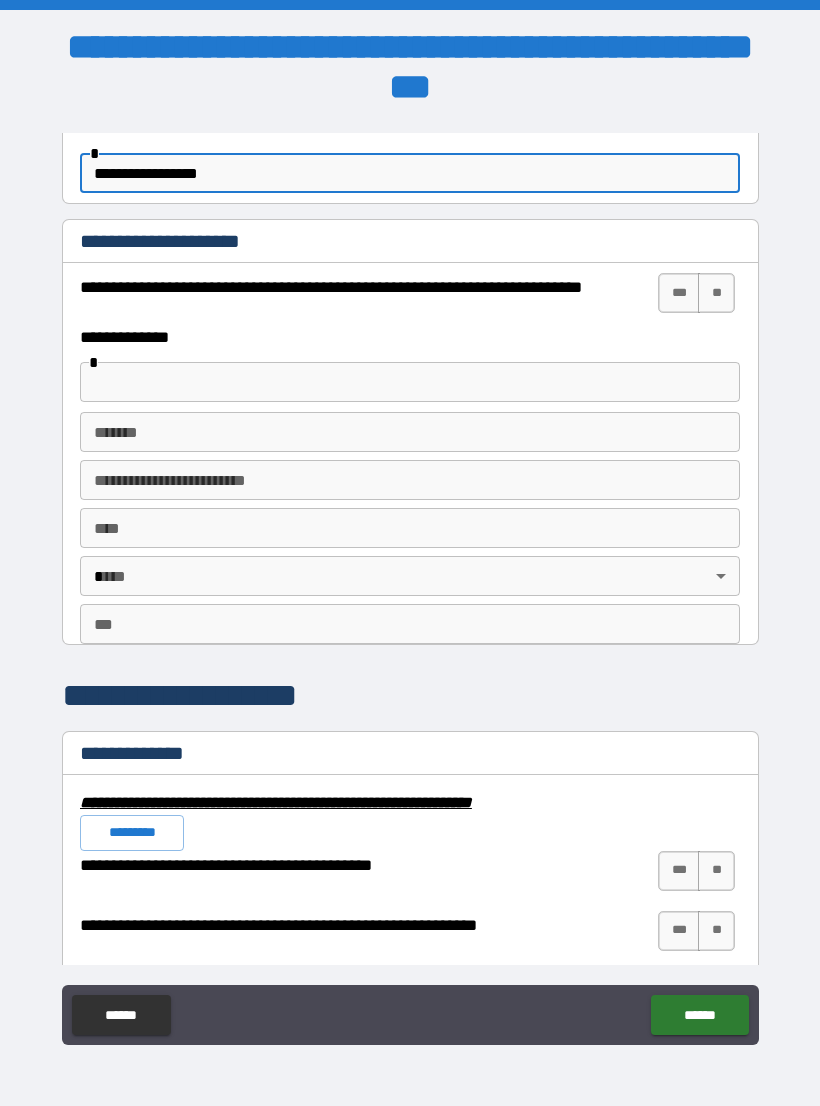 scroll, scrollTop: 1439, scrollLeft: 0, axis: vertical 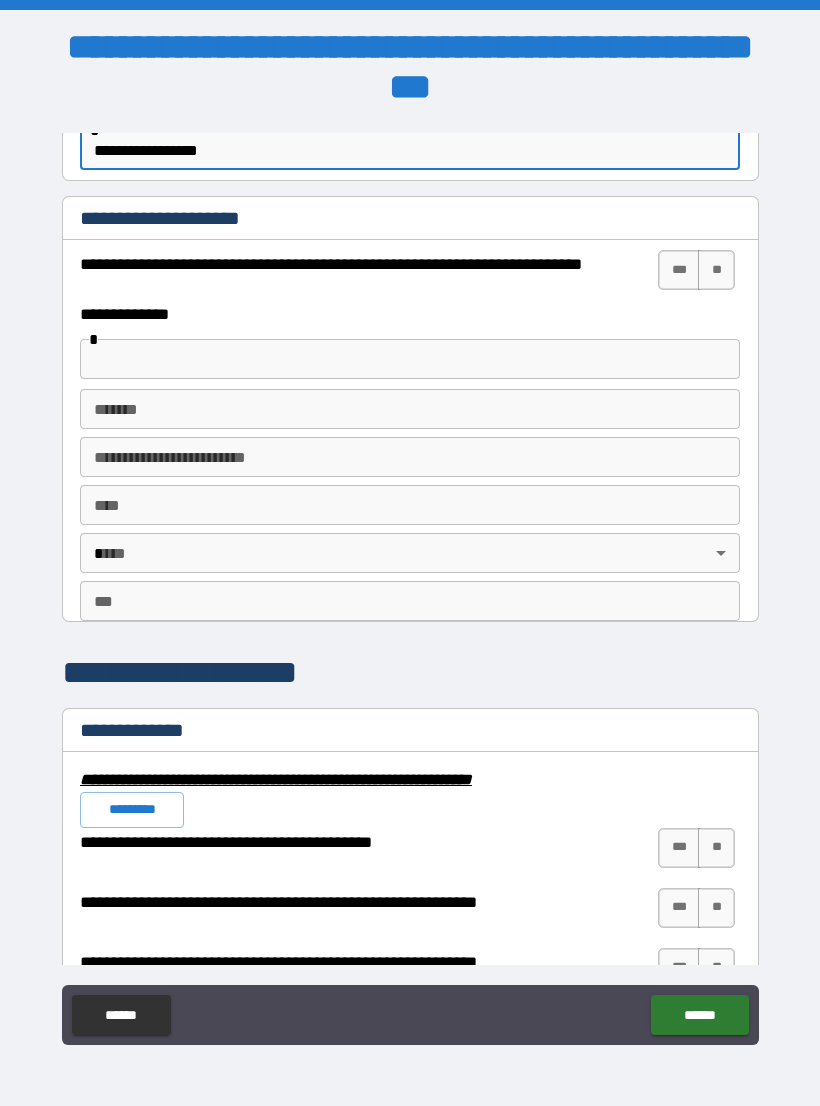 type on "**********" 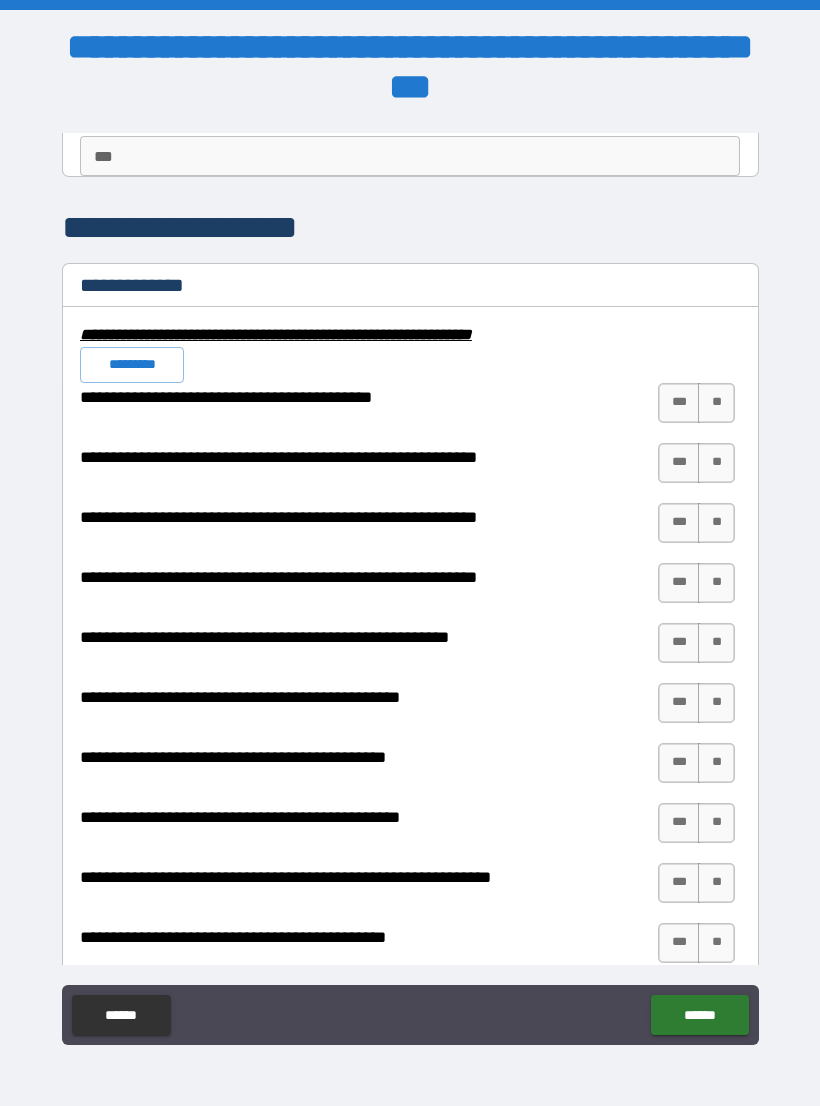 scroll, scrollTop: 1883, scrollLeft: 0, axis: vertical 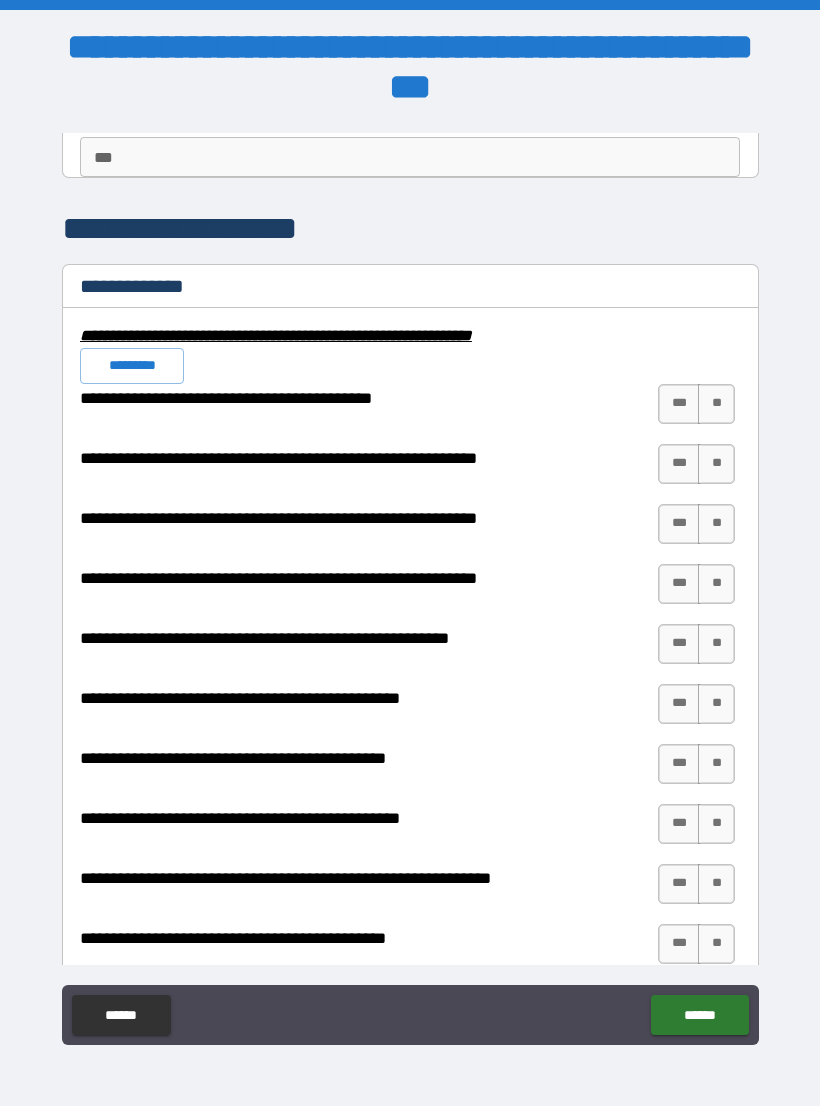 click on "**" at bounding box center [716, 404] 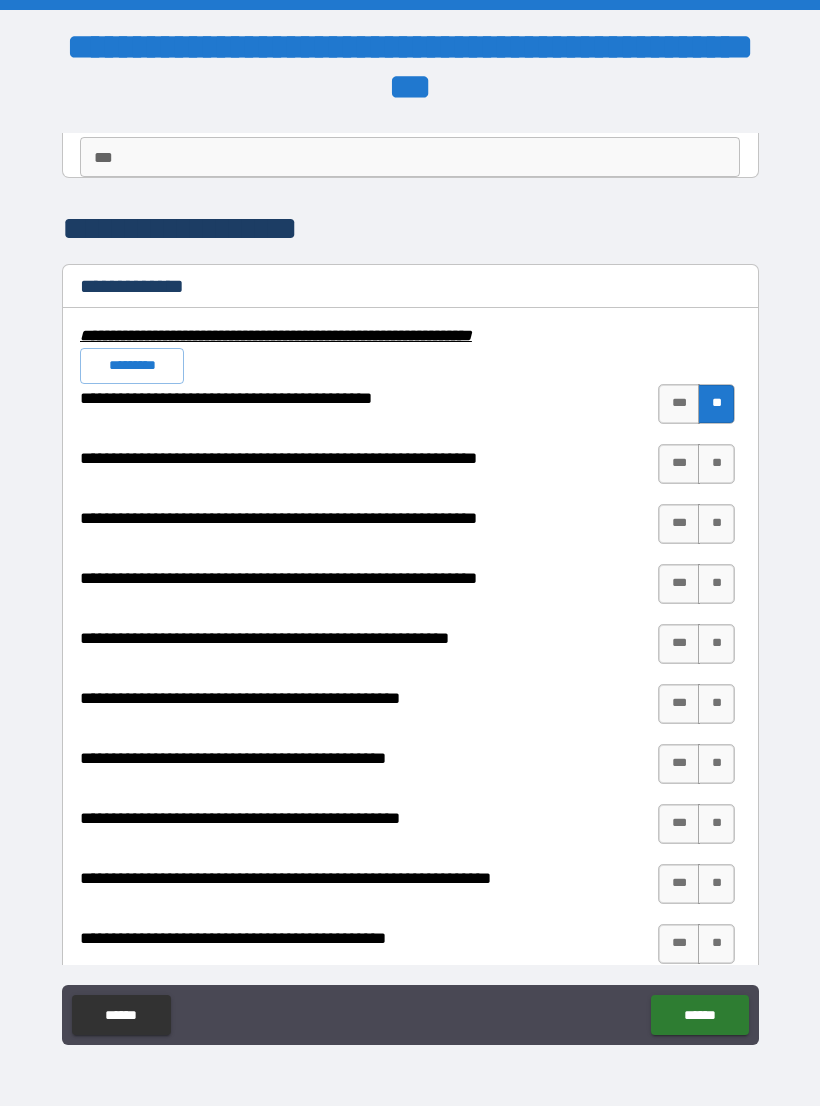 click on "**" at bounding box center (716, 464) 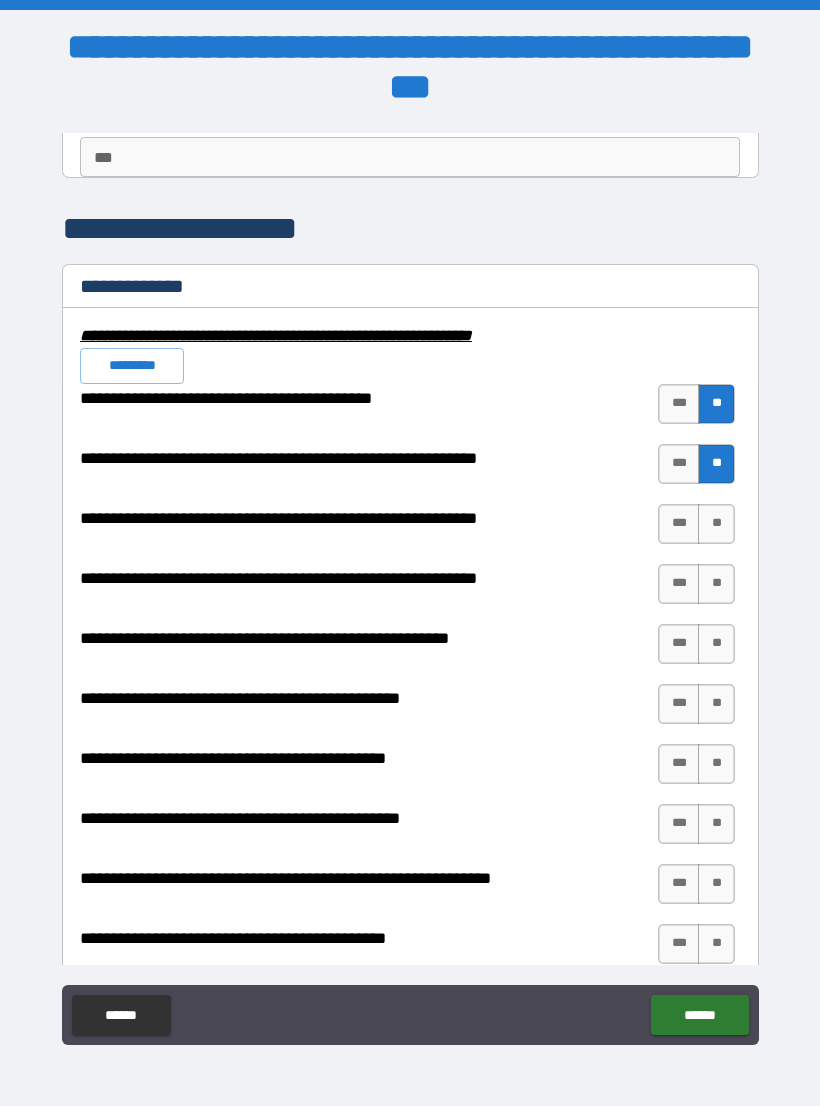 click on "**" at bounding box center [716, 524] 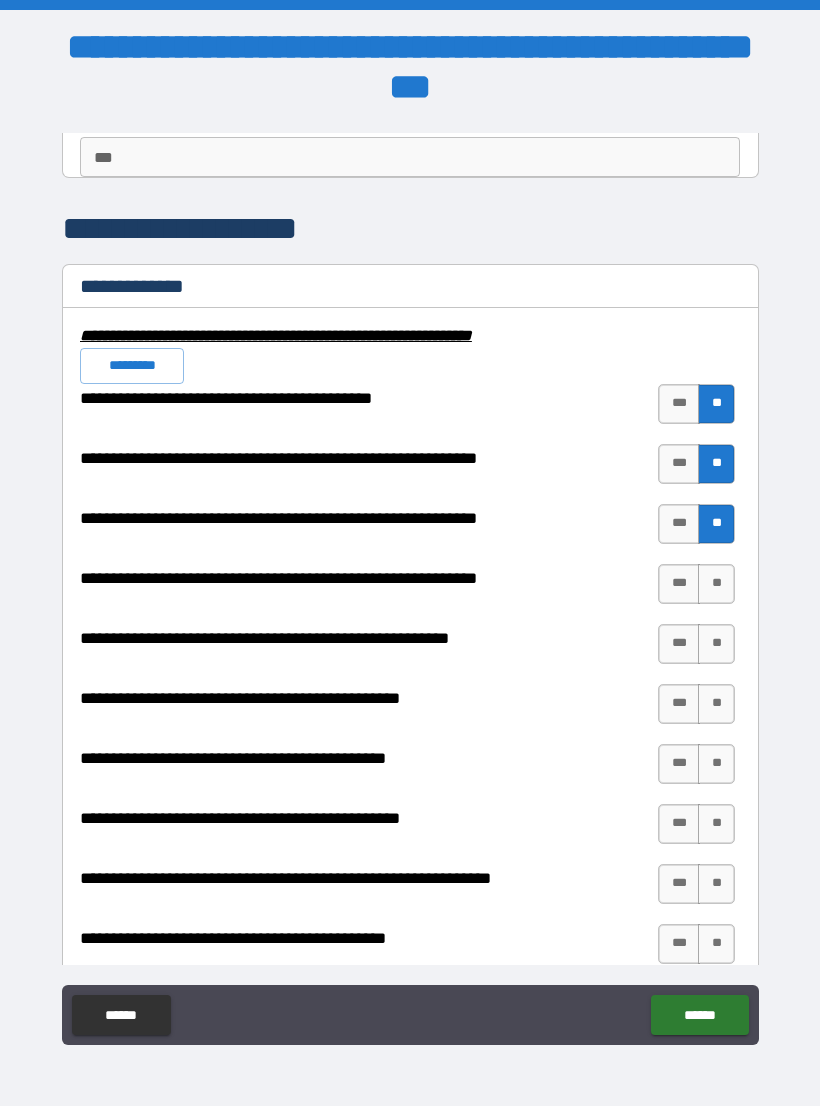 click on "**" at bounding box center [716, 584] 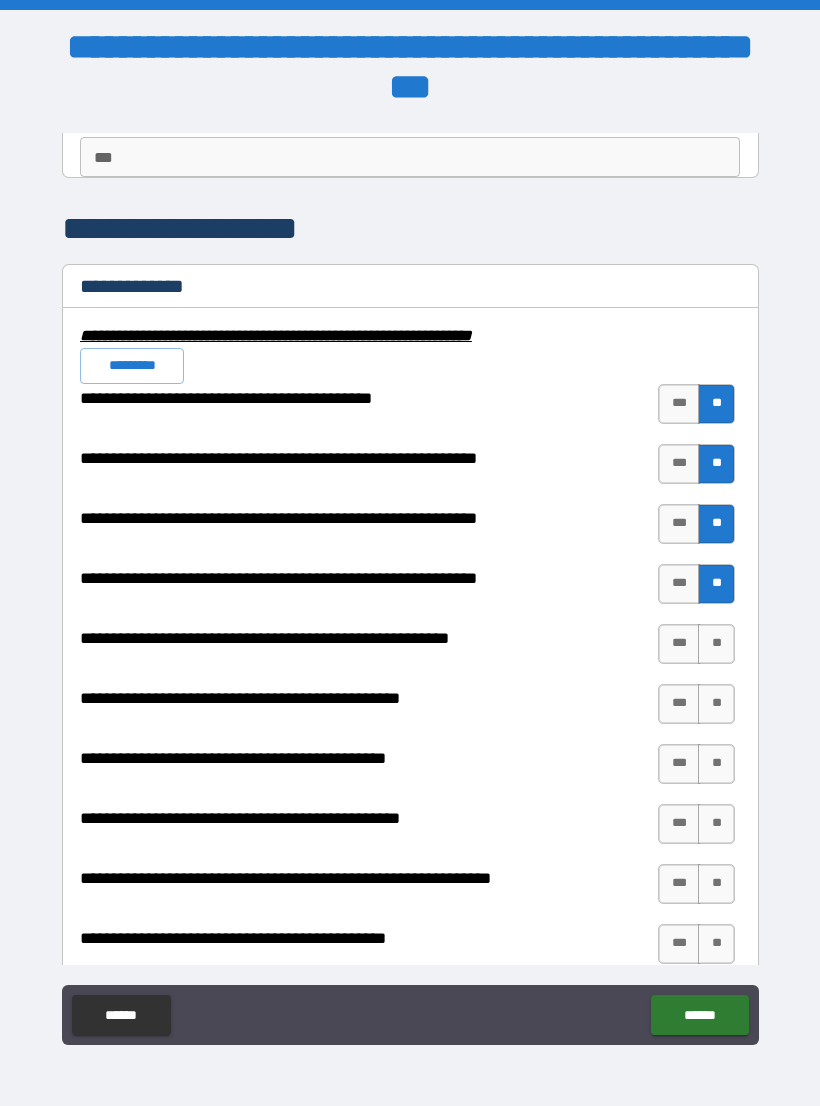 click on "**" at bounding box center [716, 644] 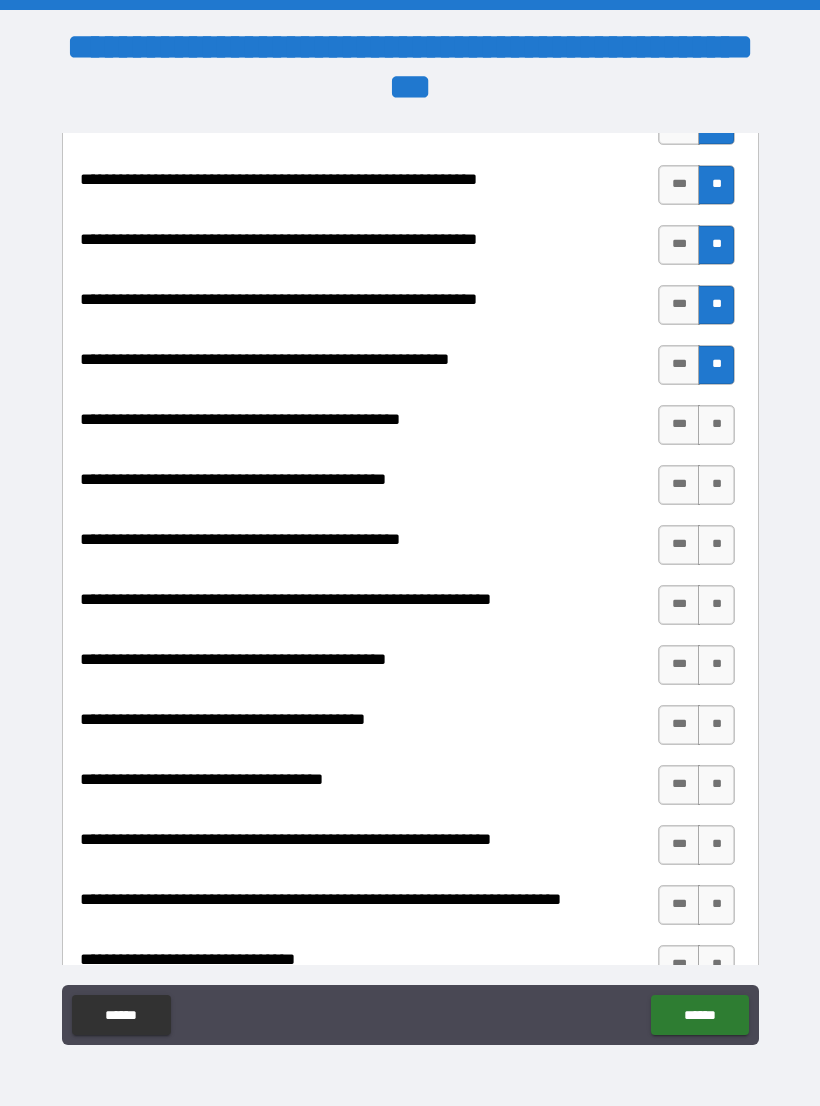 scroll, scrollTop: 2164, scrollLeft: 0, axis: vertical 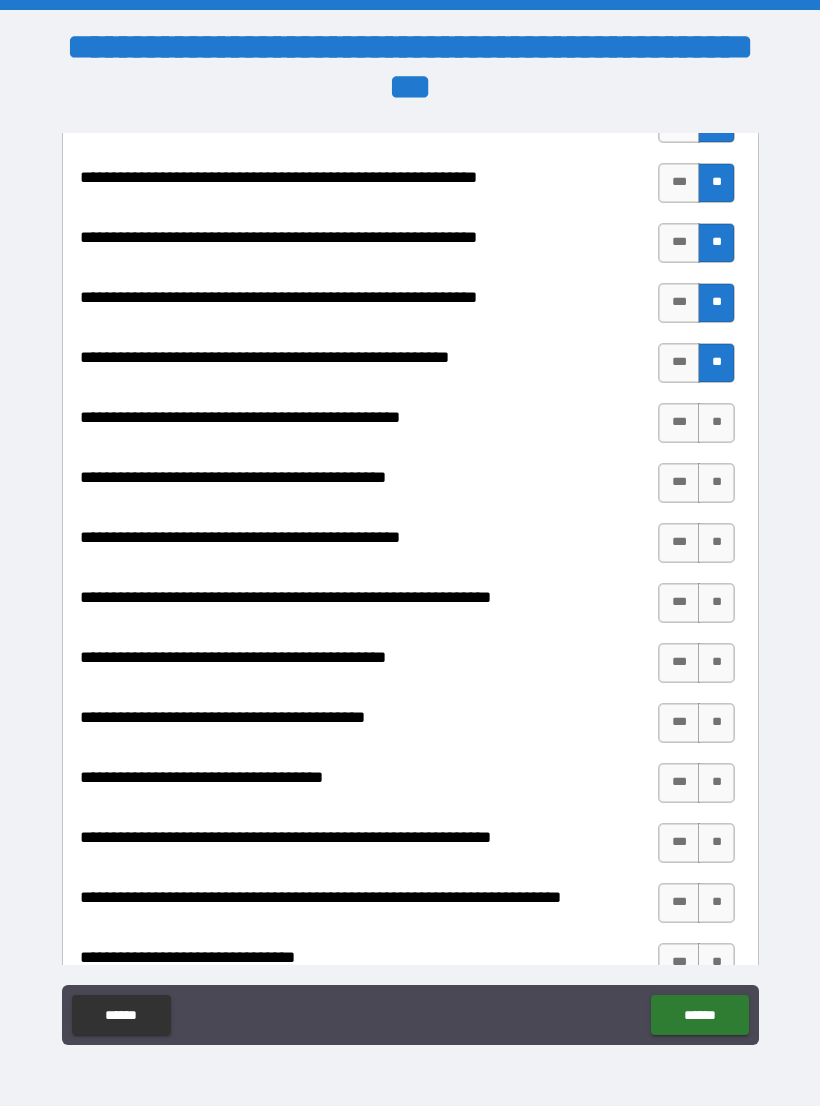 click on "**" at bounding box center [716, 423] 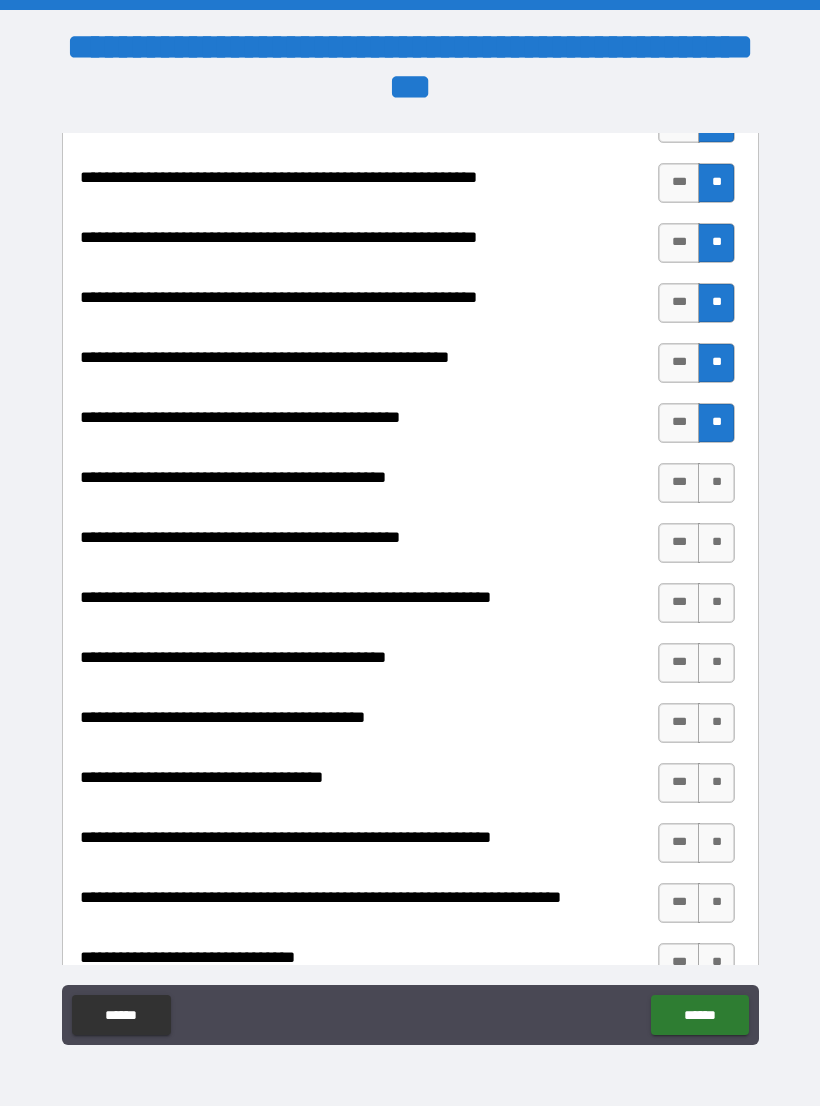 click on "**" at bounding box center (716, 483) 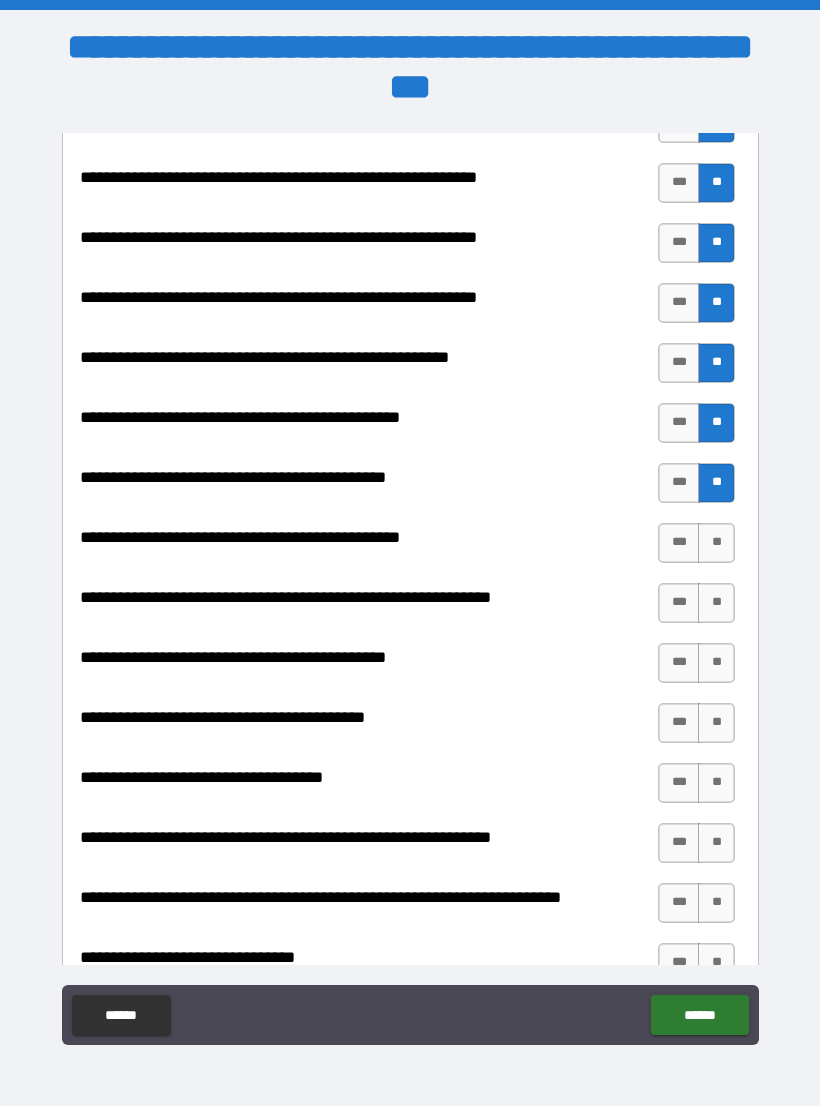 click on "**" at bounding box center [716, 543] 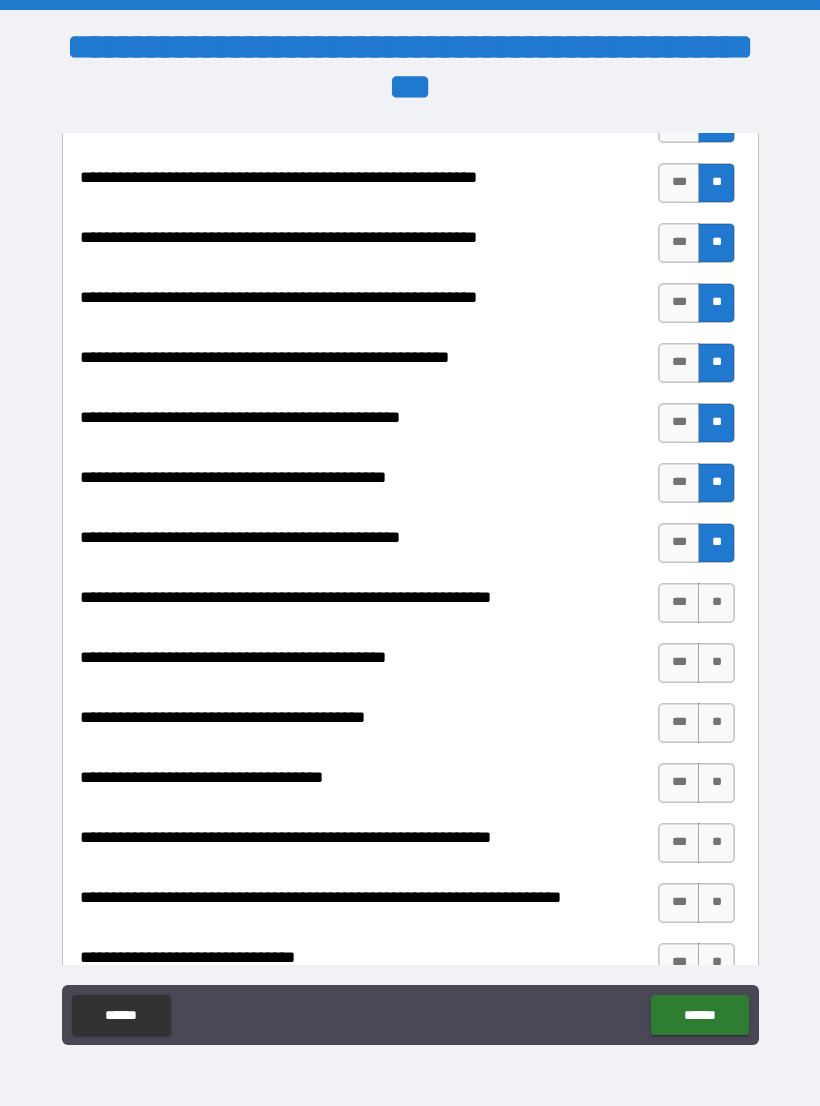 click on "***" at bounding box center [679, 603] 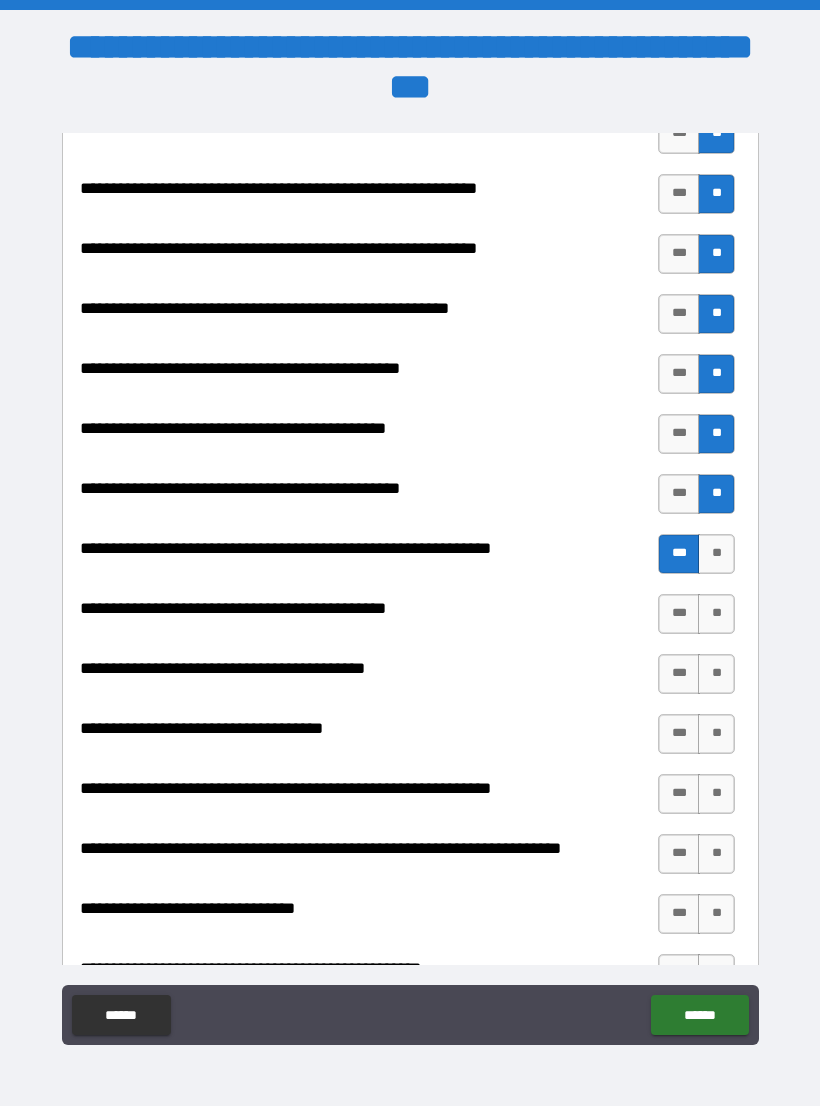 scroll, scrollTop: 2224, scrollLeft: 0, axis: vertical 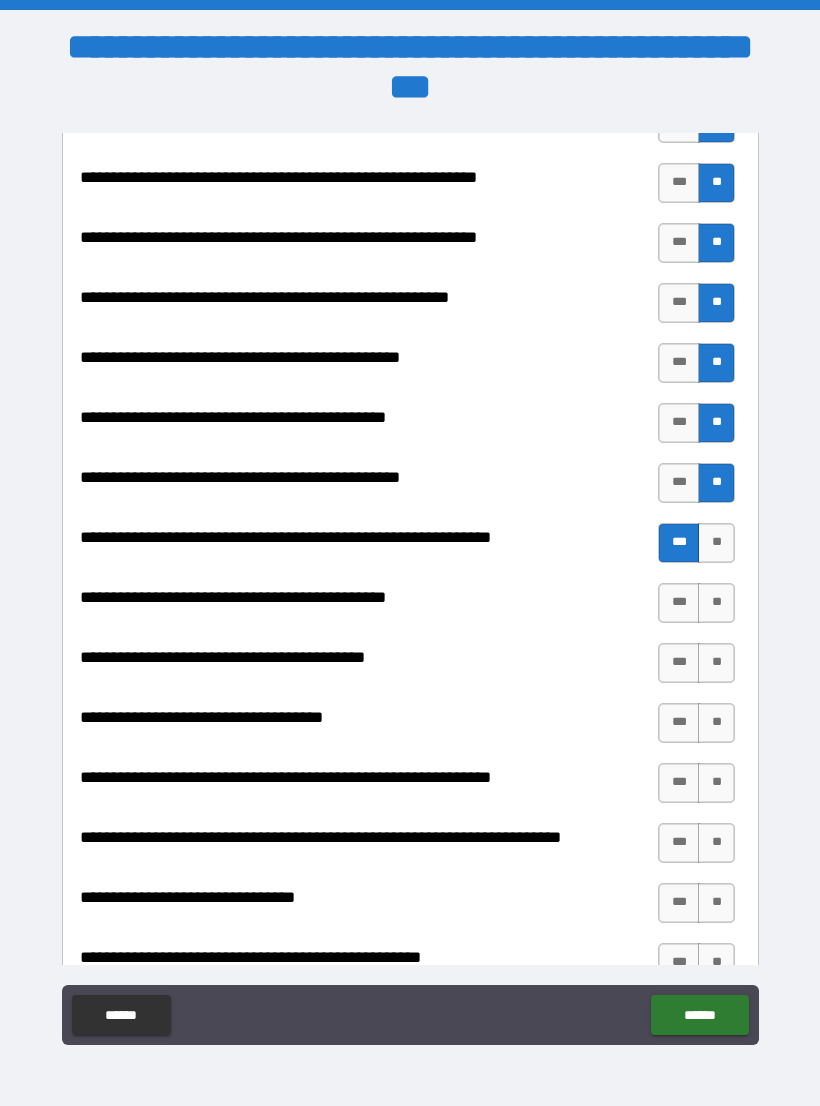 click on "**" at bounding box center [716, 603] 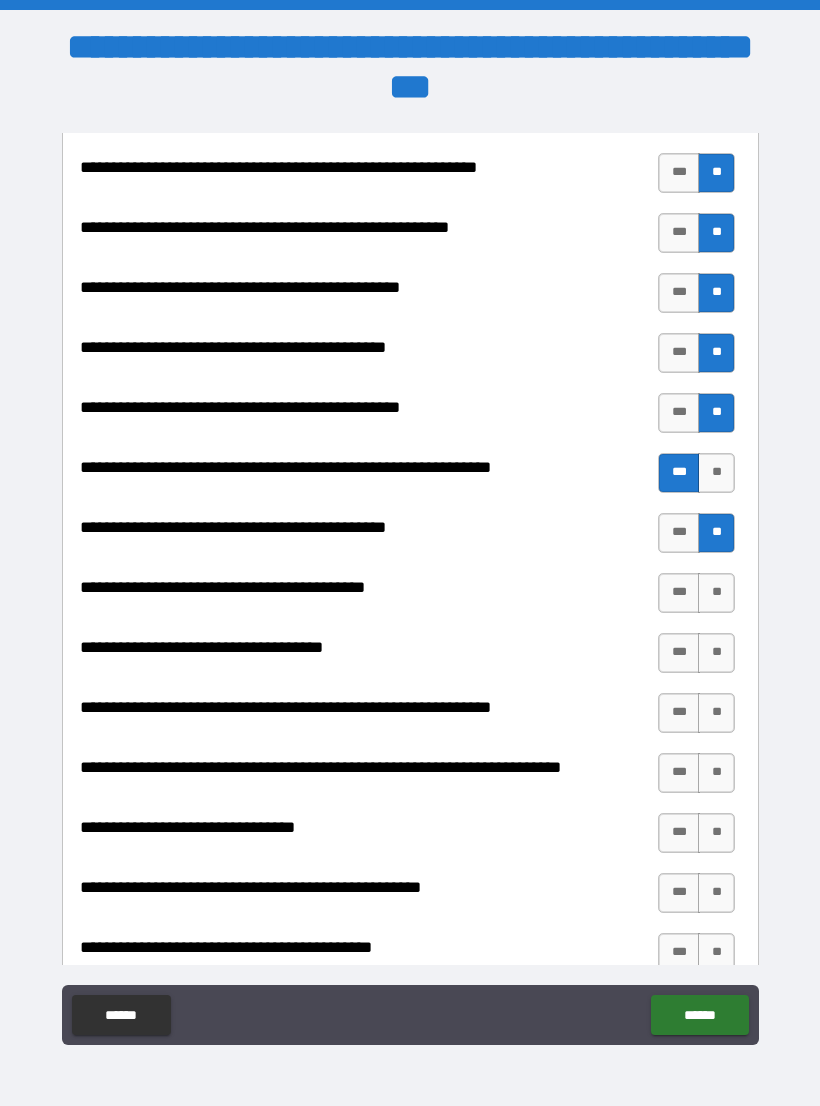 scroll, scrollTop: 2300, scrollLeft: 0, axis: vertical 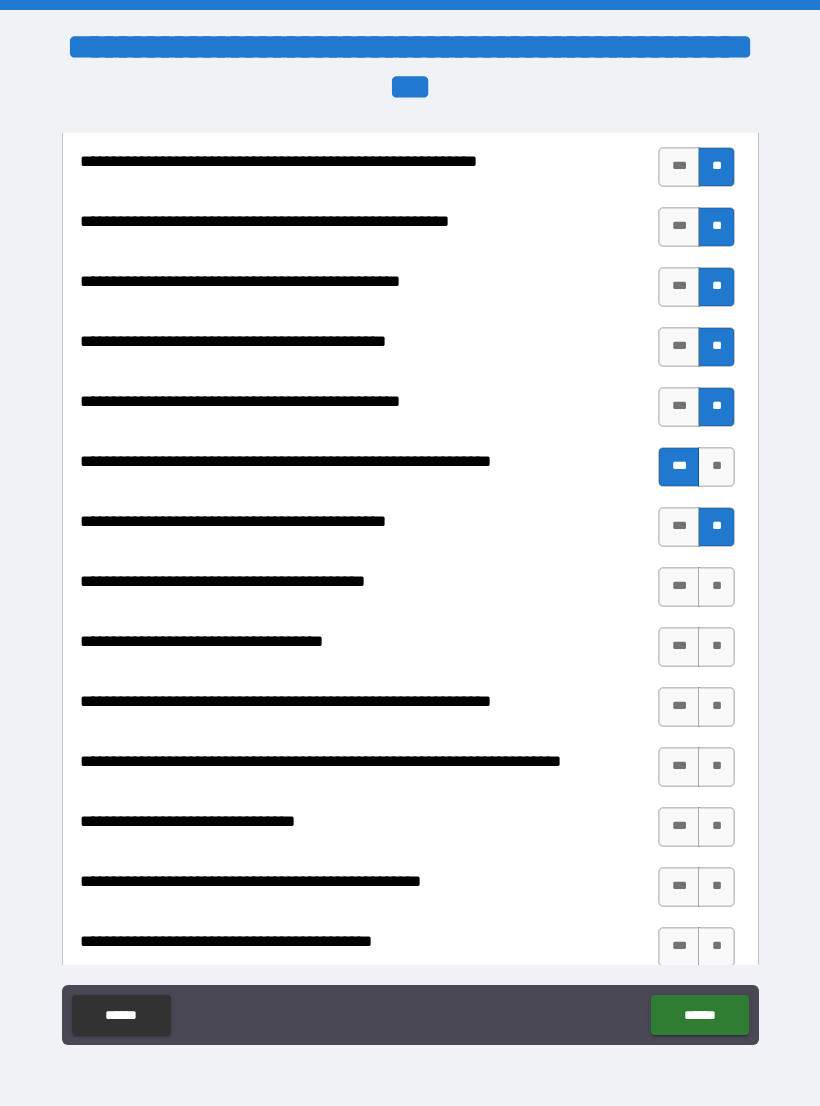 click on "***" at bounding box center (679, 587) 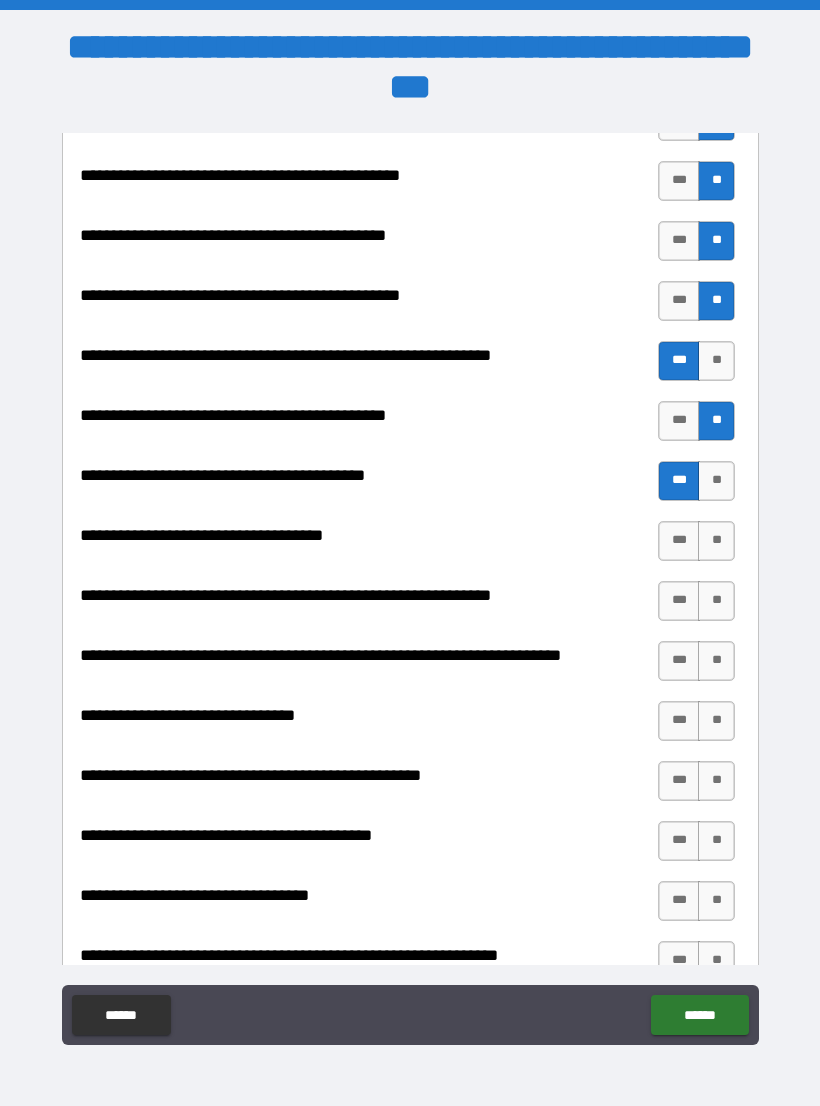 scroll, scrollTop: 2415, scrollLeft: 0, axis: vertical 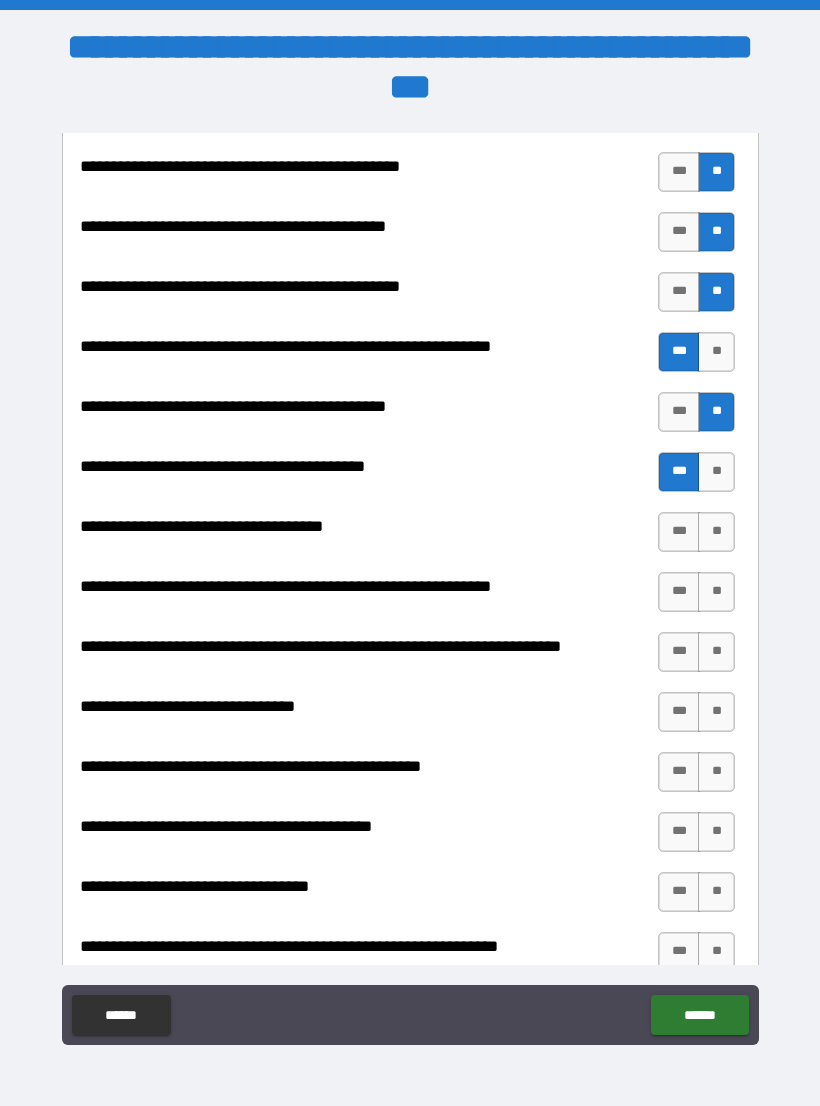 click on "**" at bounding box center [716, 532] 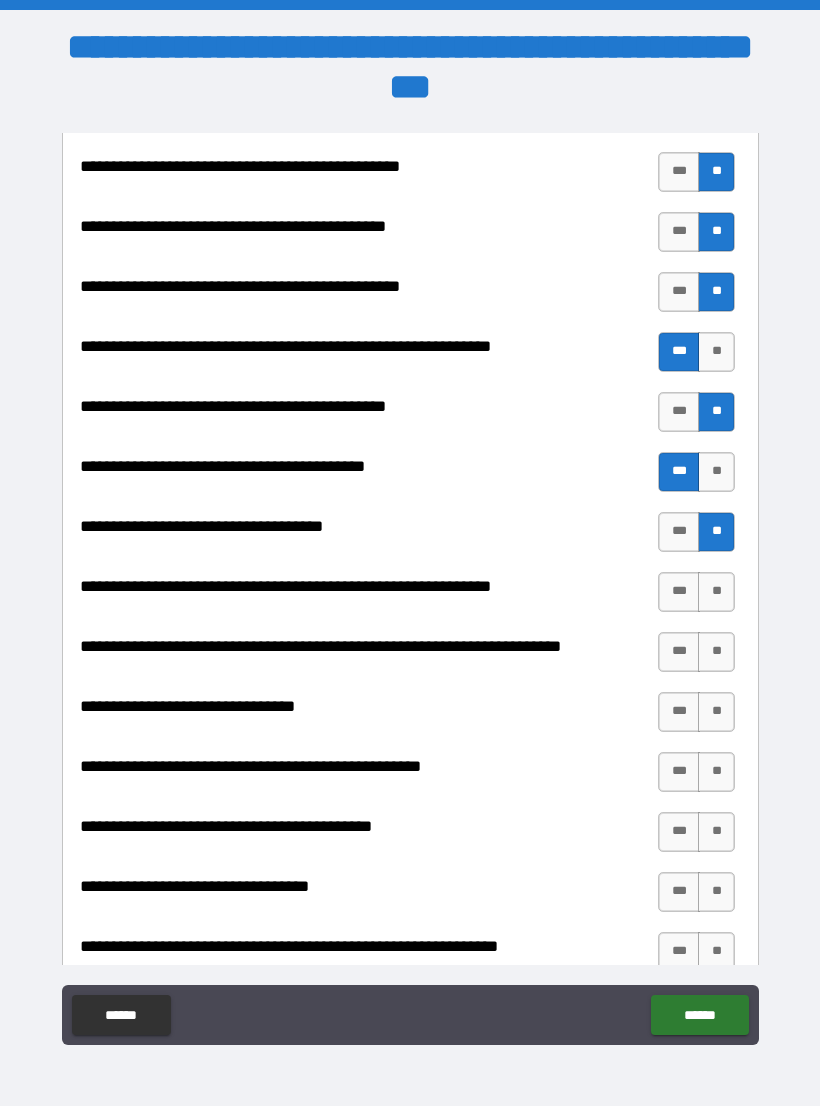 scroll, scrollTop: 2432, scrollLeft: 0, axis: vertical 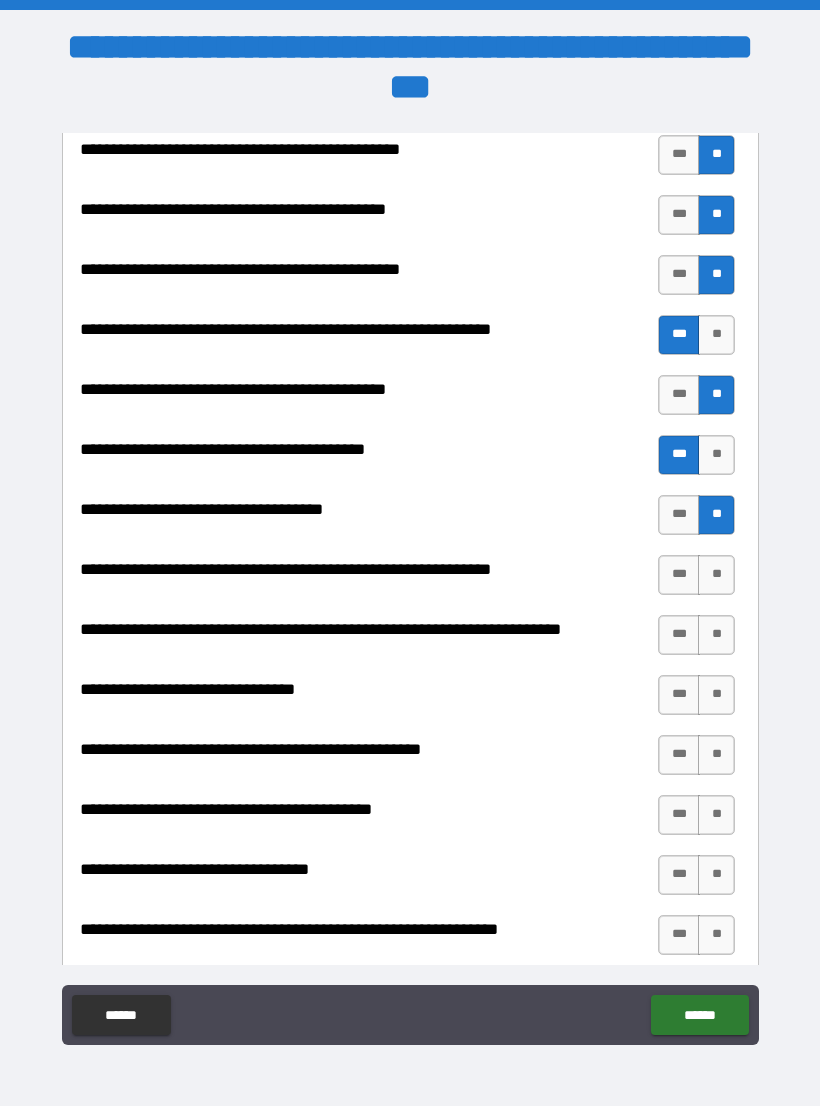 click on "**" at bounding box center [716, 575] 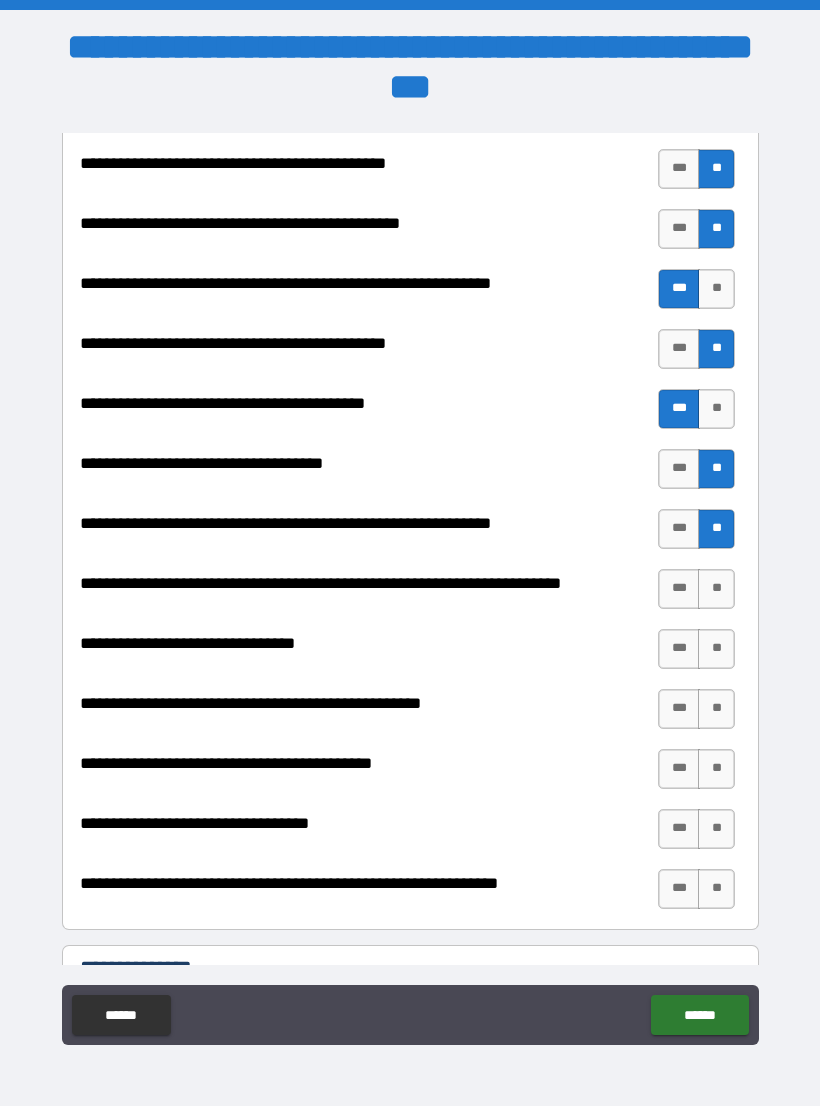 scroll, scrollTop: 2495, scrollLeft: 0, axis: vertical 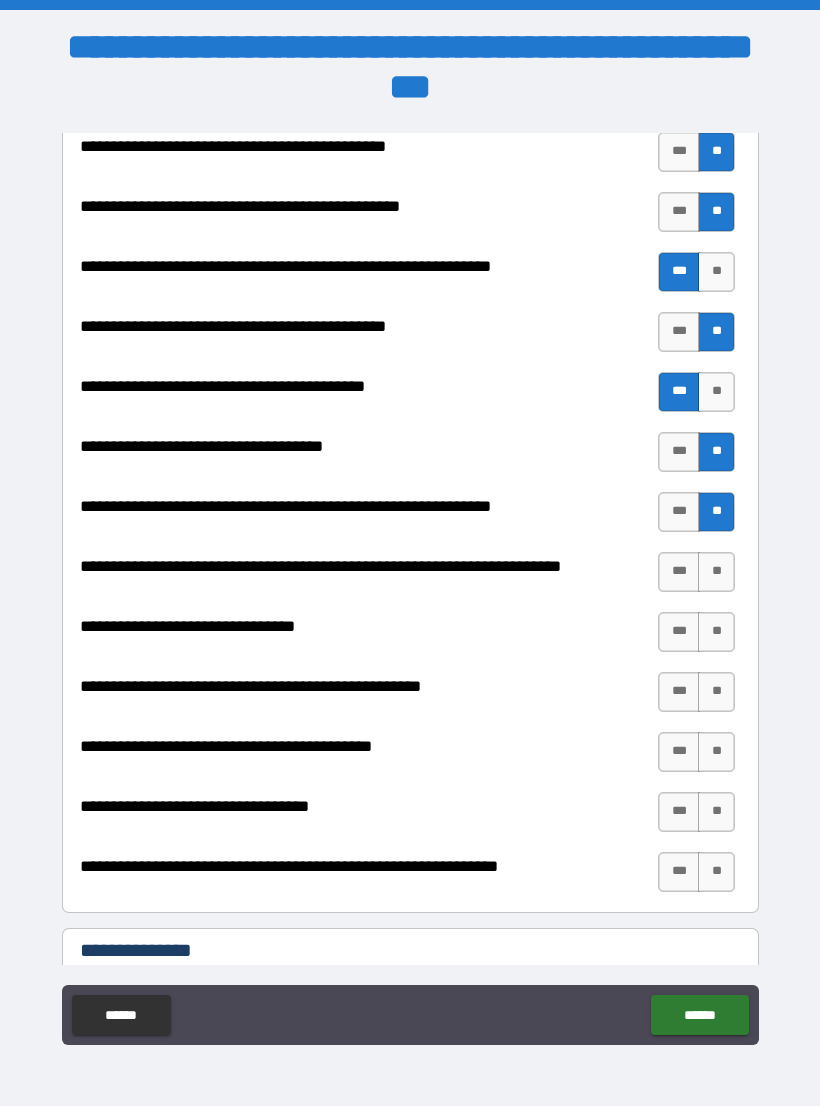 click on "**" at bounding box center (716, 572) 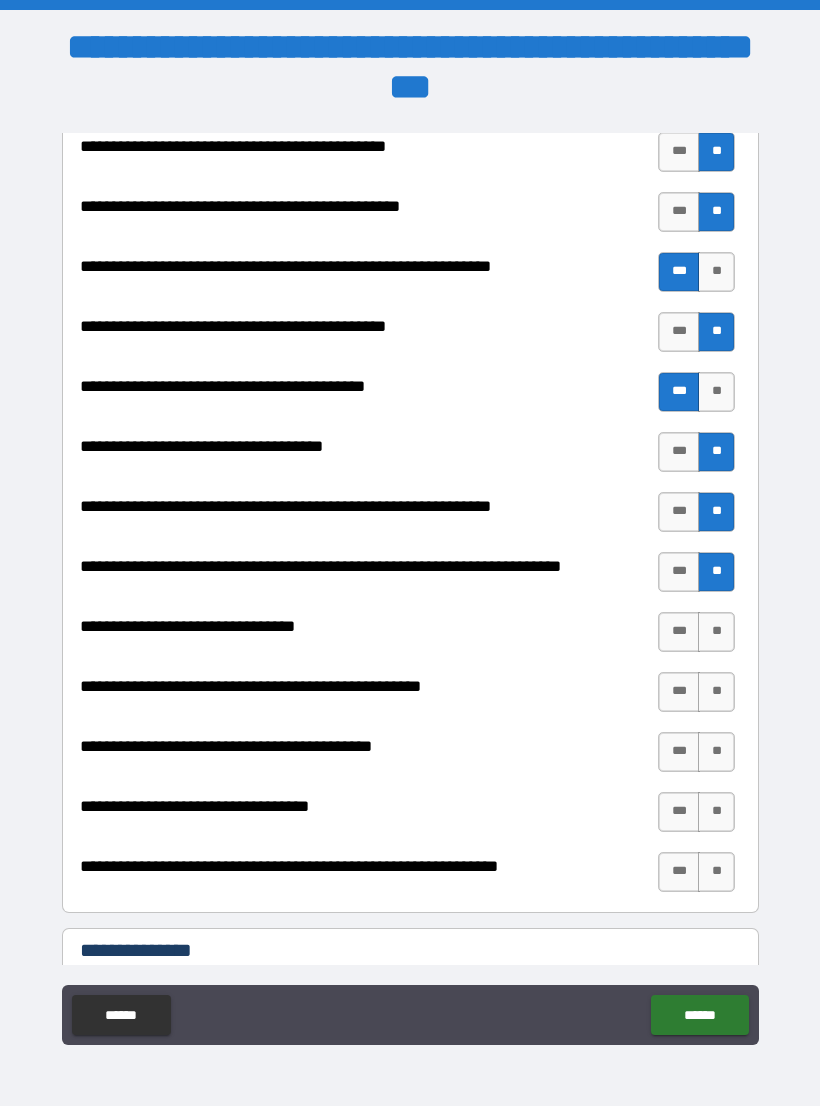 click on "**" at bounding box center (716, 632) 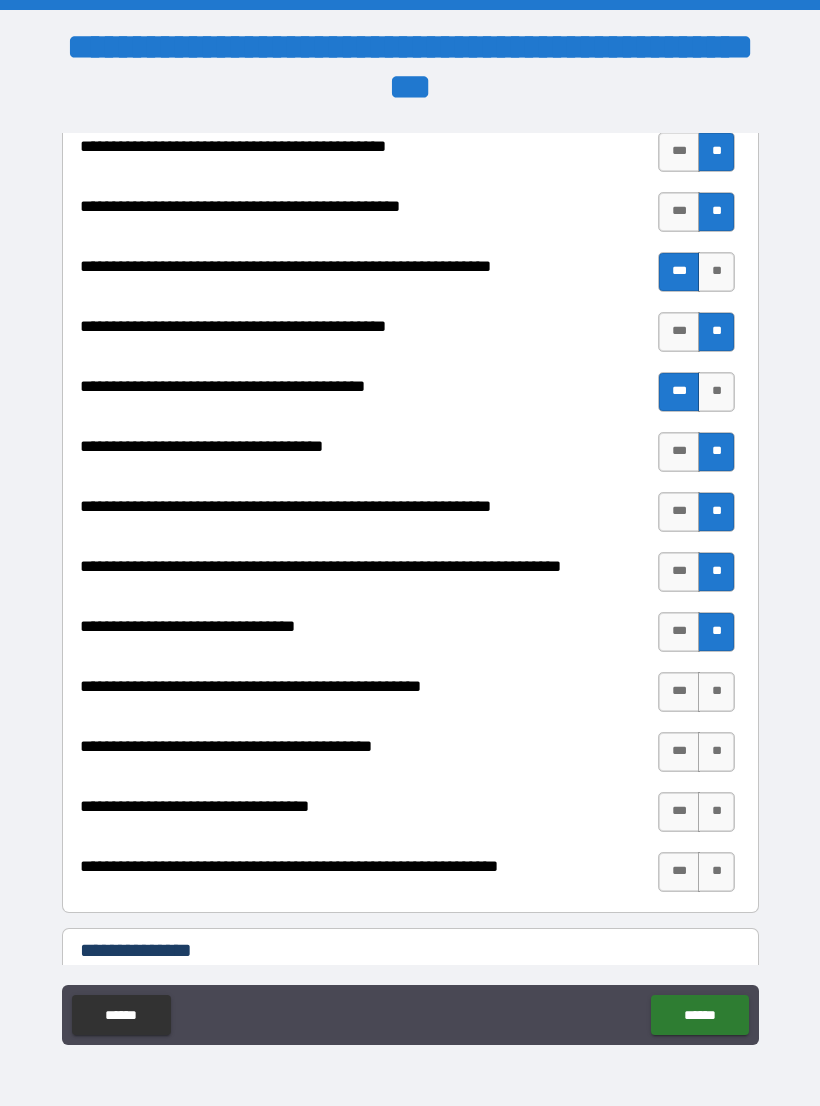 click on "***" at bounding box center [679, 692] 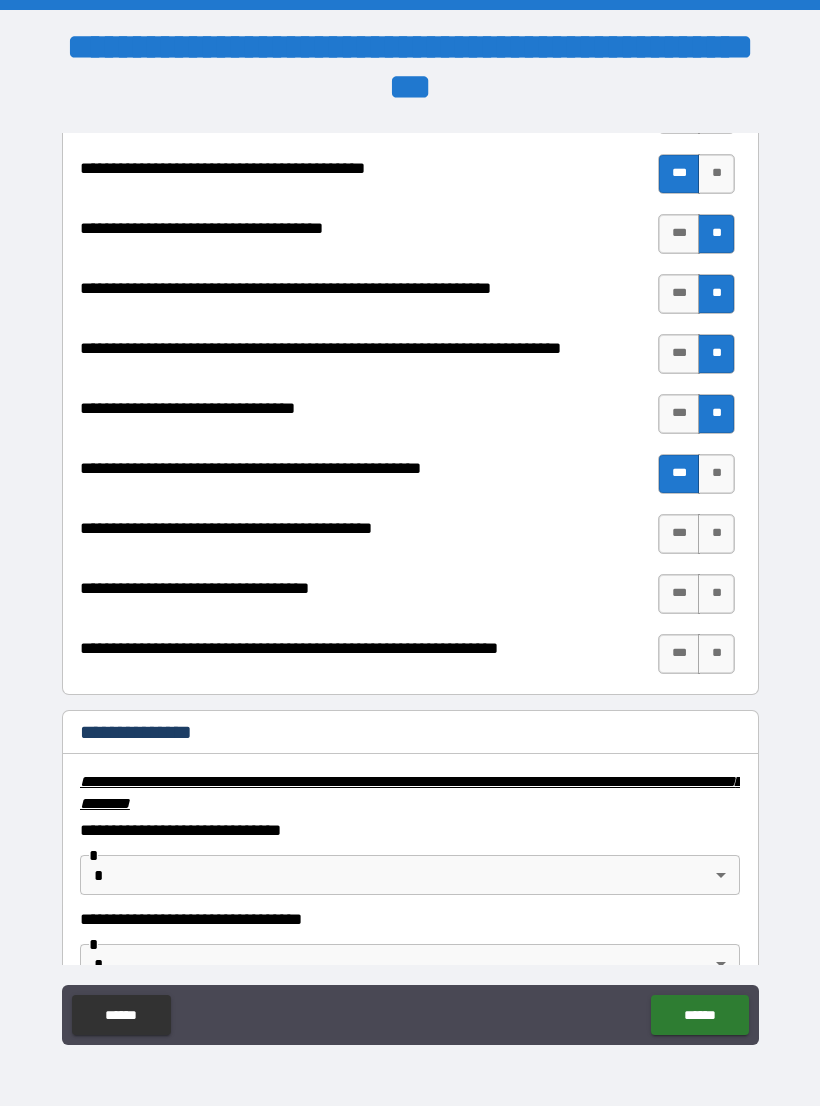 scroll, scrollTop: 2717, scrollLeft: 0, axis: vertical 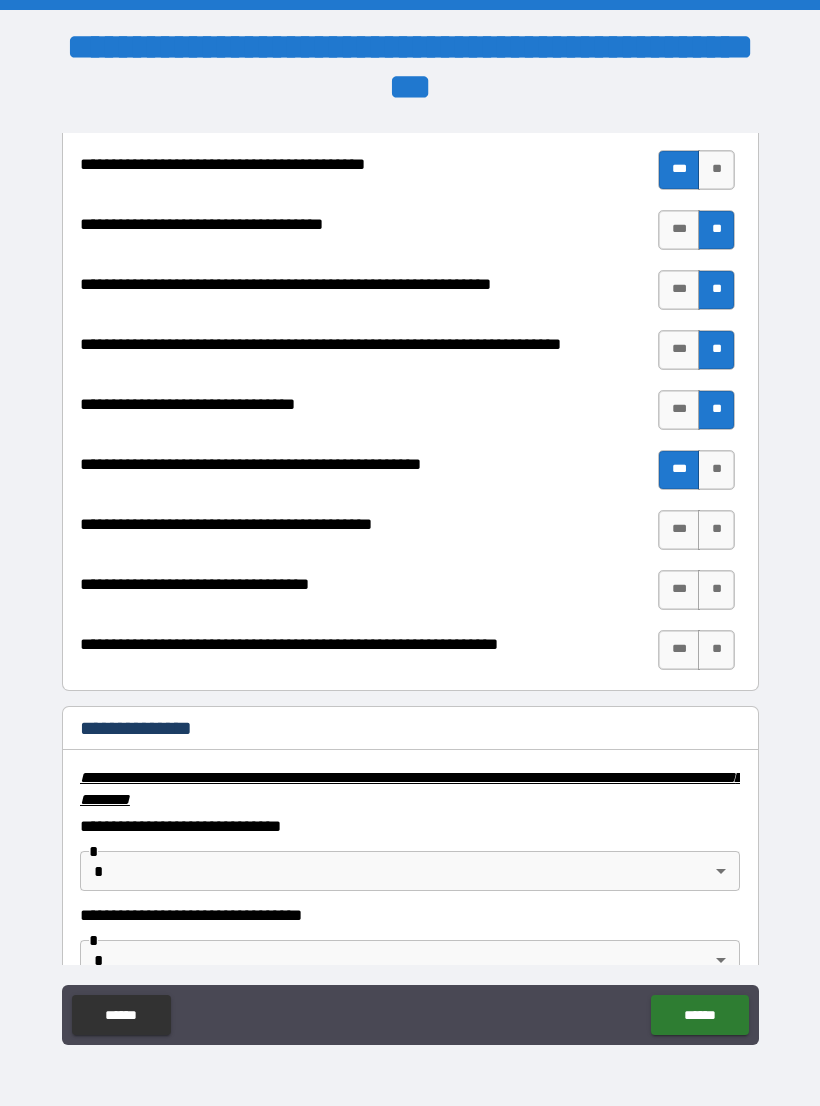 click on "**" at bounding box center (716, 530) 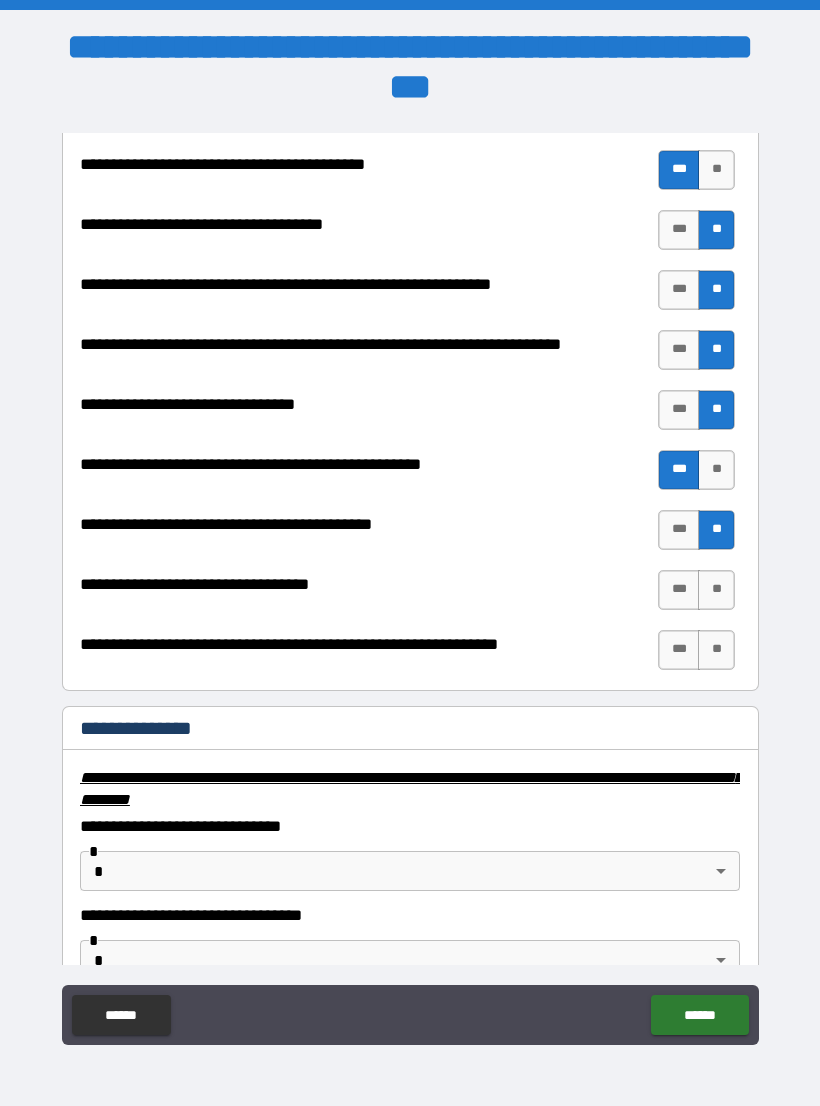 click on "**" at bounding box center (716, 590) 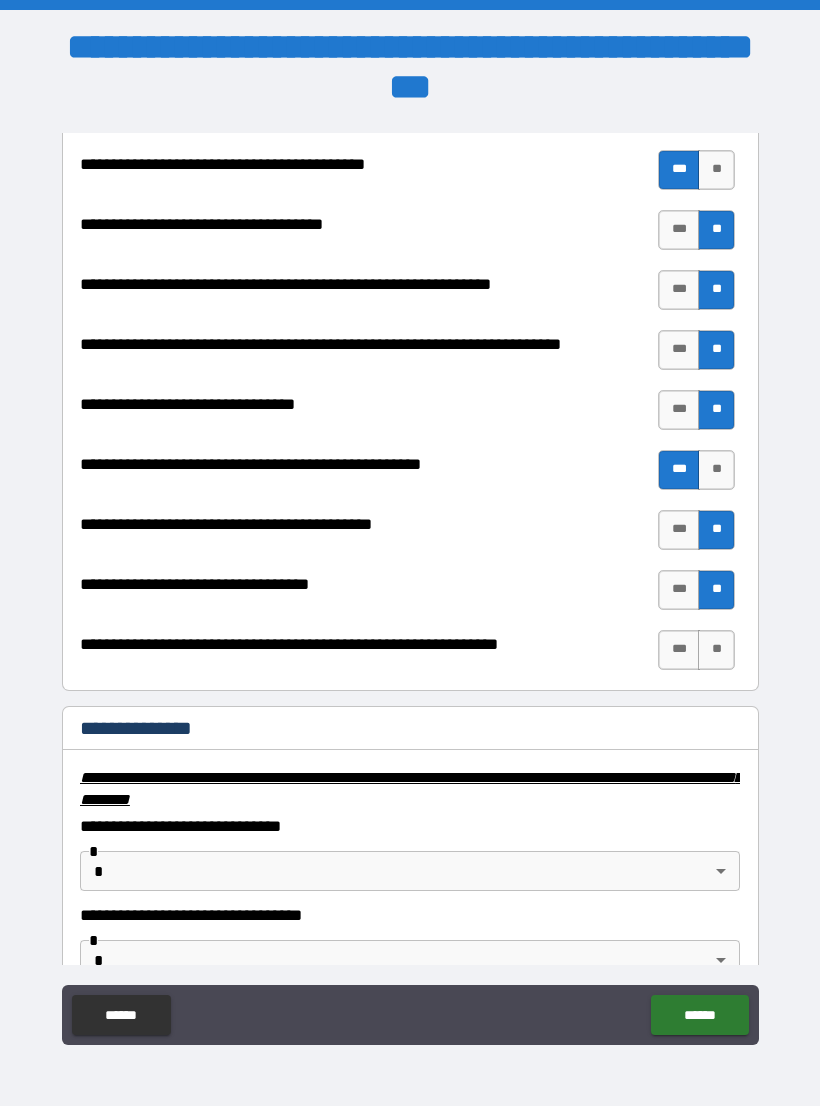 click on "**" at bounding box center (716, 650) 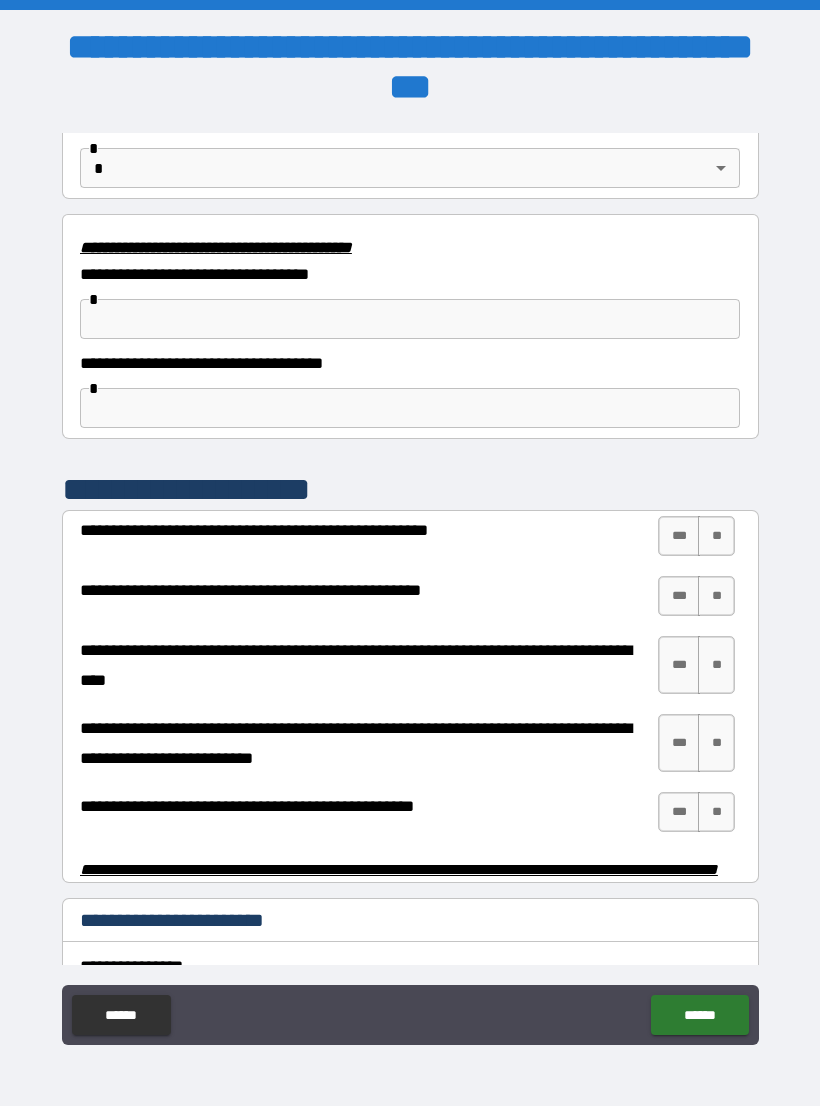 scroll, scrollTop: 3510, scrollLeft: 0, axis: vertical 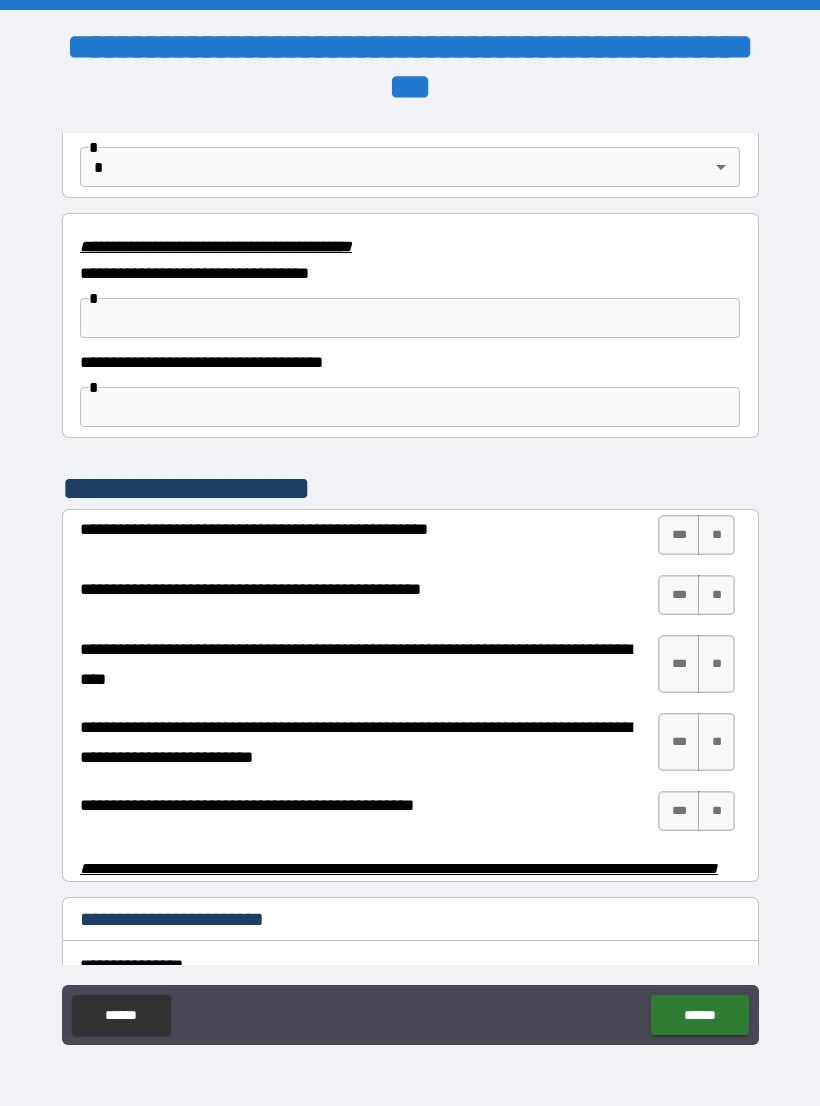 click on "**" at bounding box center (716, 535) 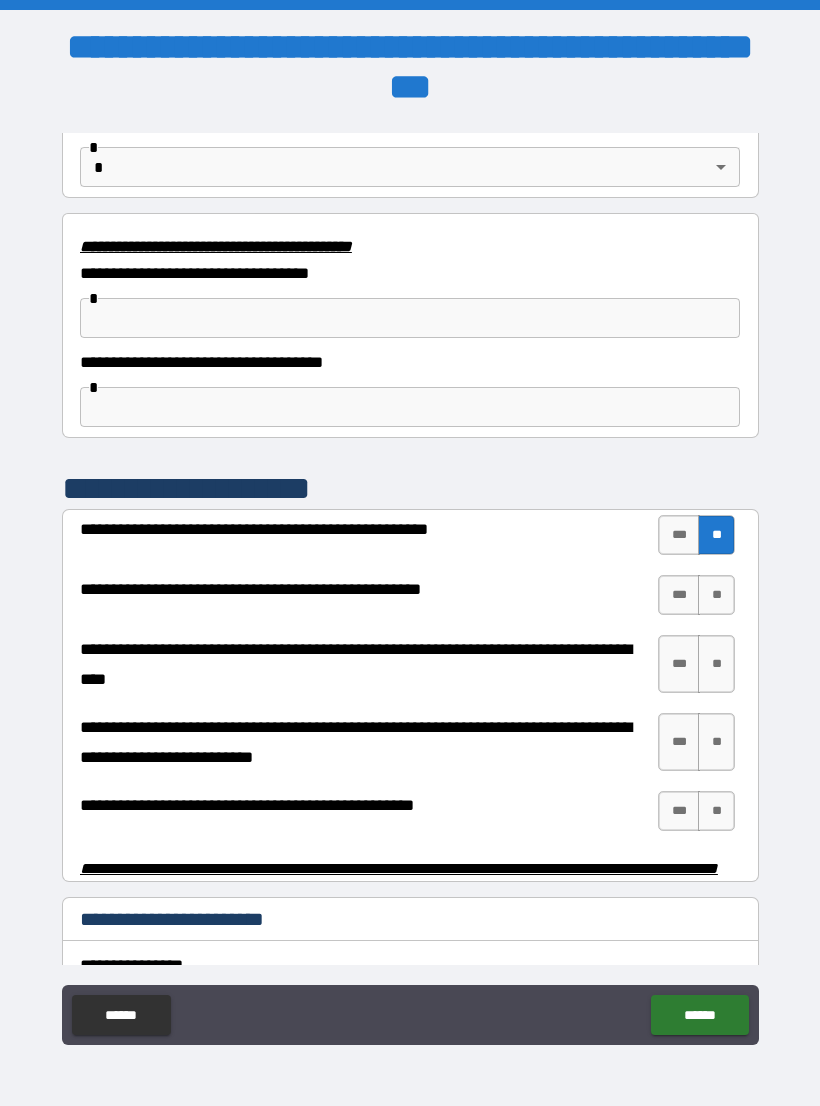click on "**" at bounding box center [716, 595] 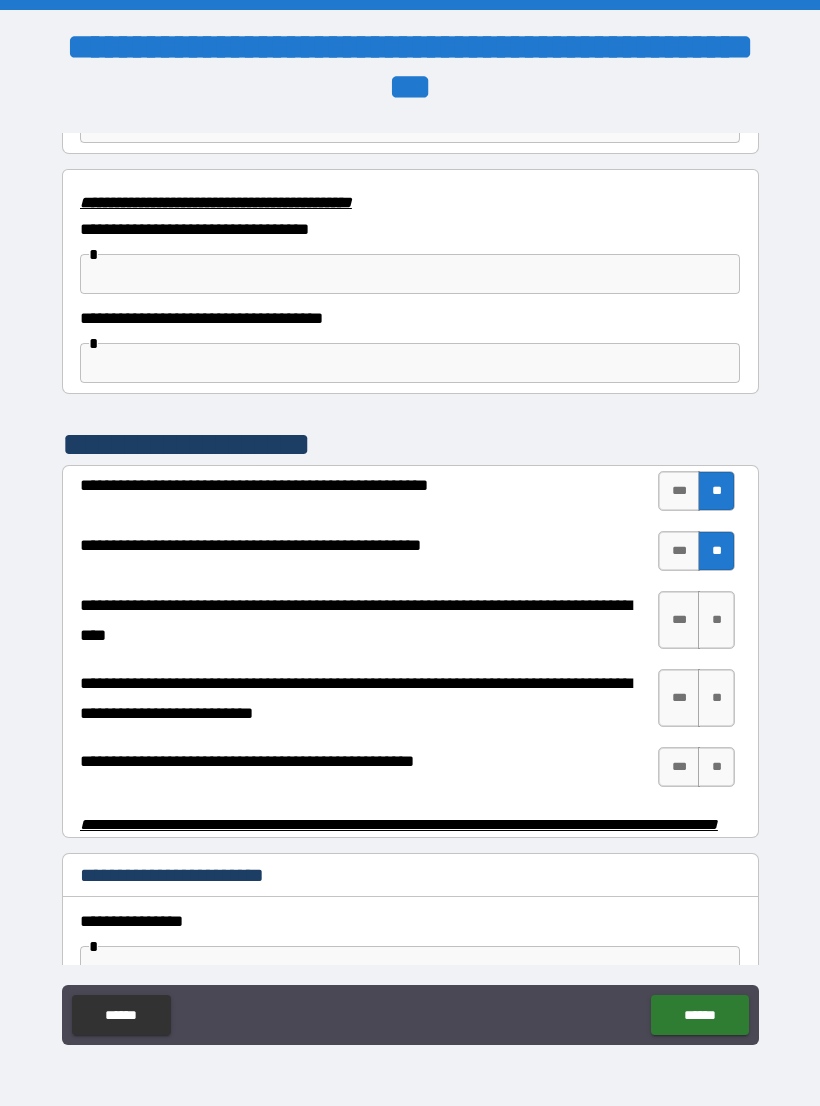 scroll, scrollTop: 3571, scrollLeft: 0, axis: vertical 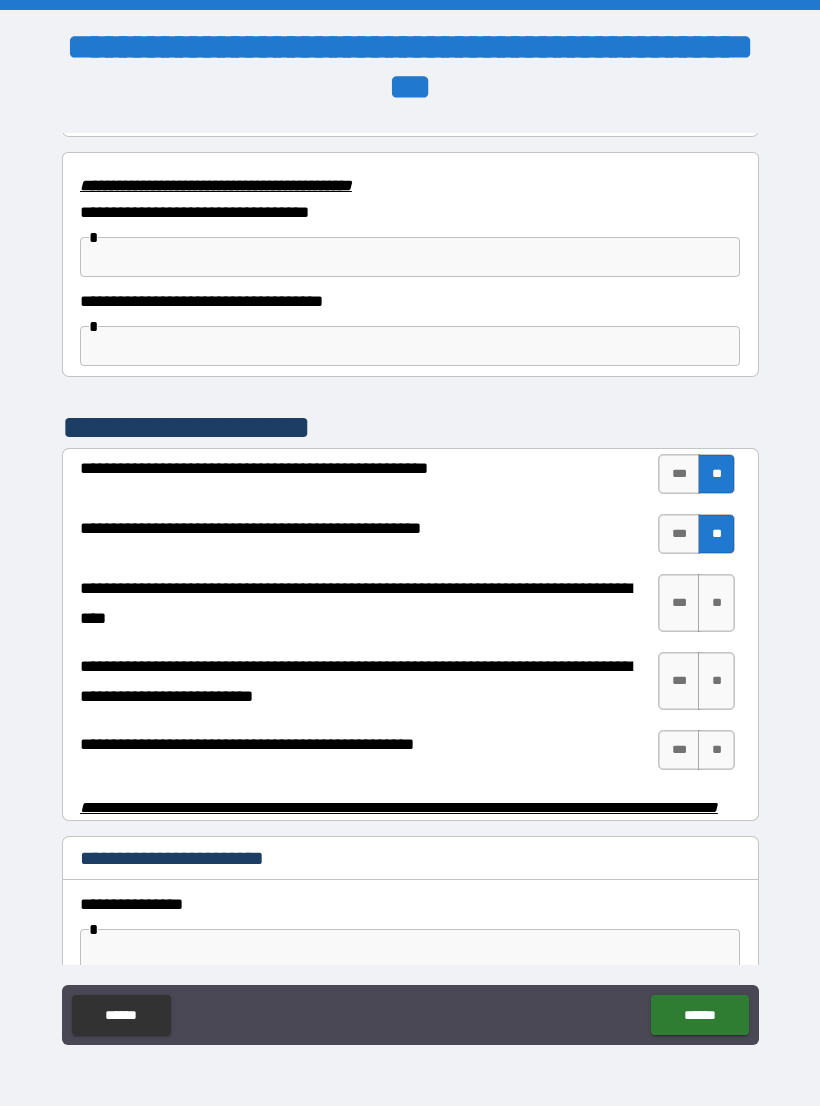 click on "***" at bounding box center [679, 603] 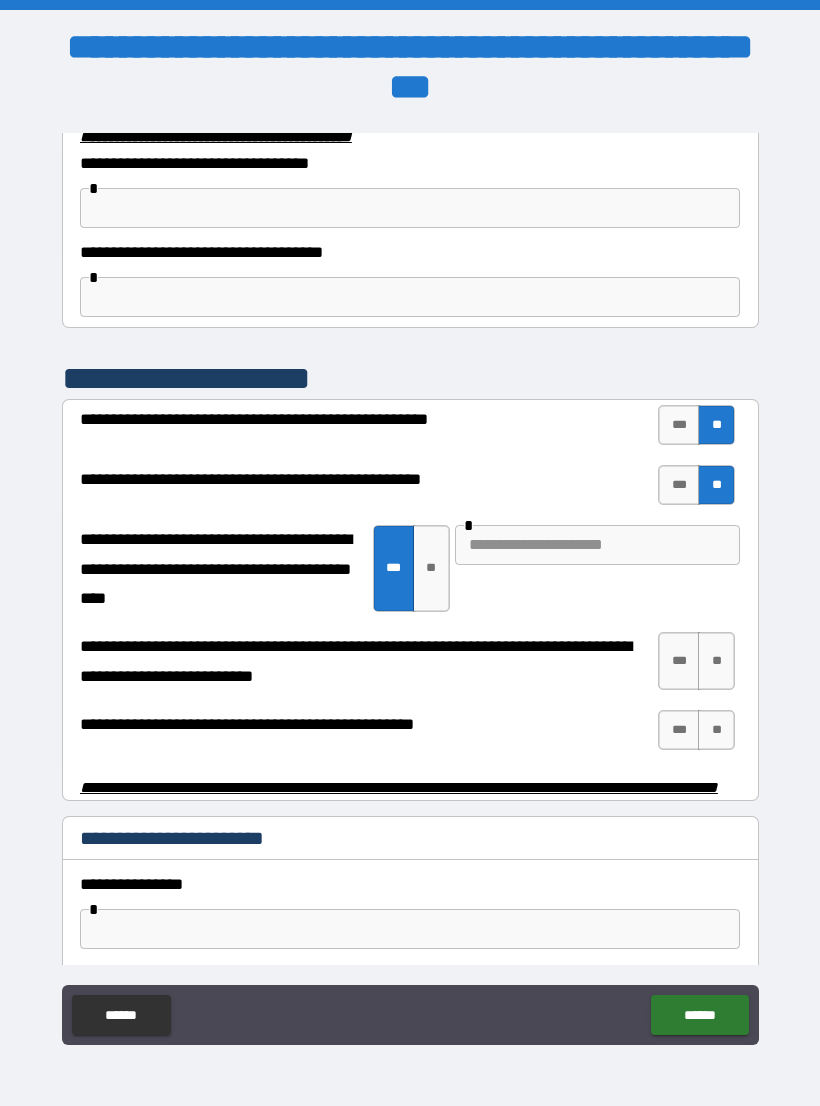 scroll, scrollTop: 3624, scrollLeft: 0, axis: vertical 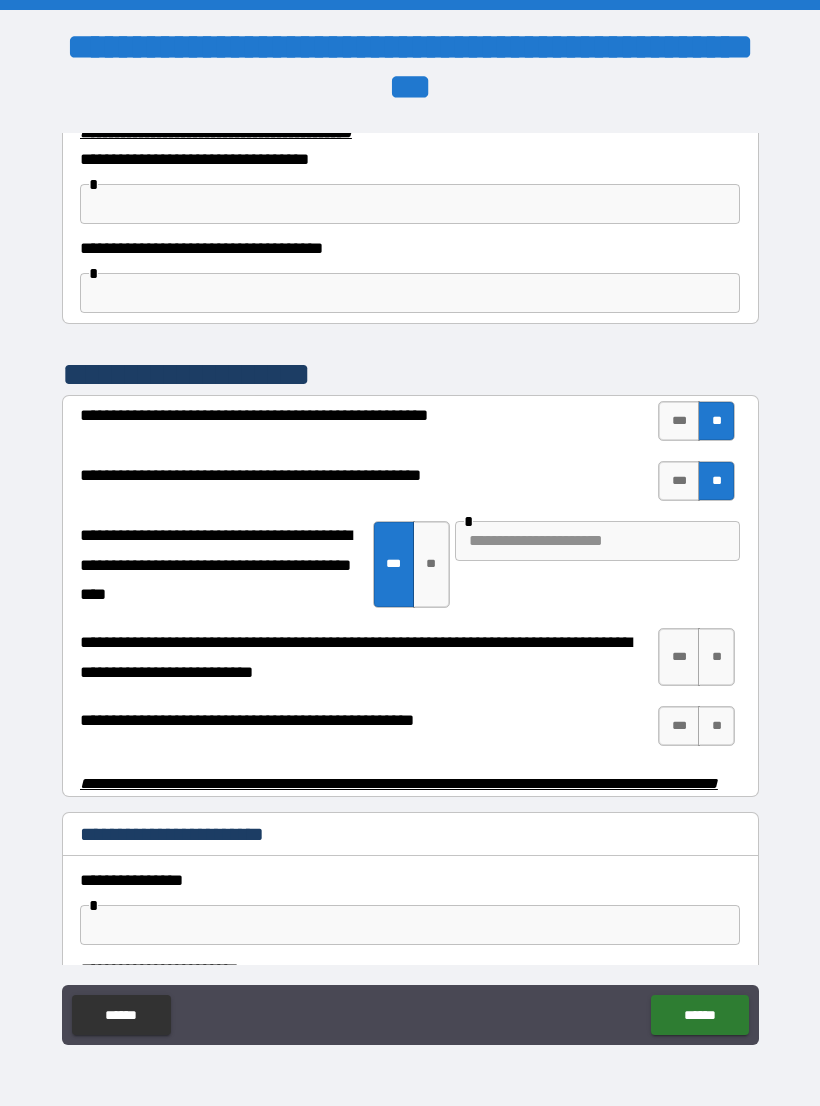 click at bounding box center [597, 541] 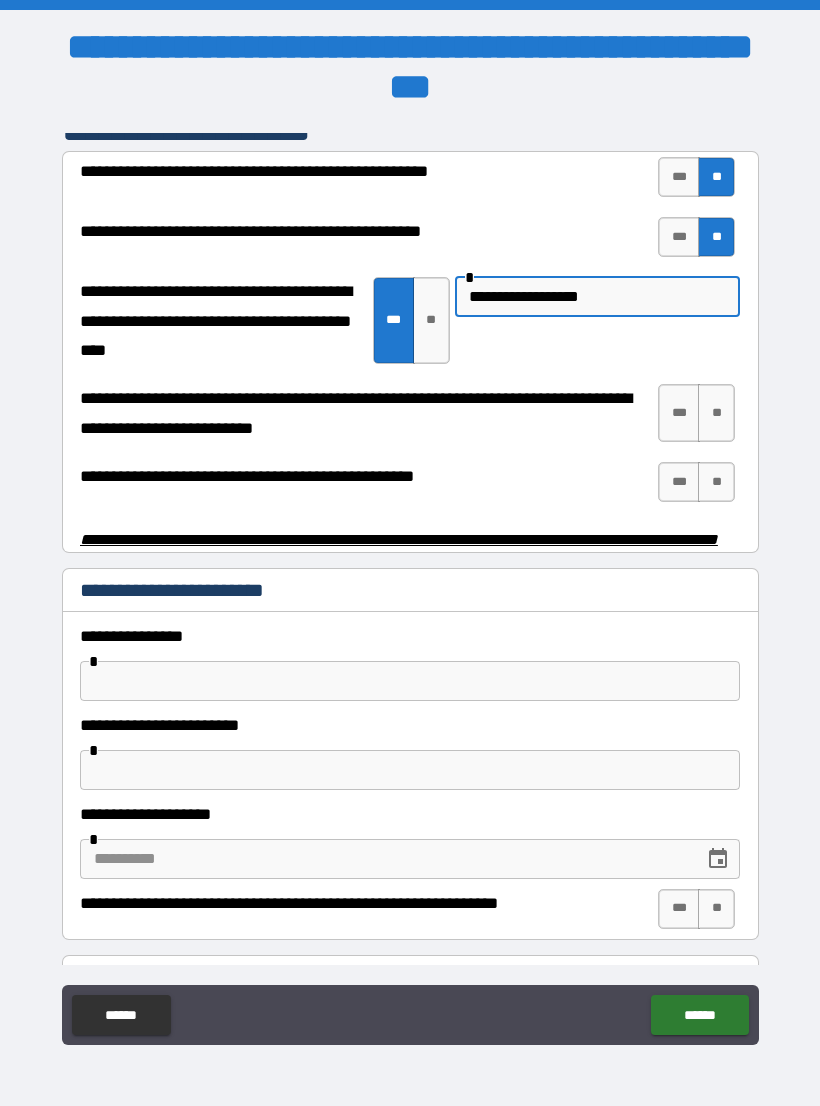 scroll, scrollTop: 3871, scrollLeft: 0, axis: vertical 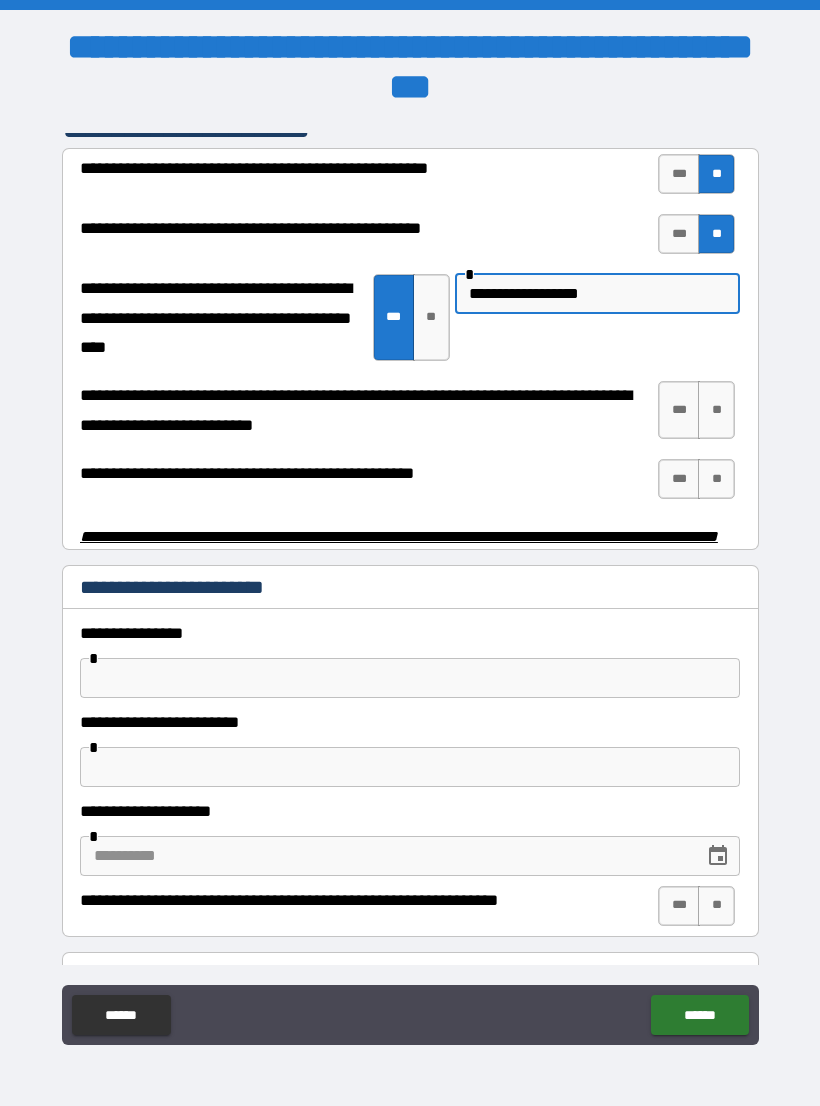 type on "**********" 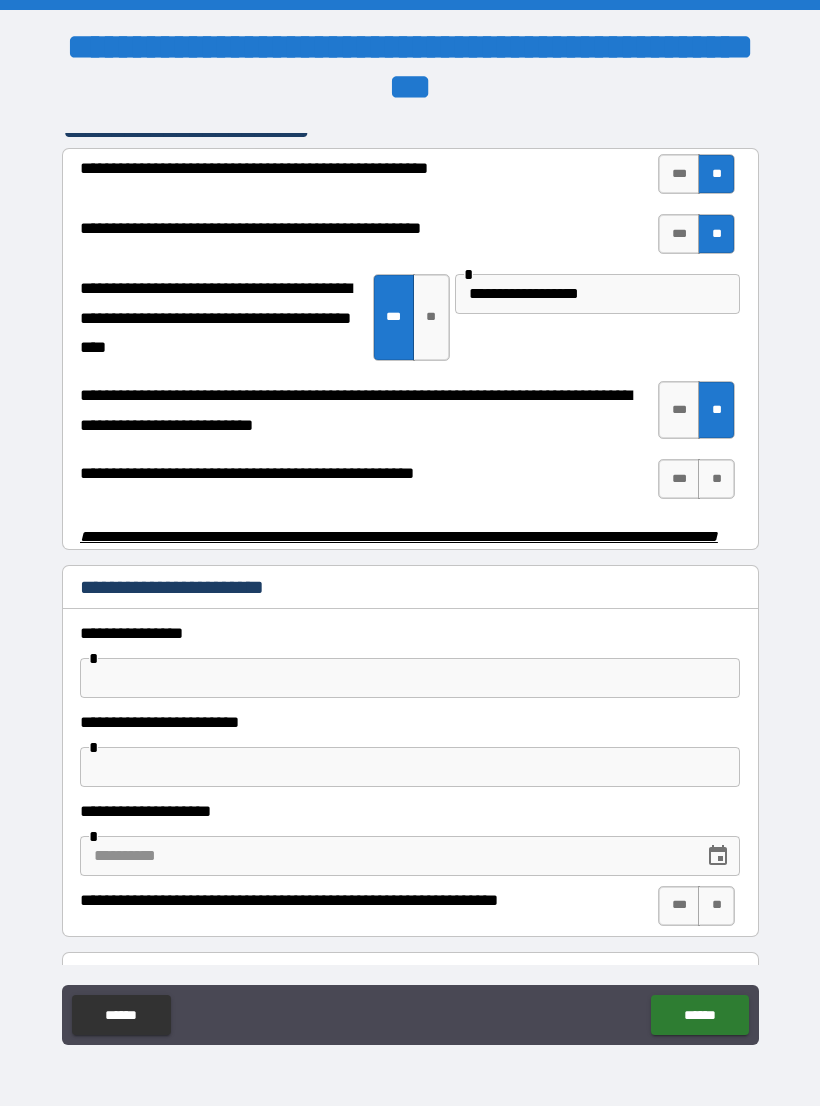 click on "**" at bounding box center [716, 479] 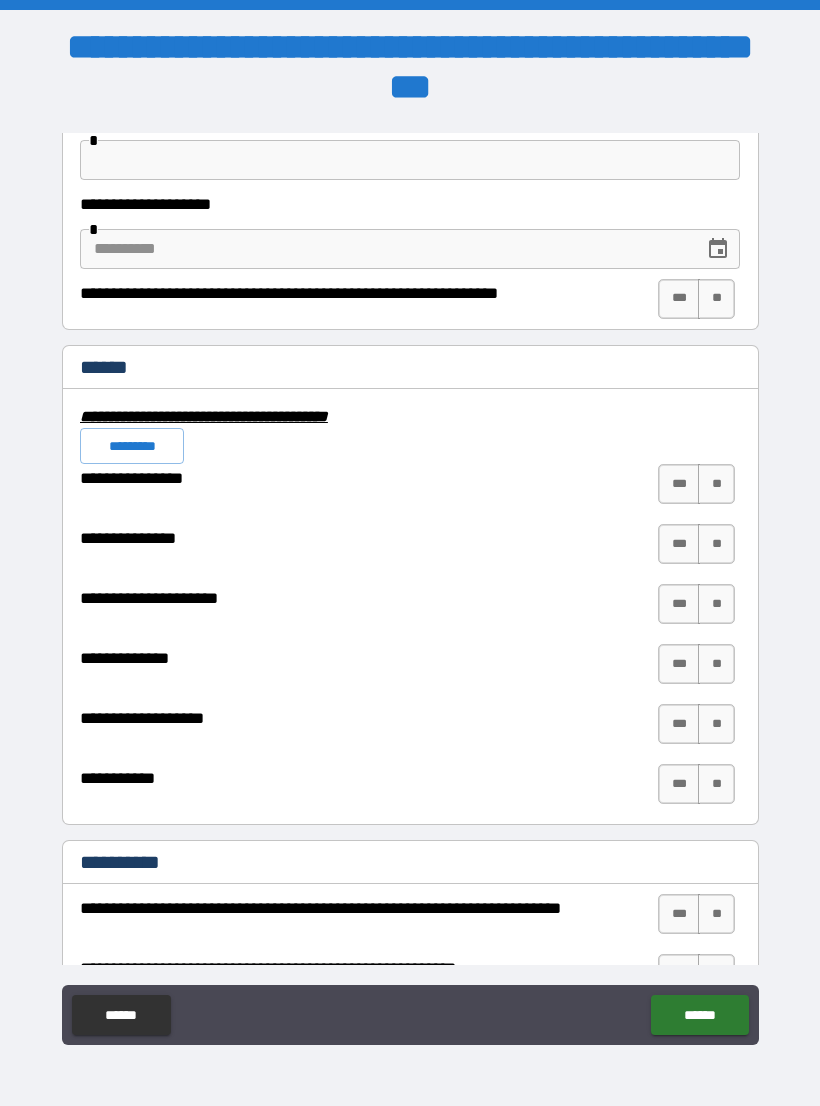 scroll, scrollTop: 4488, scrollLeft: 0, axis: vertical 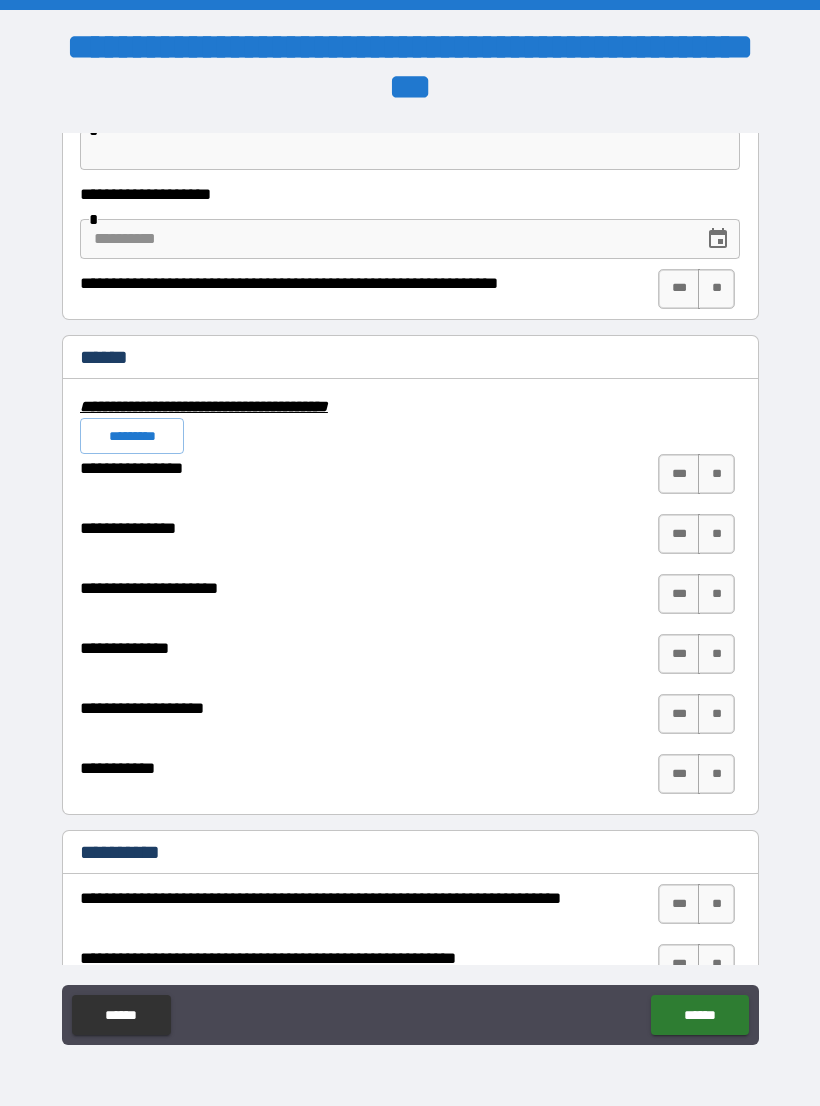 click on "**" at bounding box center (716, 474) 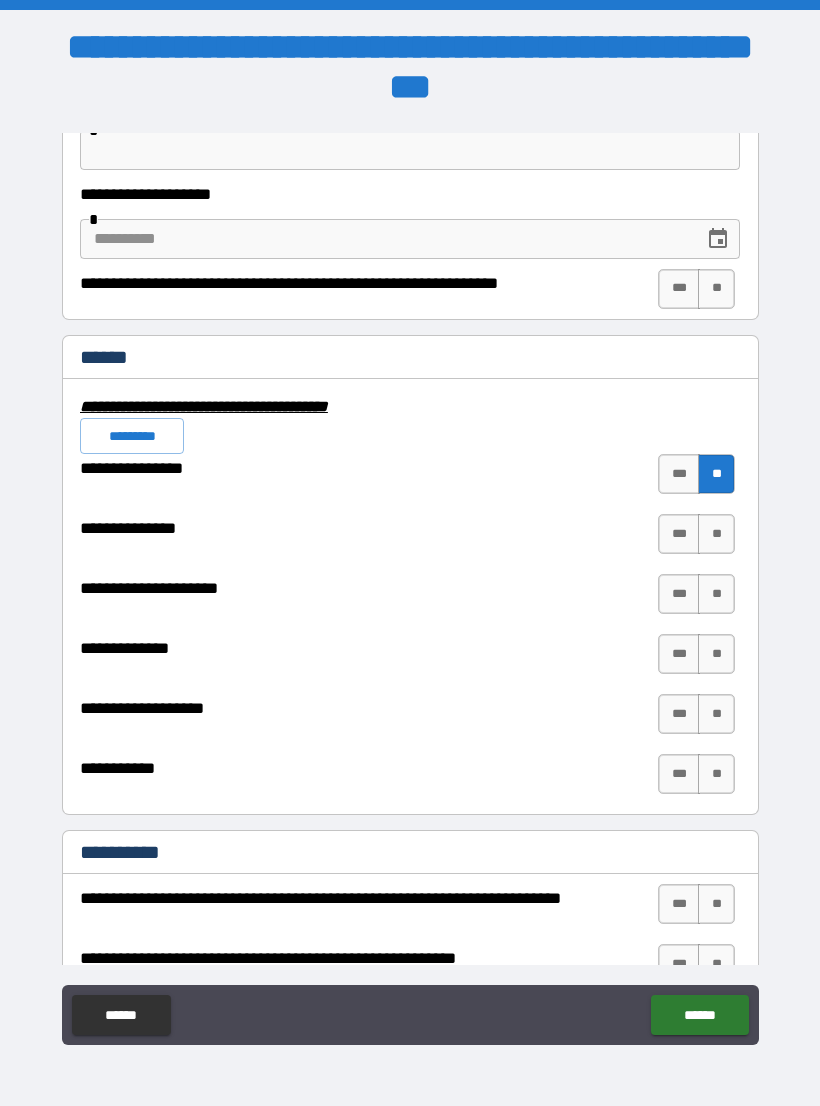 click on "**" at bounding box center (716, 534) 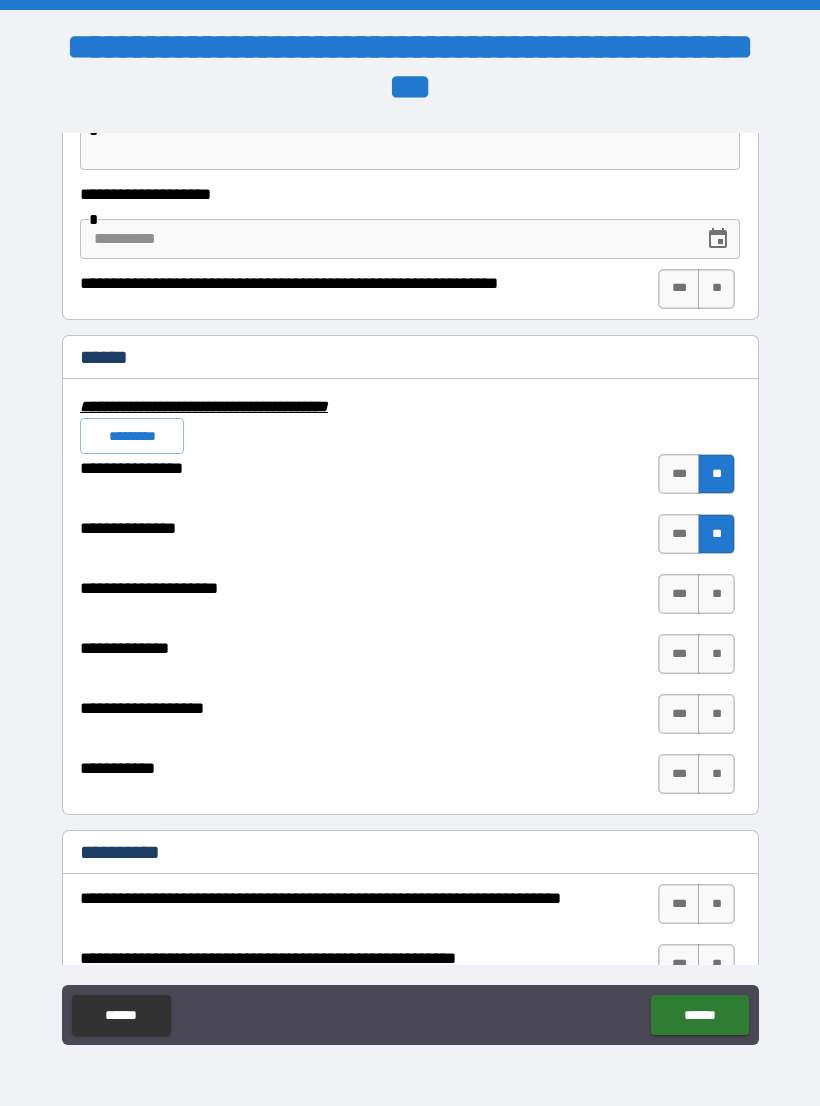 click on "**" at bounding box center [716, 594] 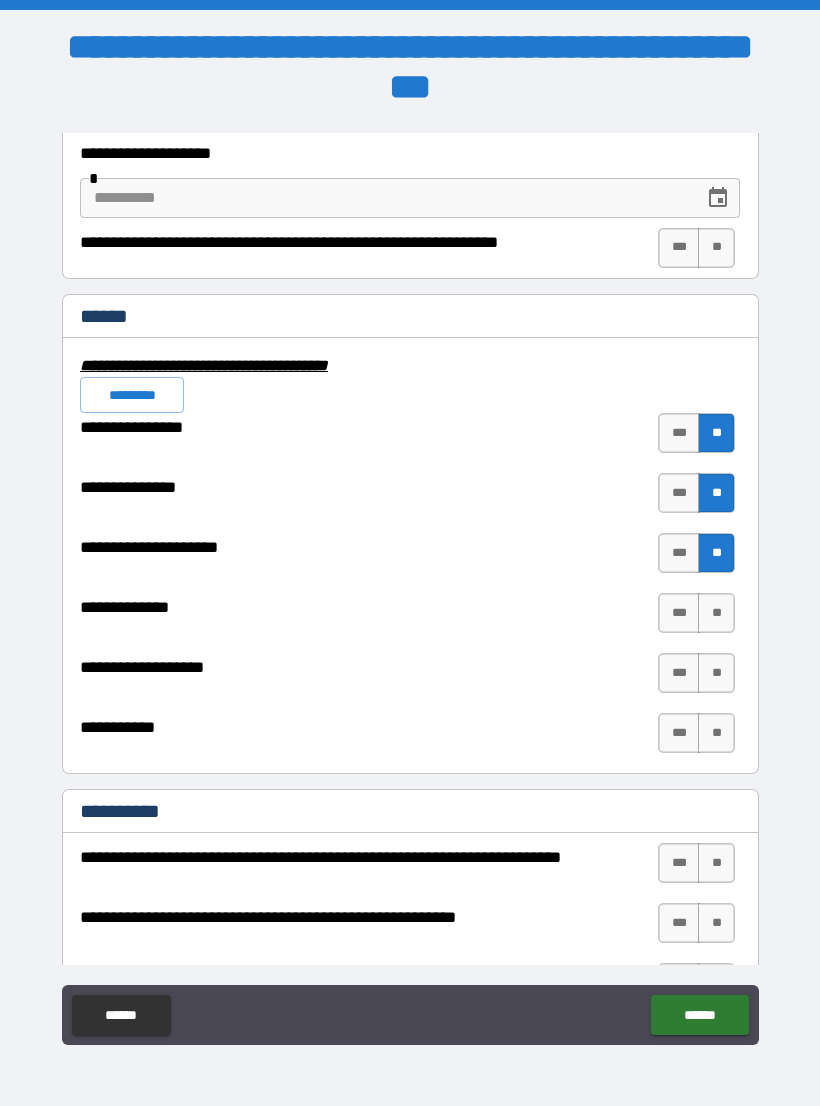 scroll, scrollTop: 4531, scrollLeft: 0, axis: vertical 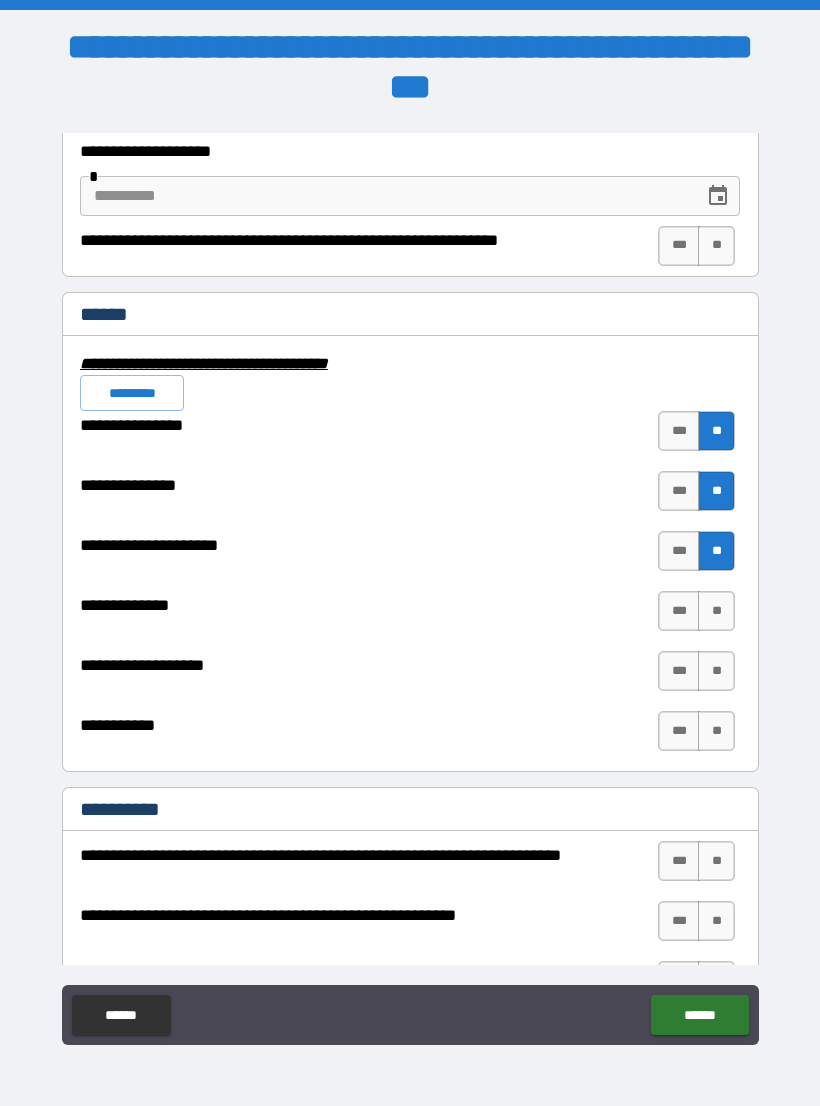 click on "**" at bounding box center [716, 611] 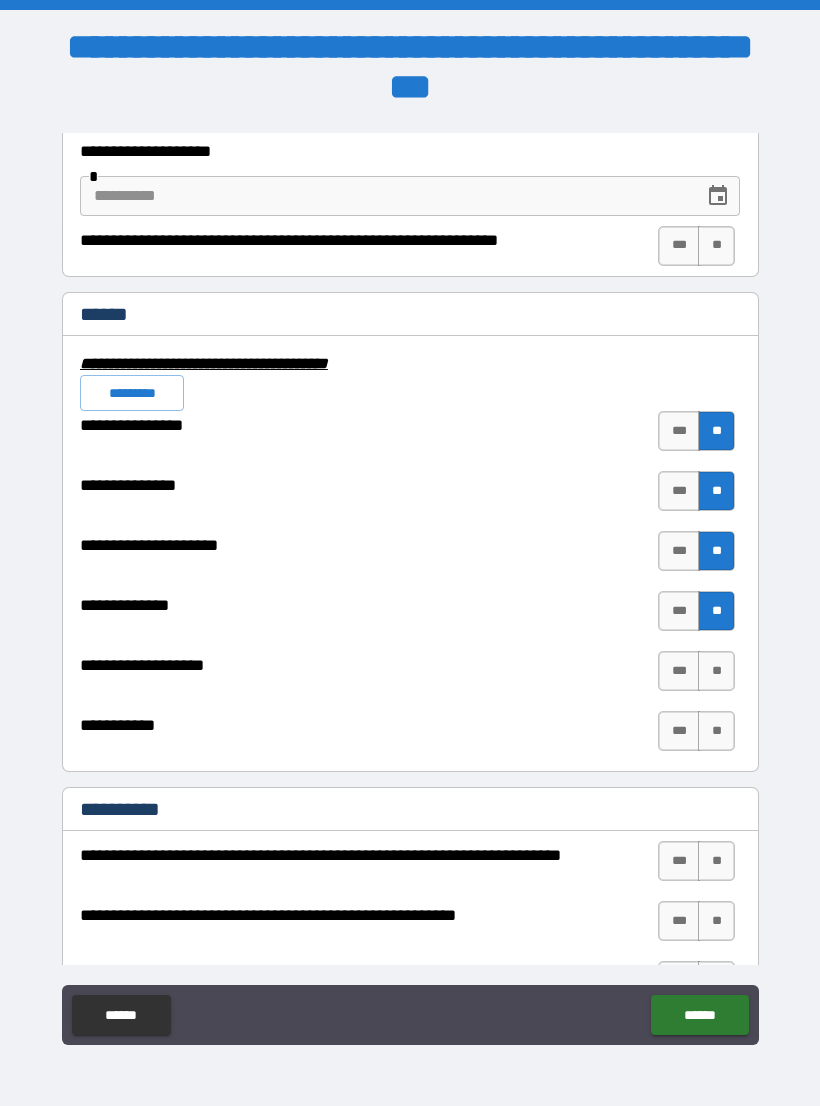 click on "**" at bounding box center [716, 671] 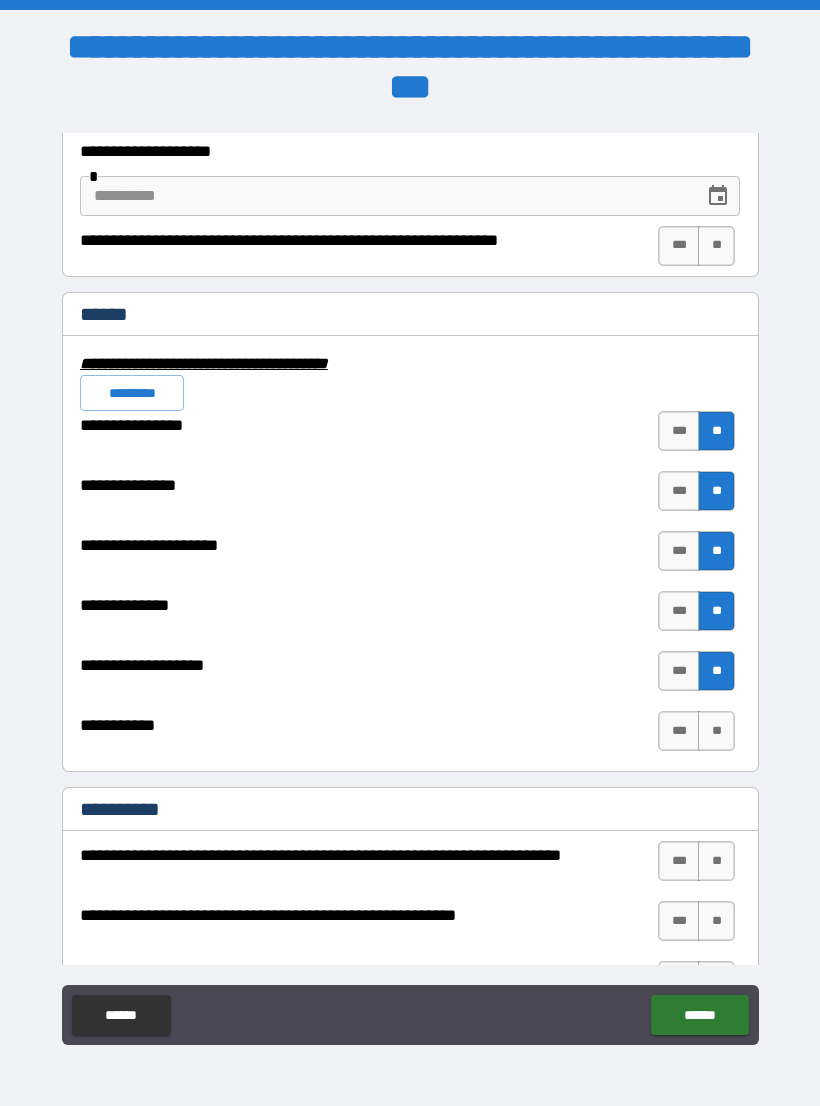 click on "***" at bounding box center (679, 731) 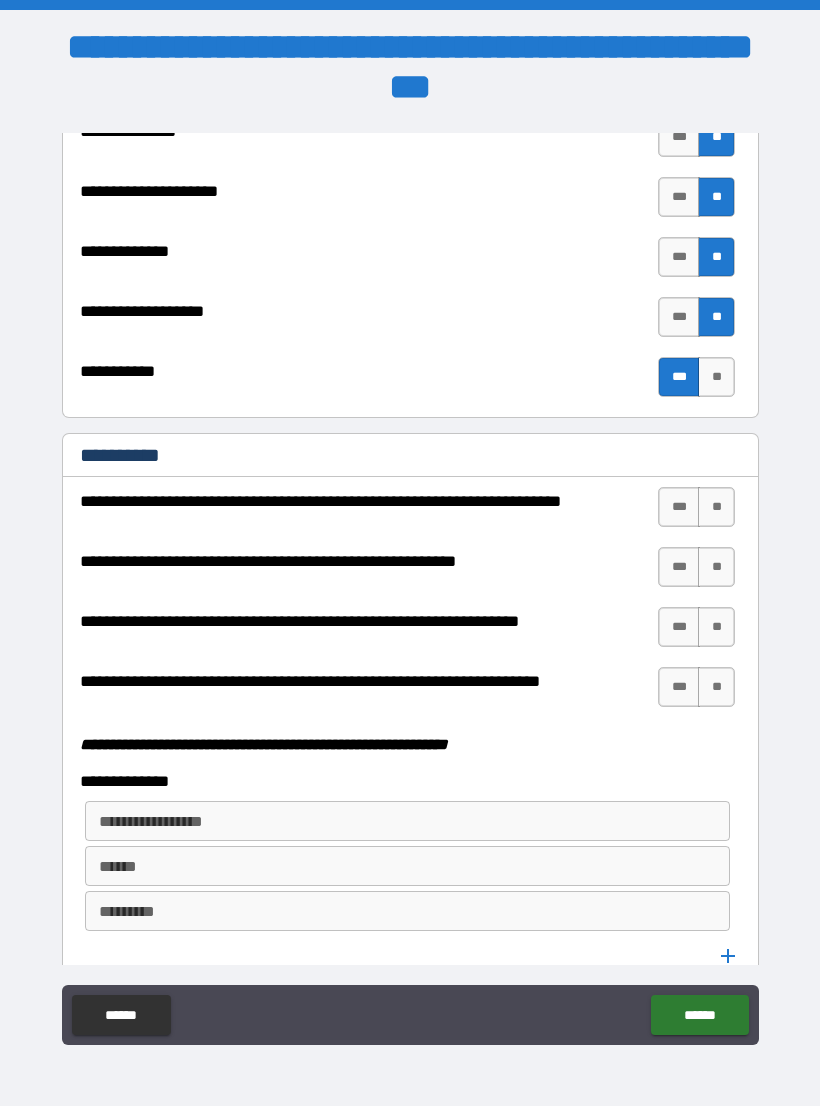 scroll, scrollTop: 4895, scrollLeft: 0, axis: vertical 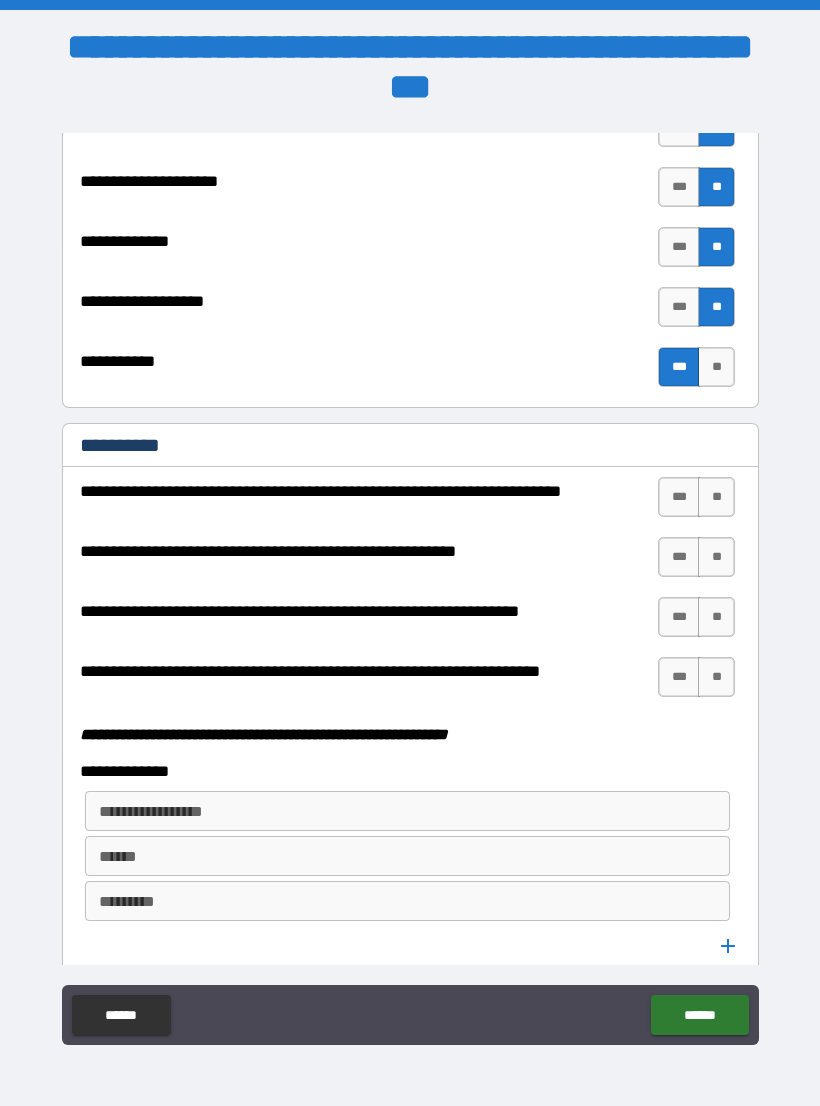 click on "**" at bounding box center [716, 497] 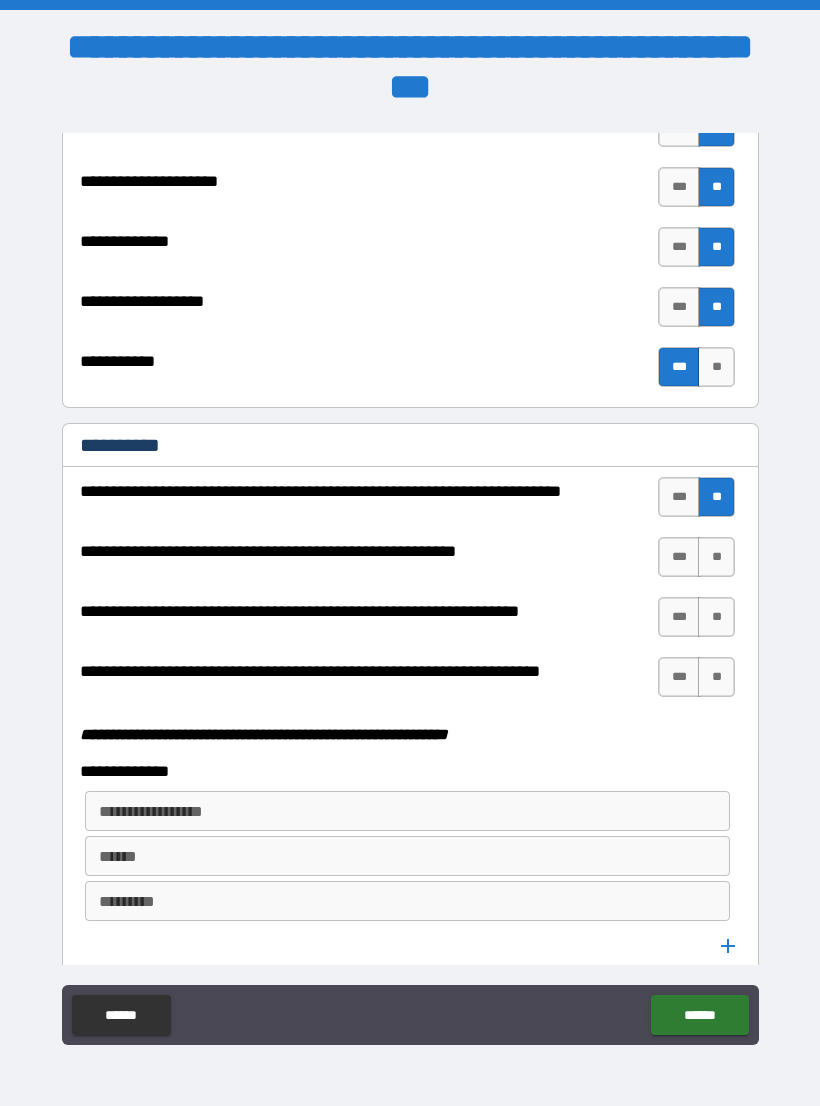 click on "**" at bounding box center [716, 557] 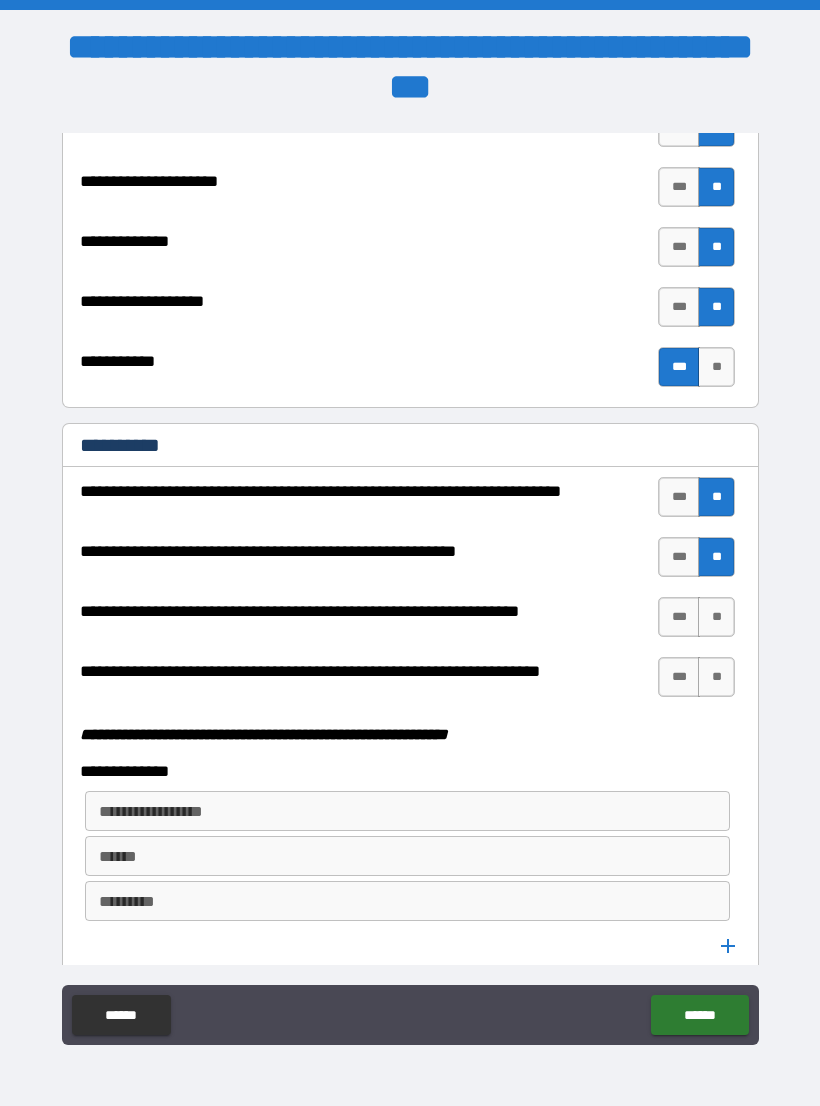 click on "**" at bounding box center (716, 617) 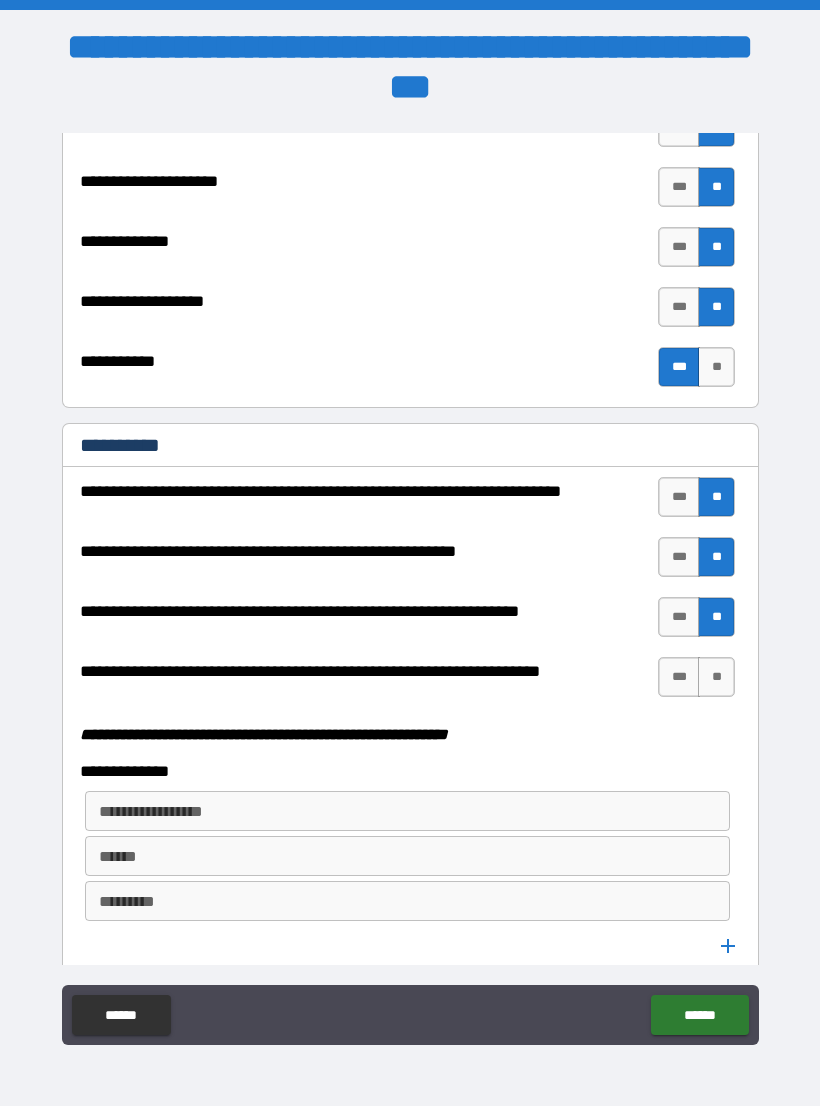 click on "**" at bounding box center (716, 677) 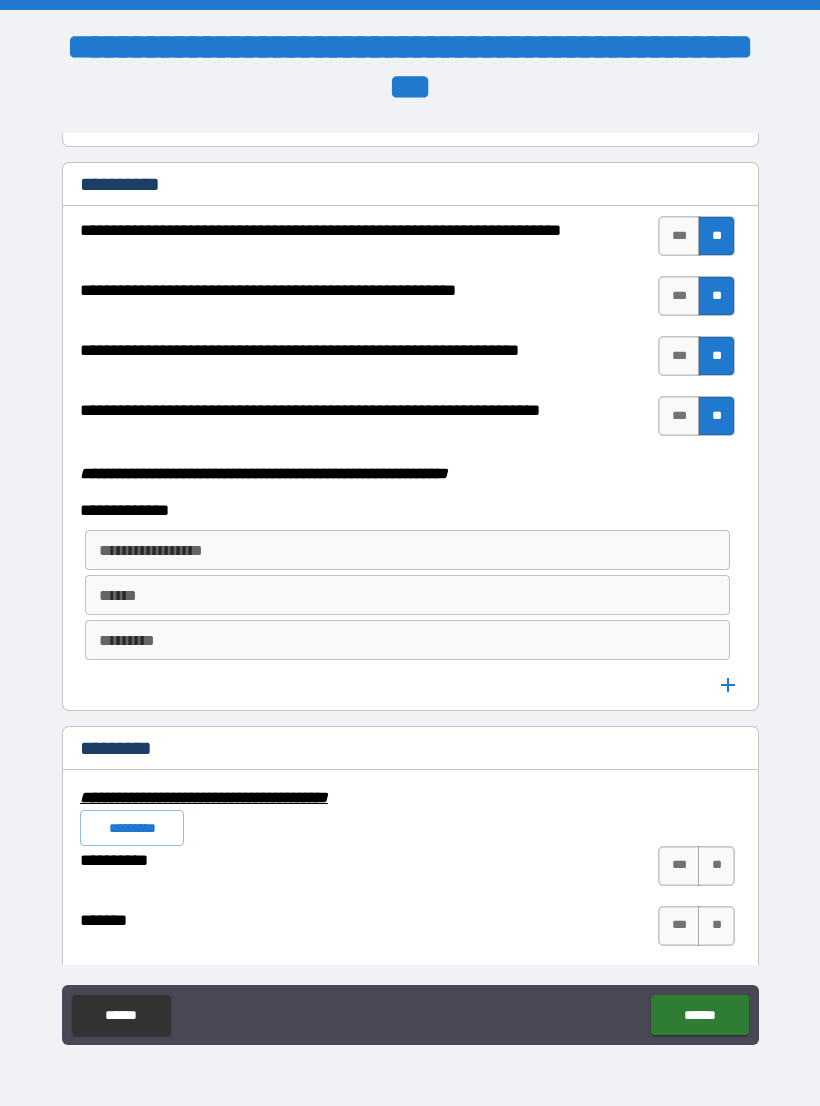 scroll, scrollTop: 5140, scrollLeft: 0, axis: vertical 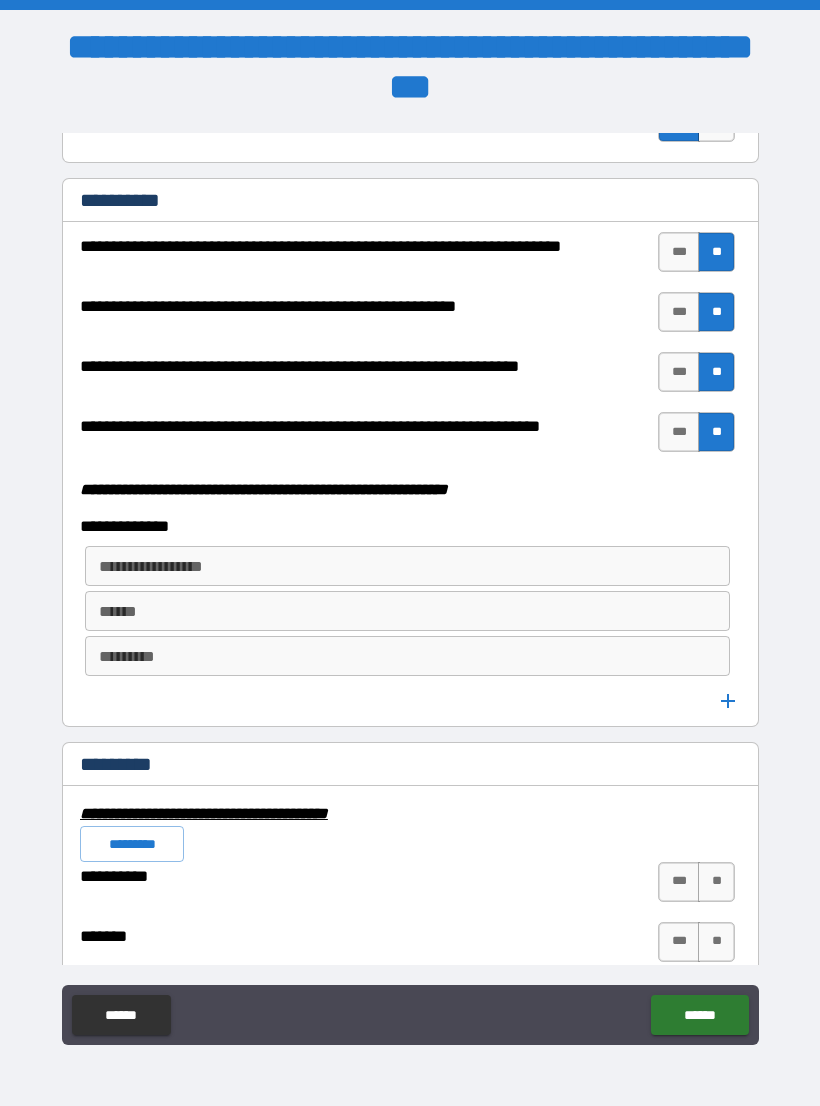 click on "***" at bounding box center [679, 432] 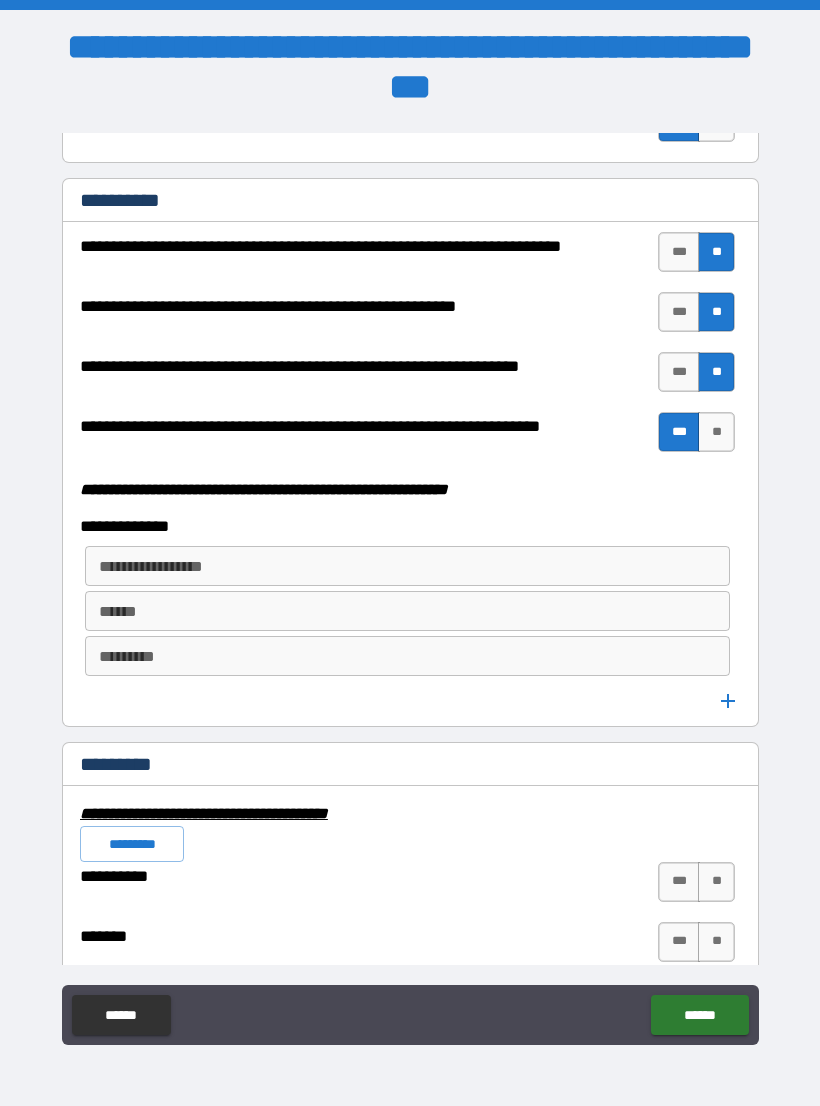 click on "**********" at bounding box center [407, 566] 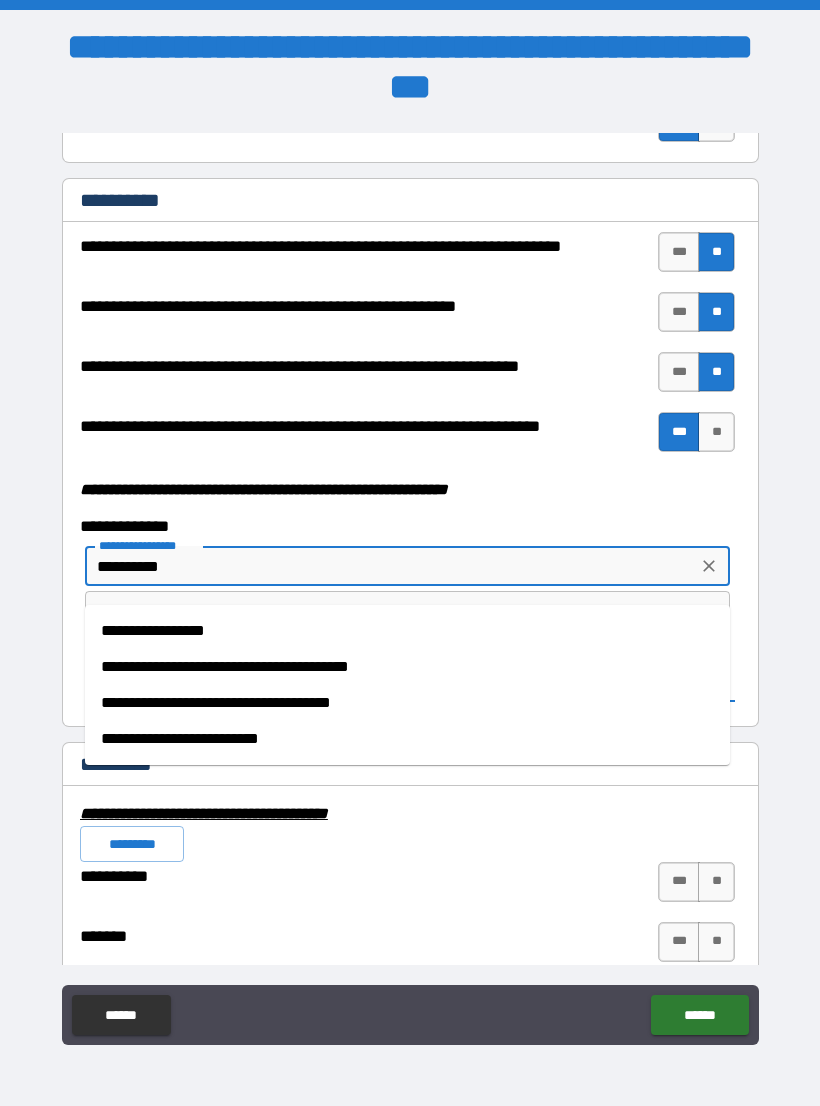 scroll, scrollTop: 5272, scrollLeft: 0, axis: vertical 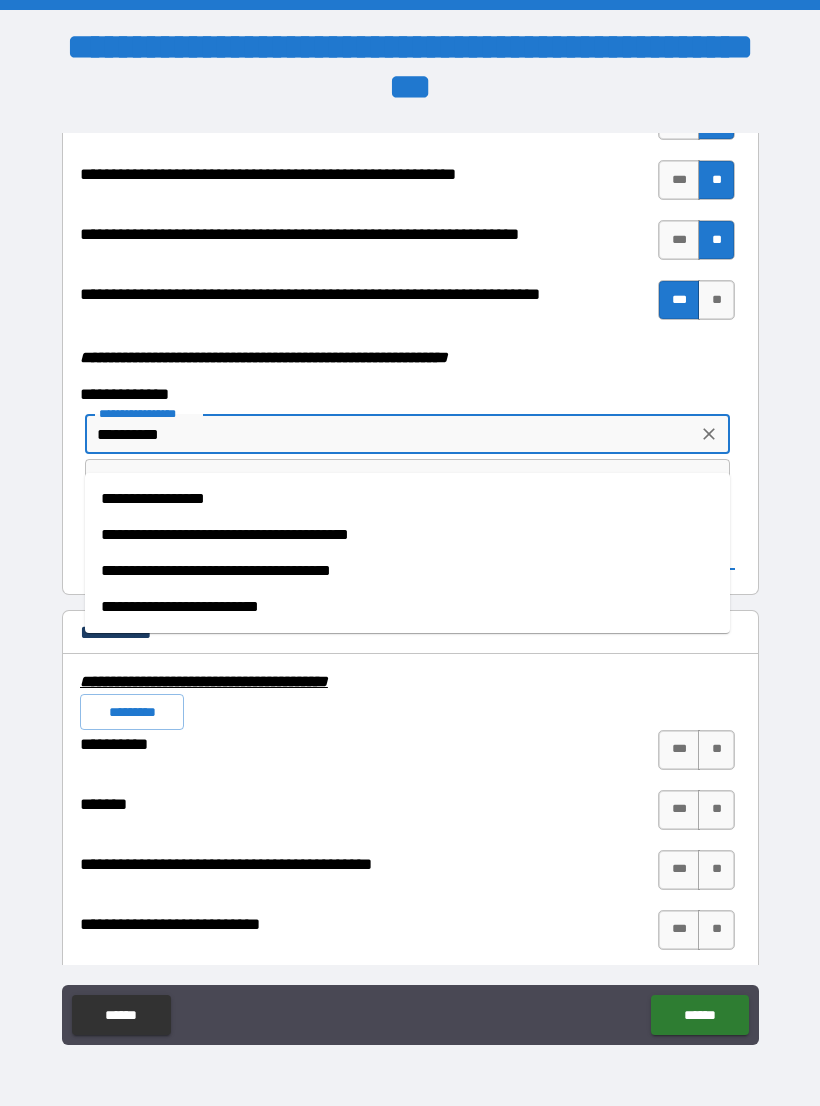 click on "**********" at bounding box center [407, 499] 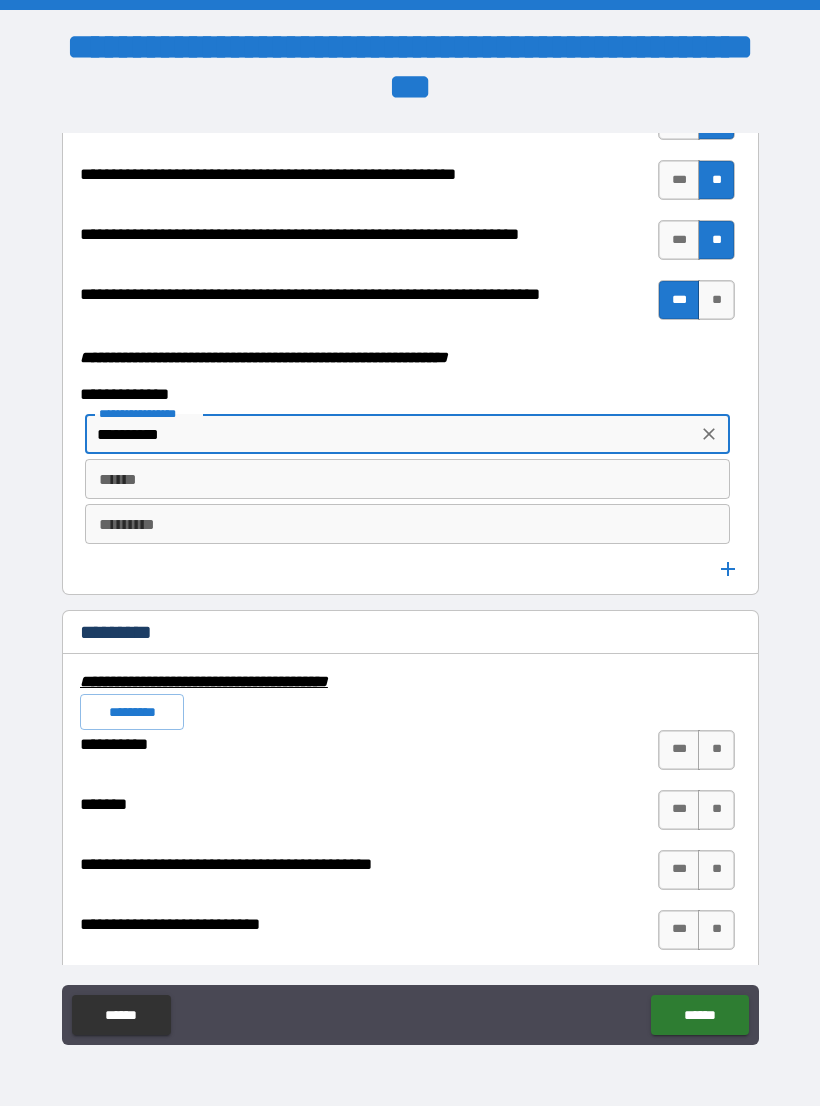 type on "**********" 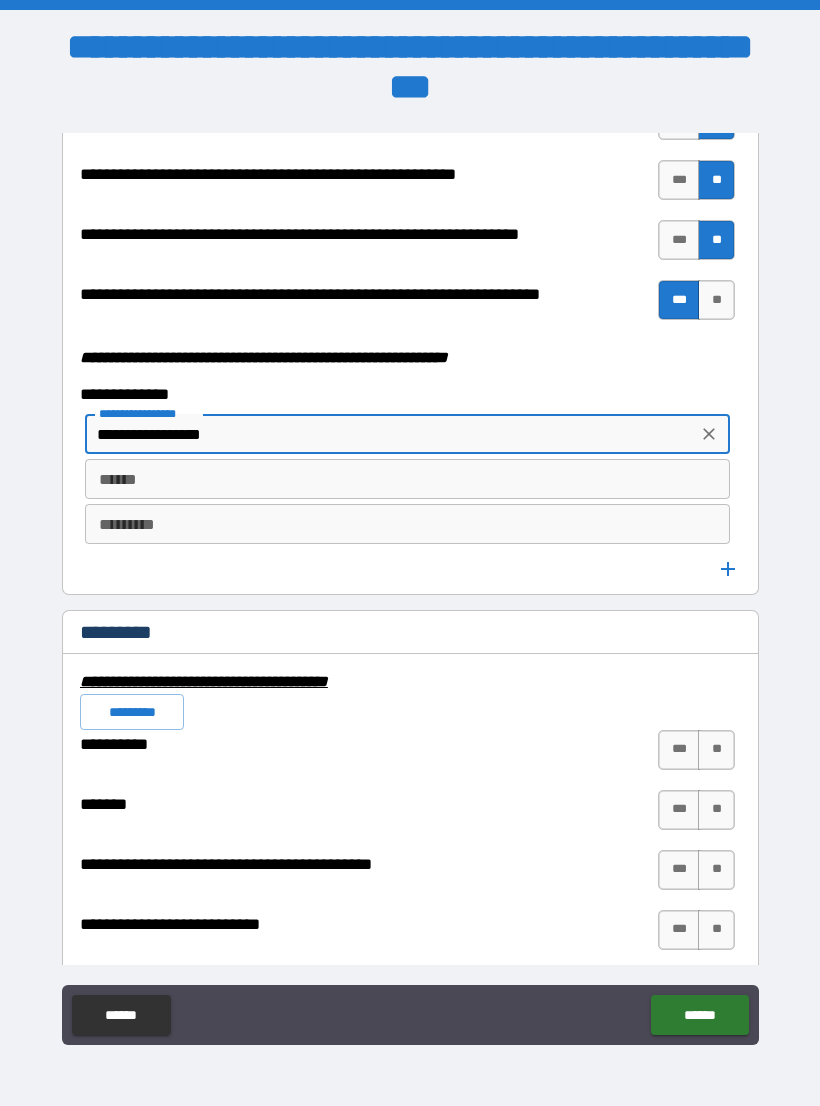 scroll, scrollTop: 5270, scrollLeft: 0, axis: vertical 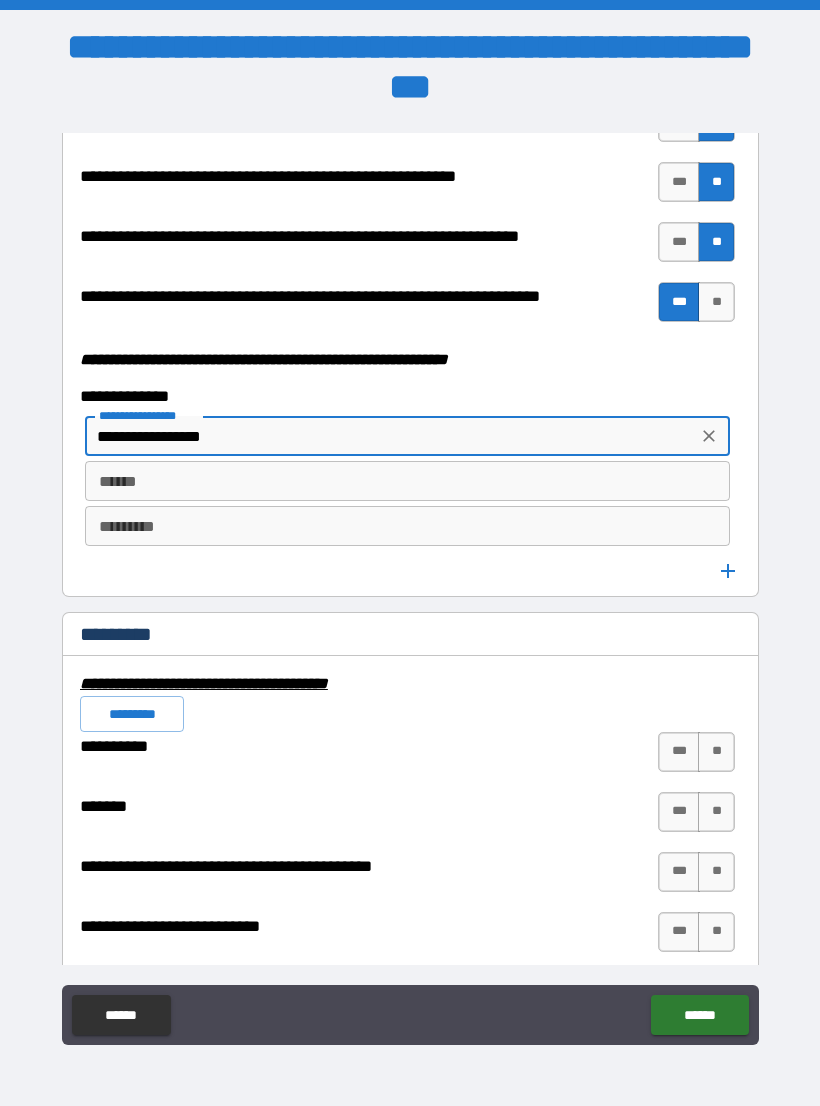 click on "****** ******" at bounding box center (407, 481) 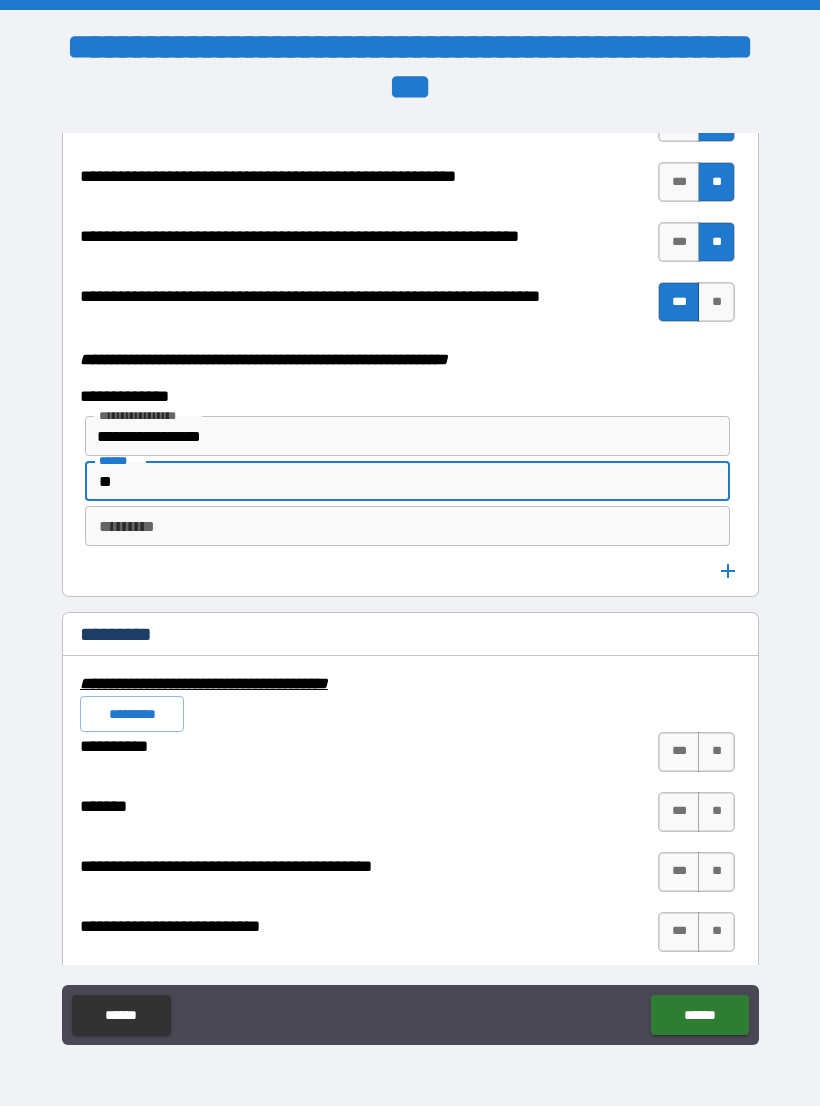 type on "*" 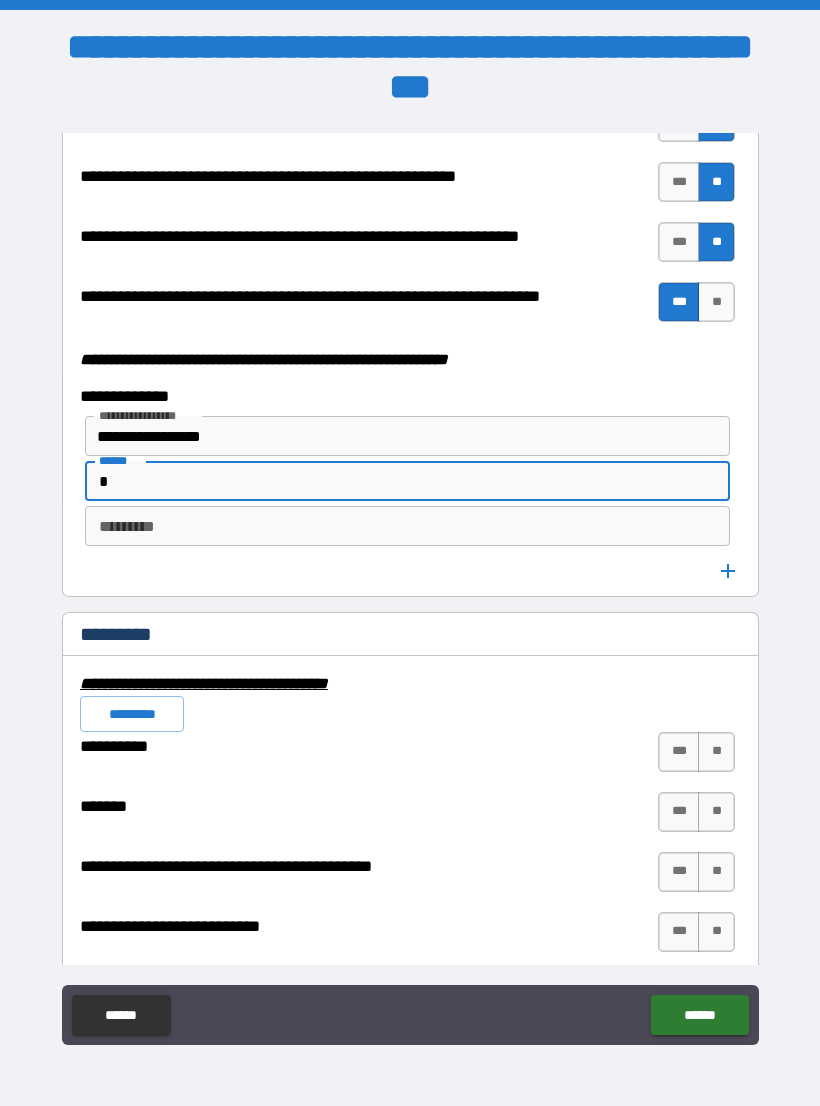 type 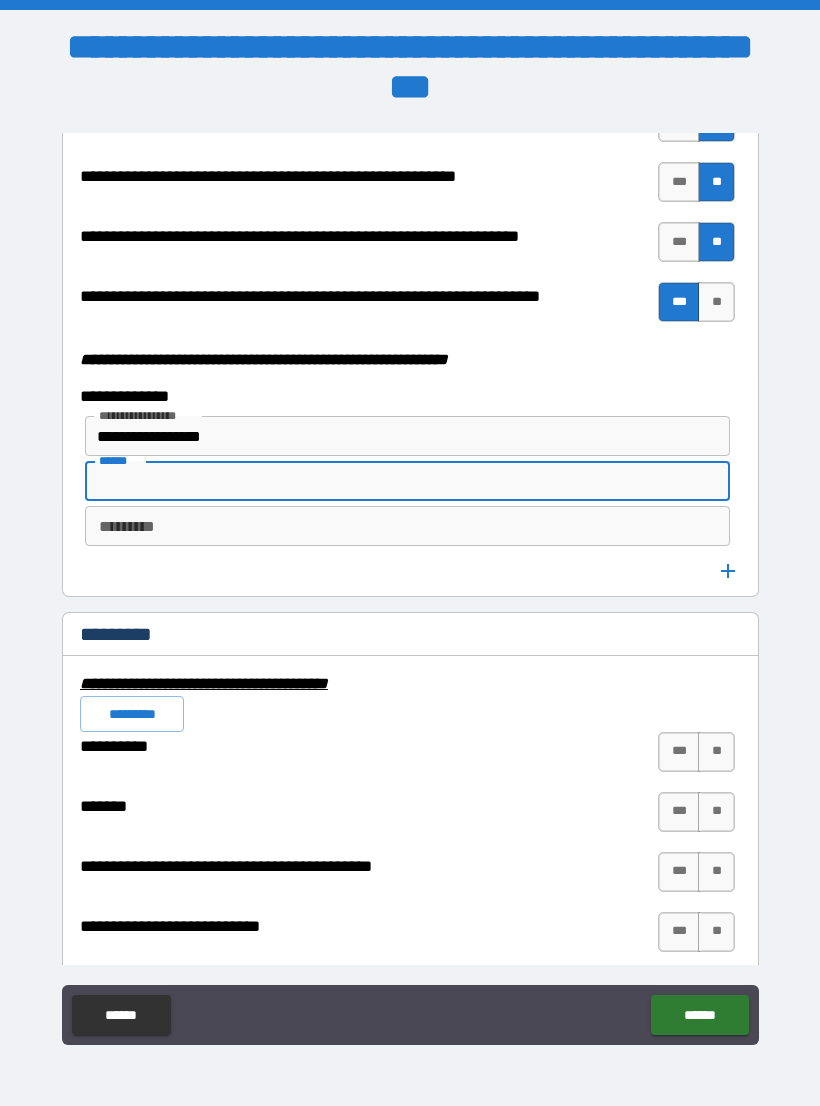 click on "********* *********" at bounding box center (407, 526) 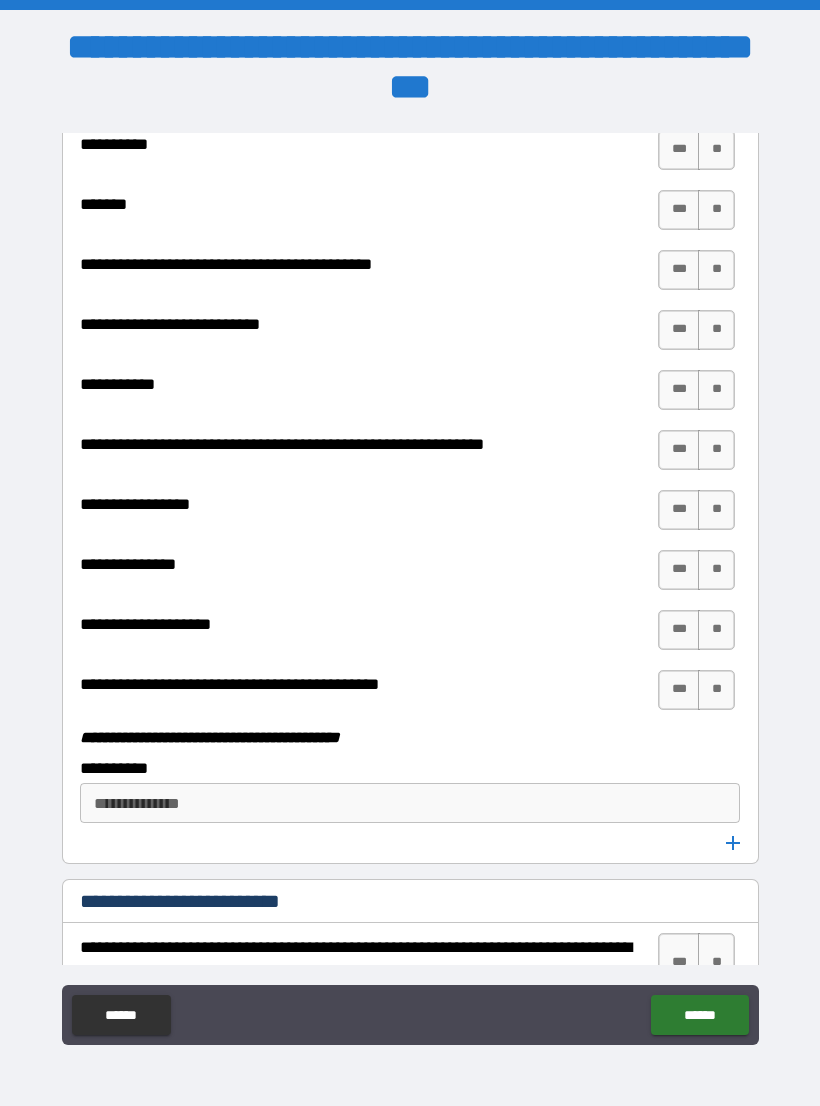 scroll, scrollTop: 5873, scrollLeft: 0, axis: vertical 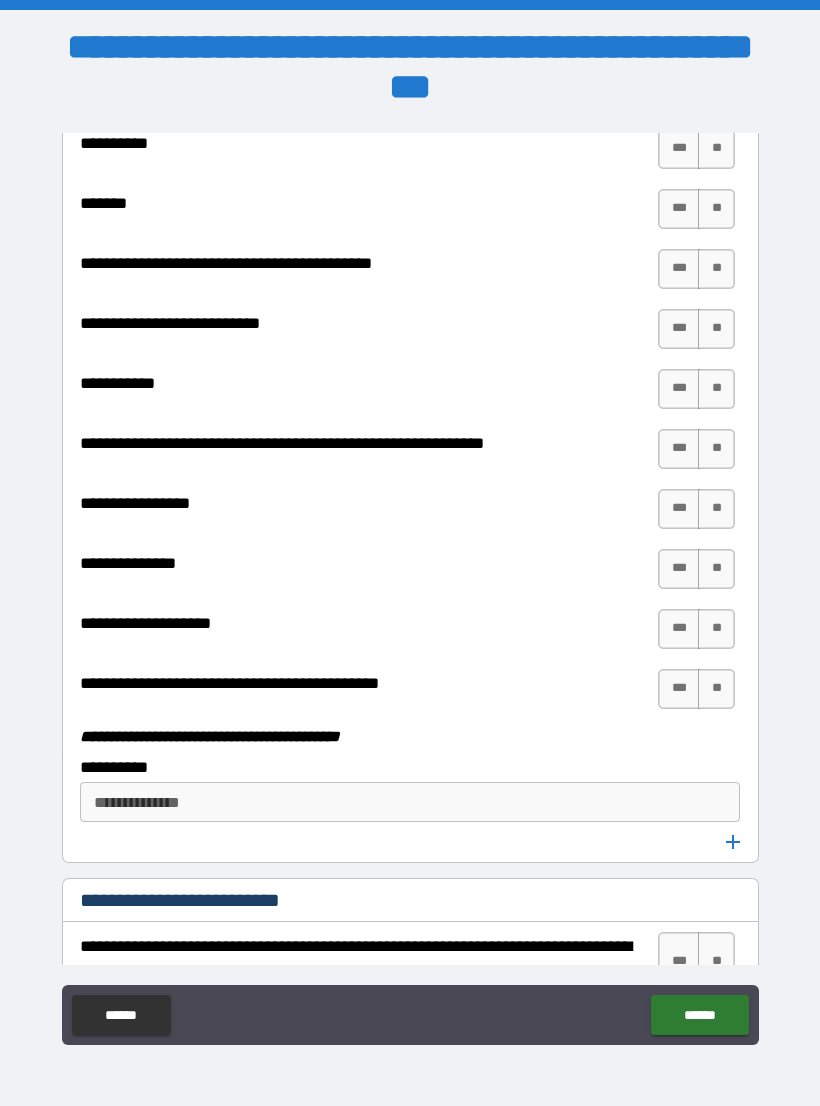 type on "**********" 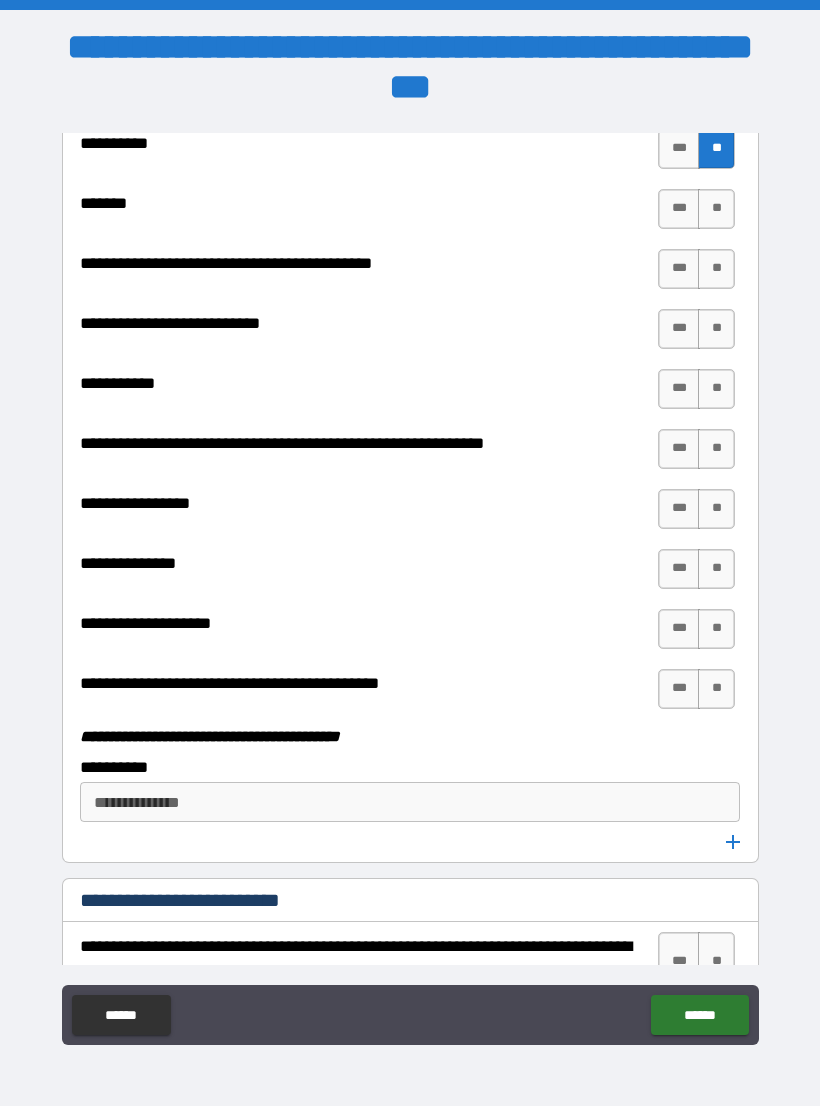 click on "**" at bounding box center [716, 209] 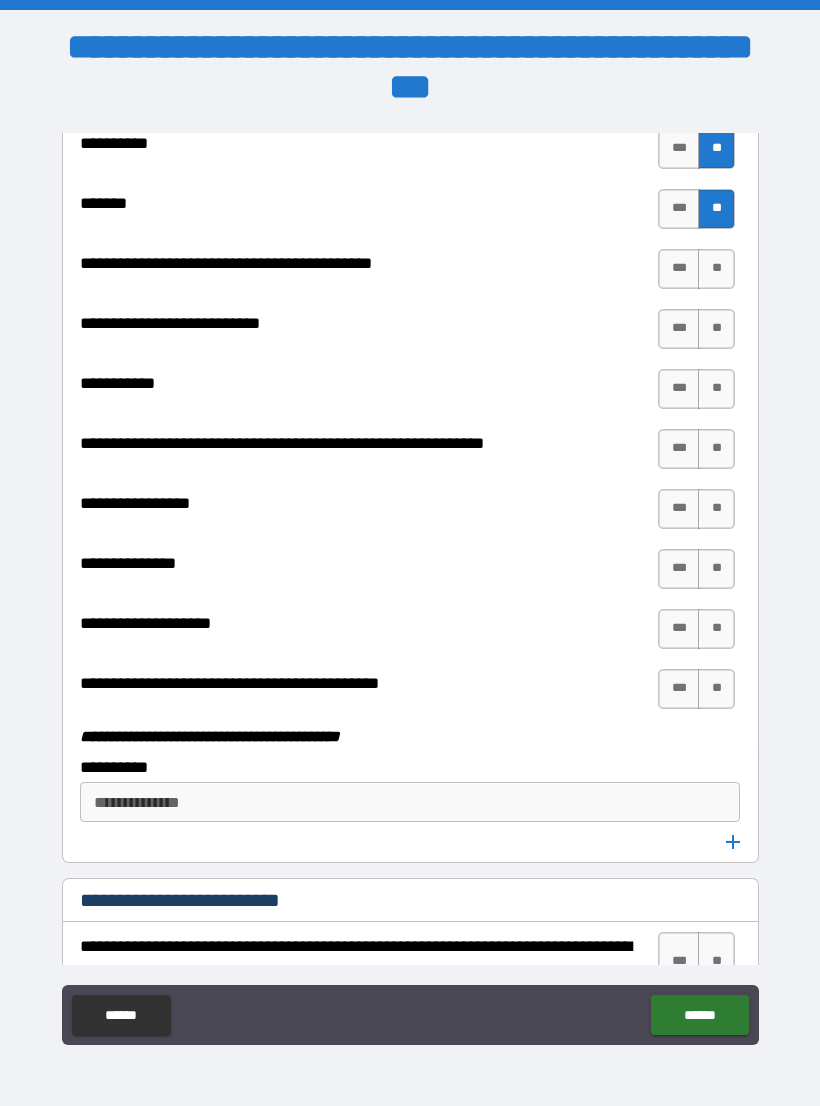 click on "**" at bounding box center (716, 269) 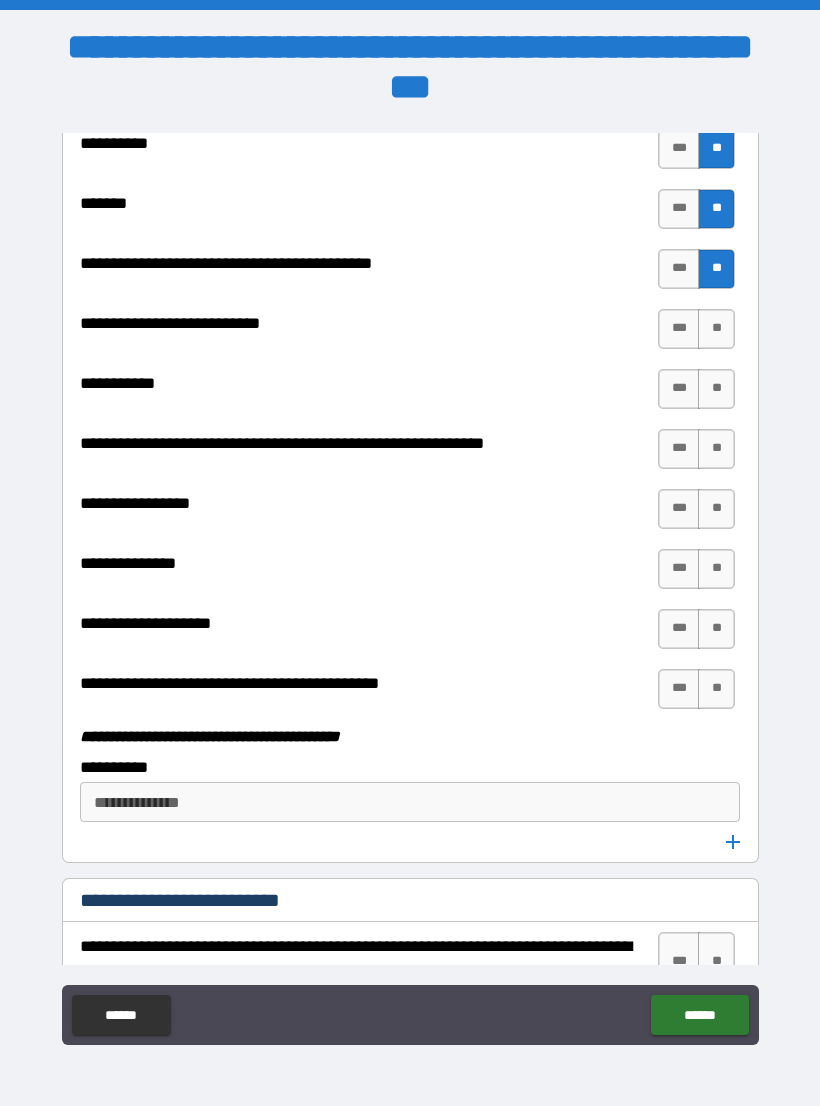 click on "**" at bounding box center (716, 329) 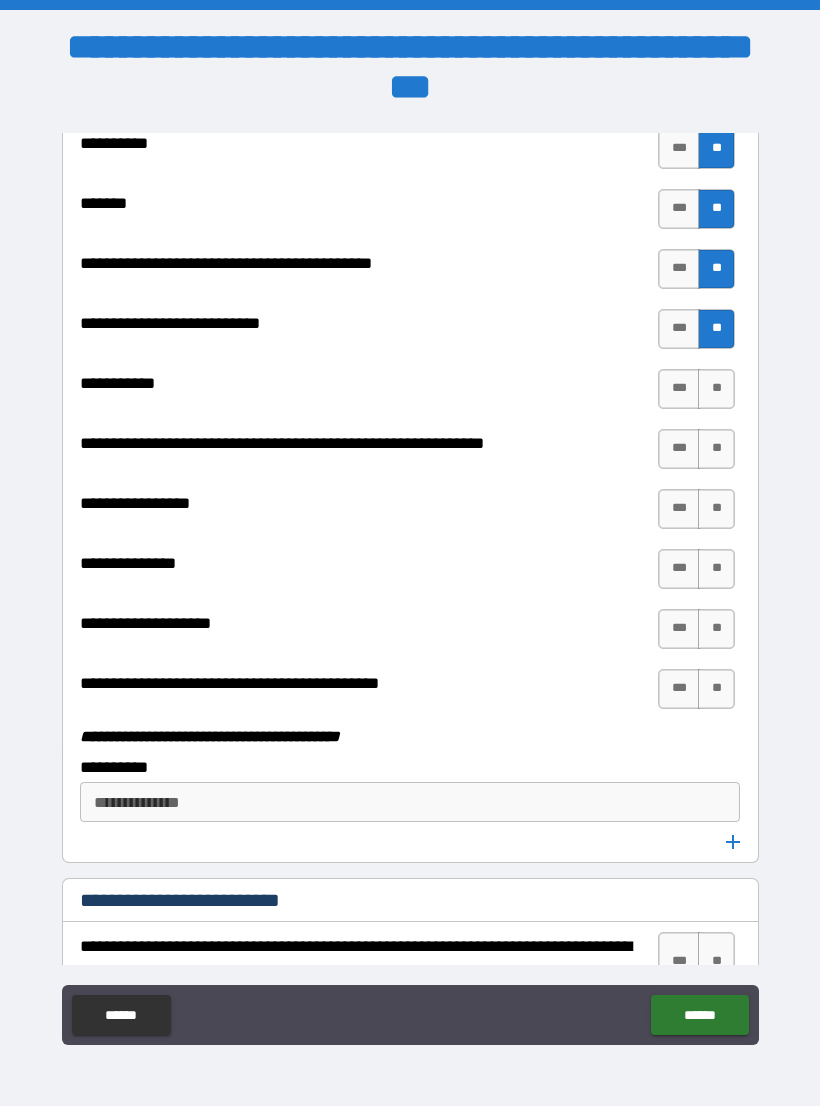 click on "[FIRST] [LAST] [STREET] [CITY] [STATE] [POSTAL_CODE]" at bounding box center (410, 399) 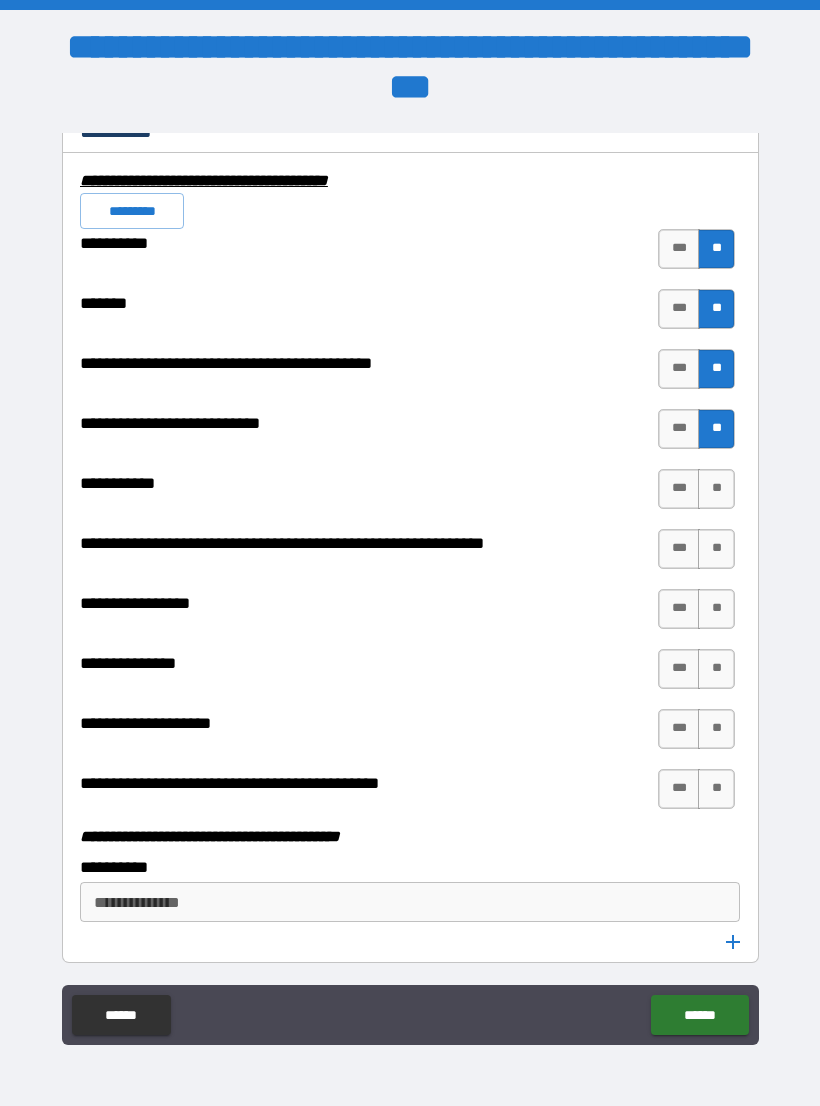 scroll, scrollTop: 5778, scrollLeft: 0, axis: vertical 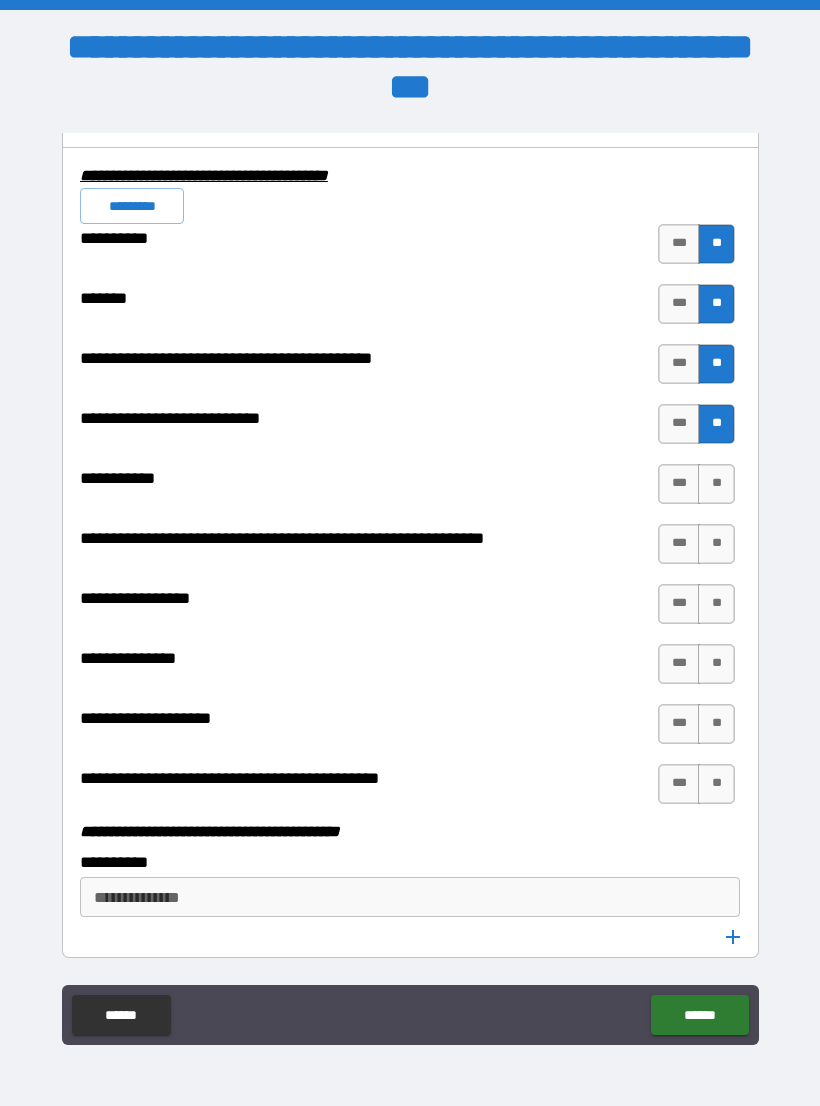 click on "**" at bounding box center (716, 484) 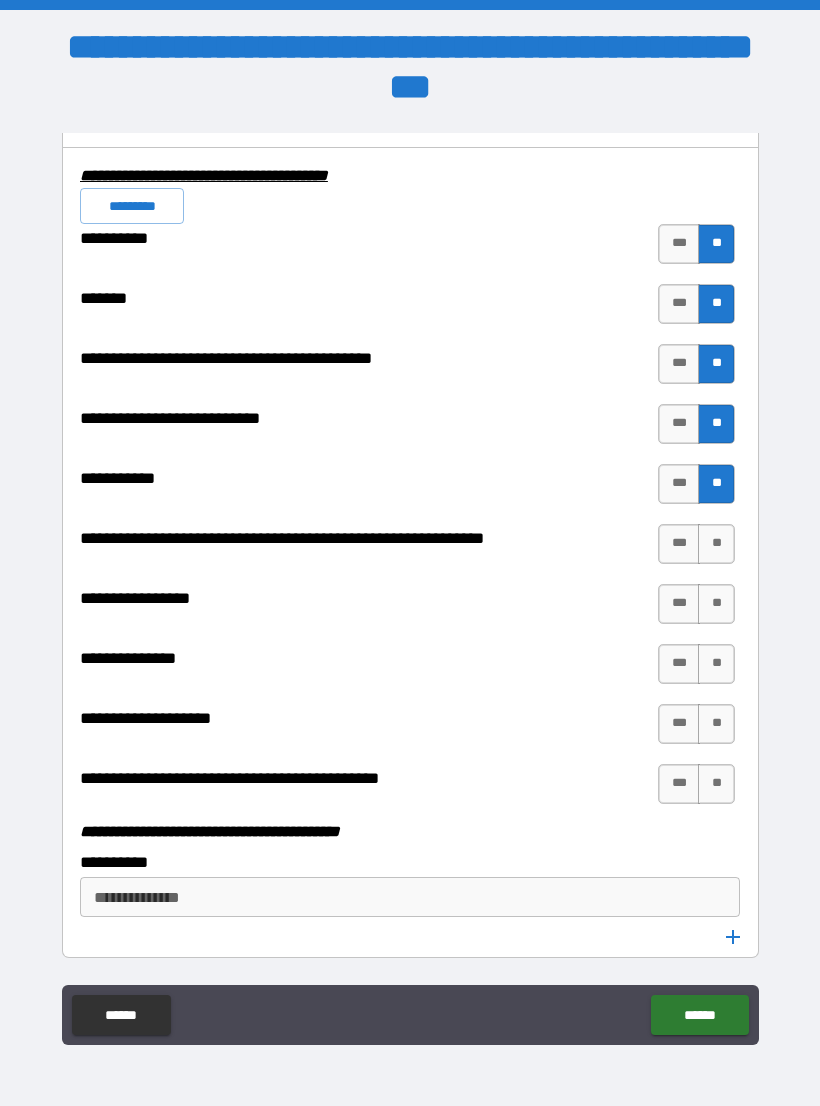 click on "**" at bounding box center [716, 544] 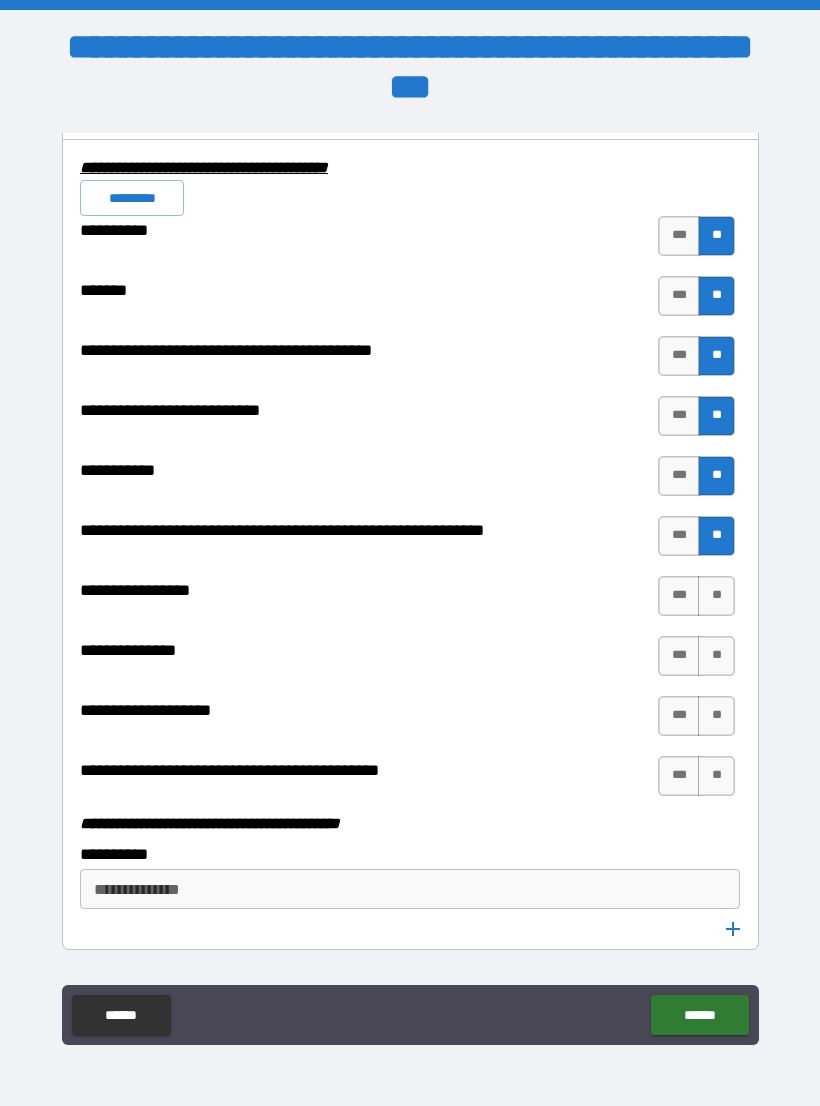 scroll, scrollTop: 5796, scrollLeft: 0, axis: vertical 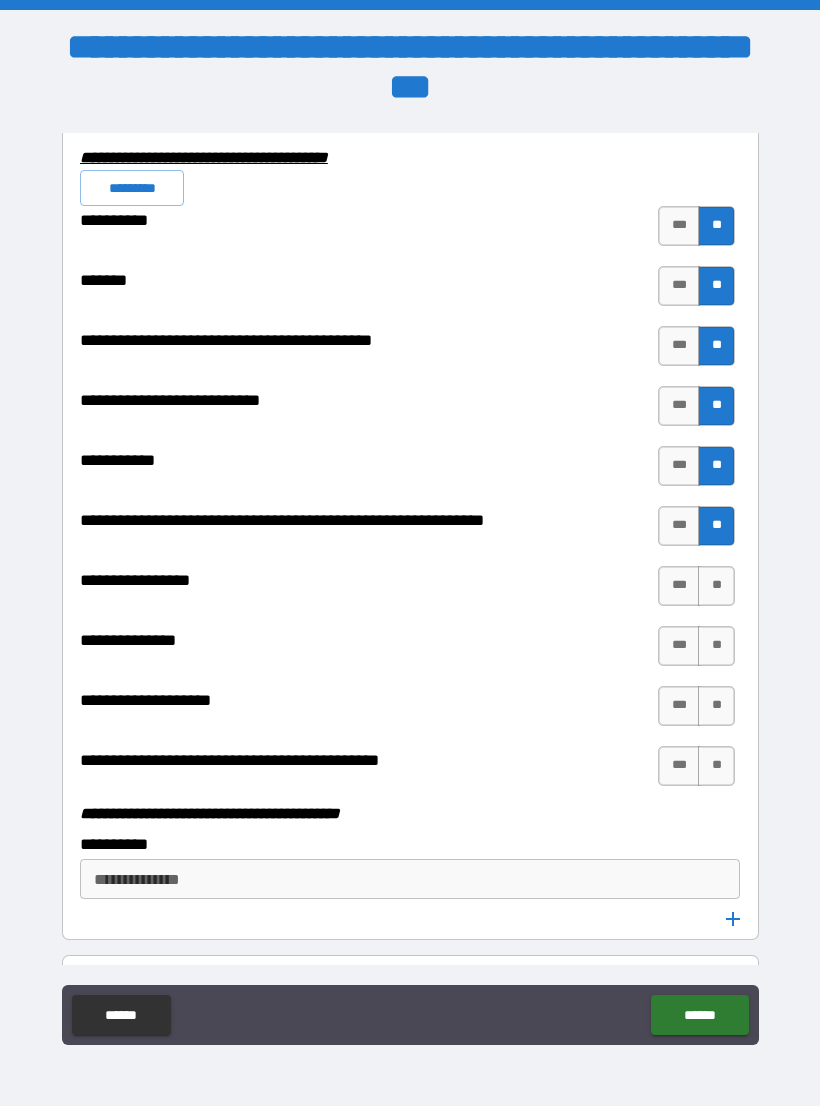 click on "**" at bounding box center (716, 586) 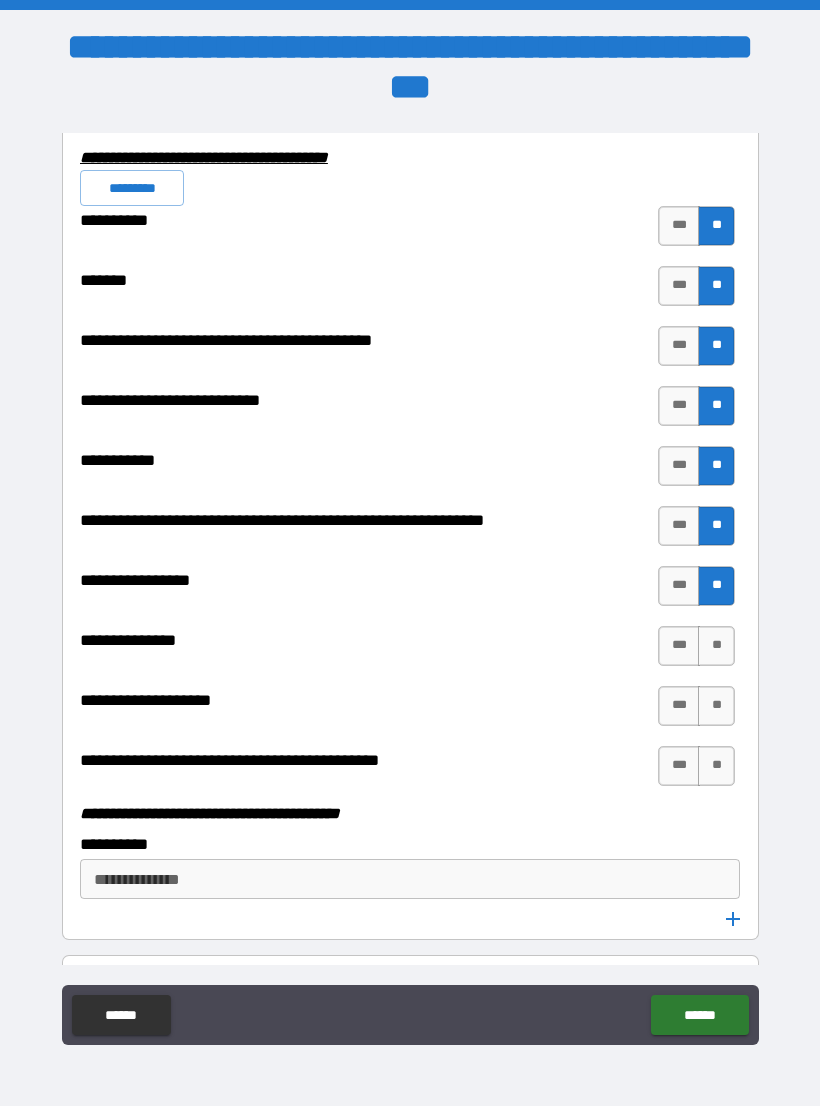 click on "**" at bounding box center (716, 646) 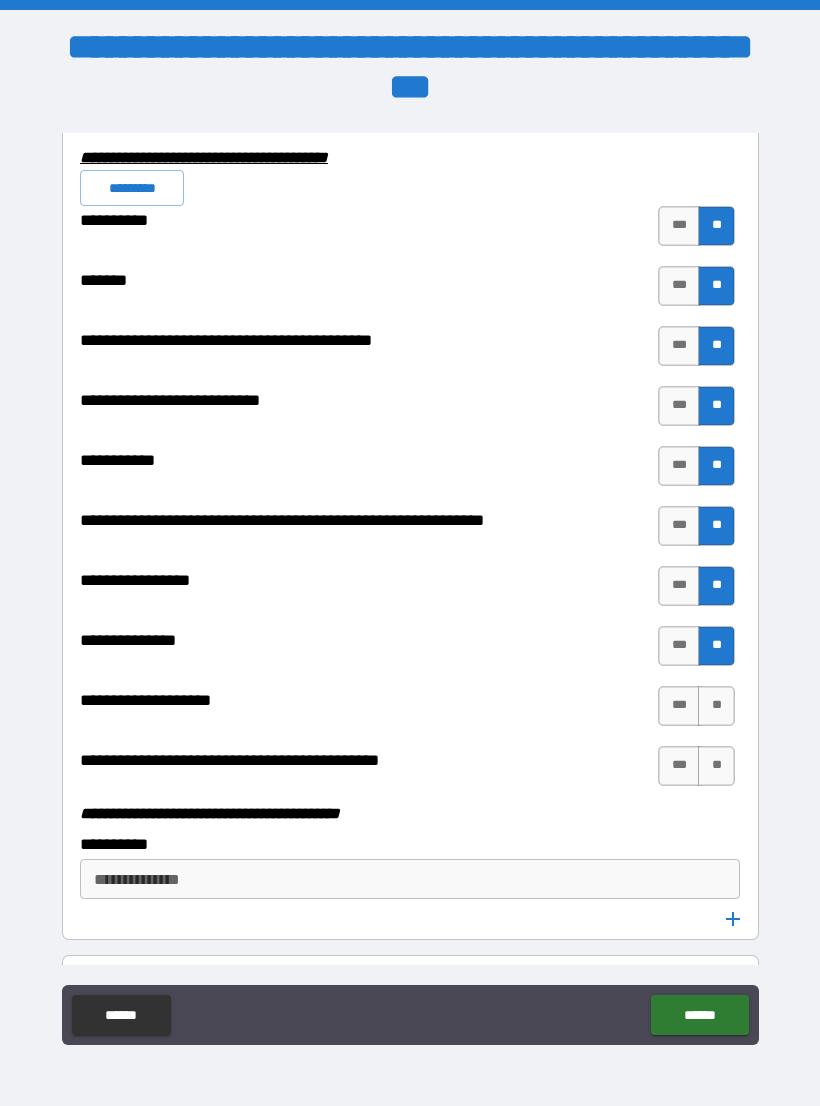 click on "[FIRST] [LAST] [STREET] [CITY] [STATE] [POSTAL_CODE]" at bounding box center [410, 476] 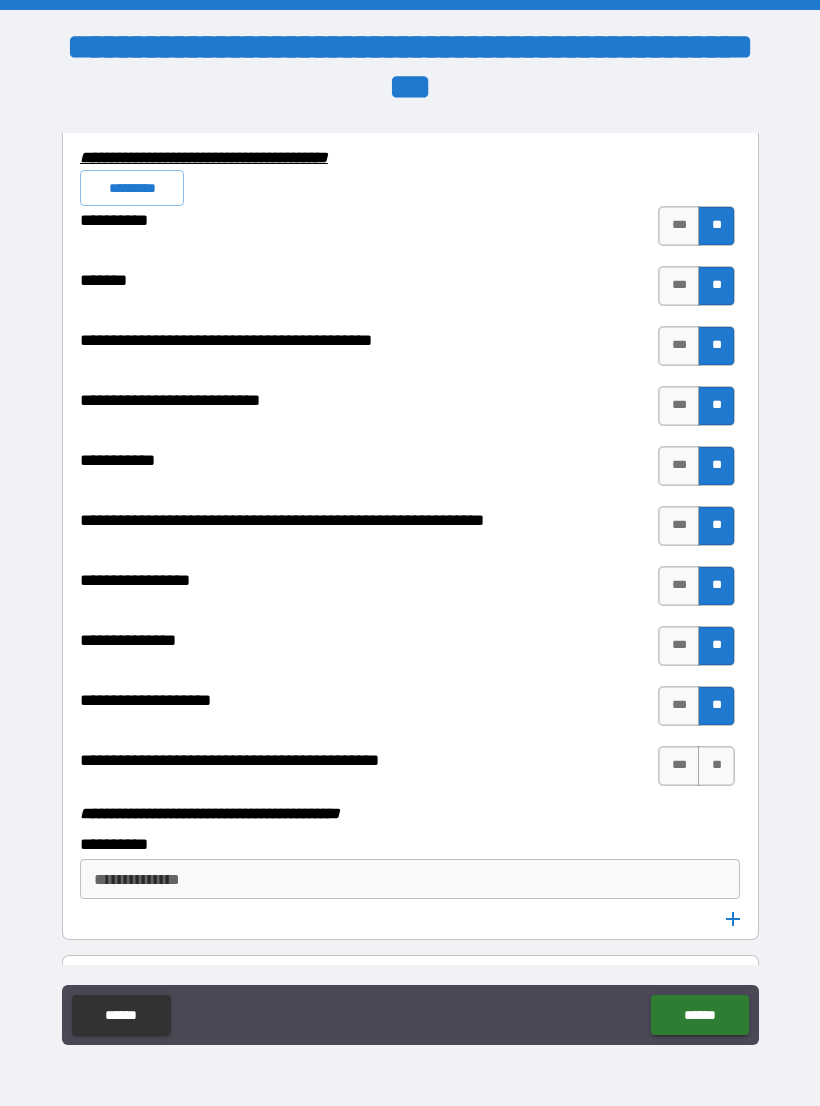 click on "***" at bounding box center (679, 706) 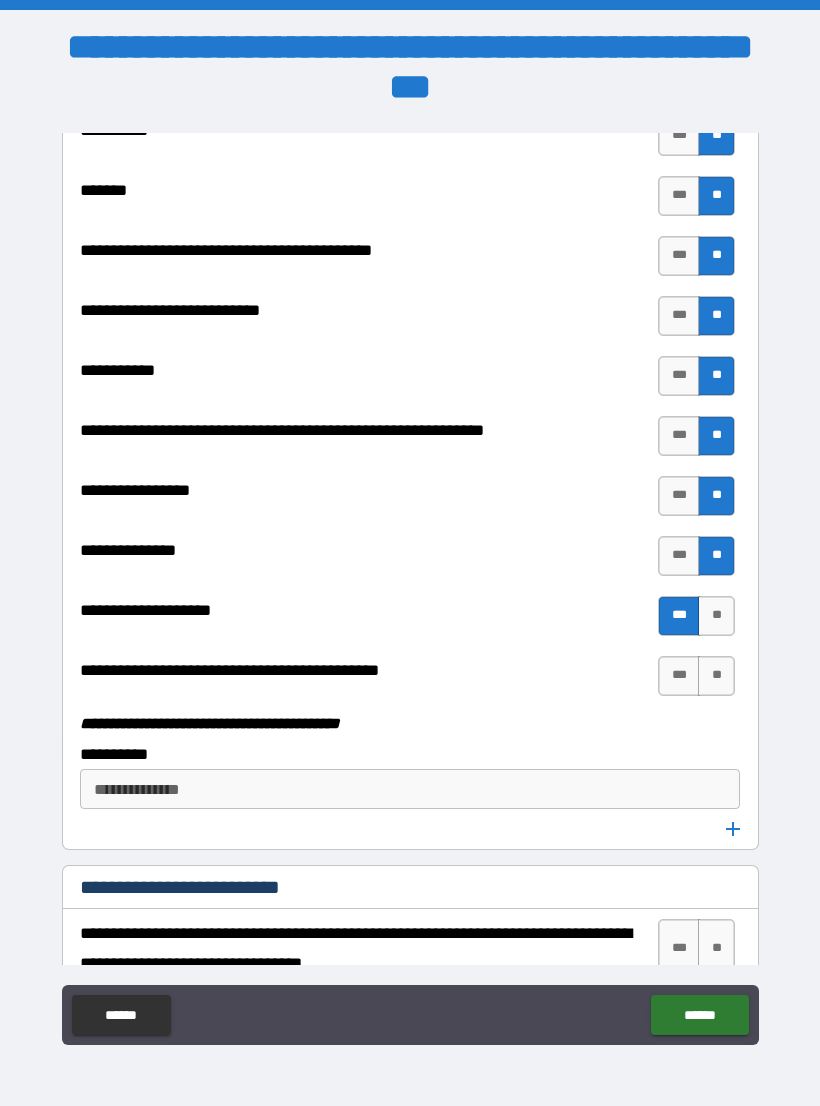 scroll, scrollTop: 5889, scrollLeft: 0, axis: vertical 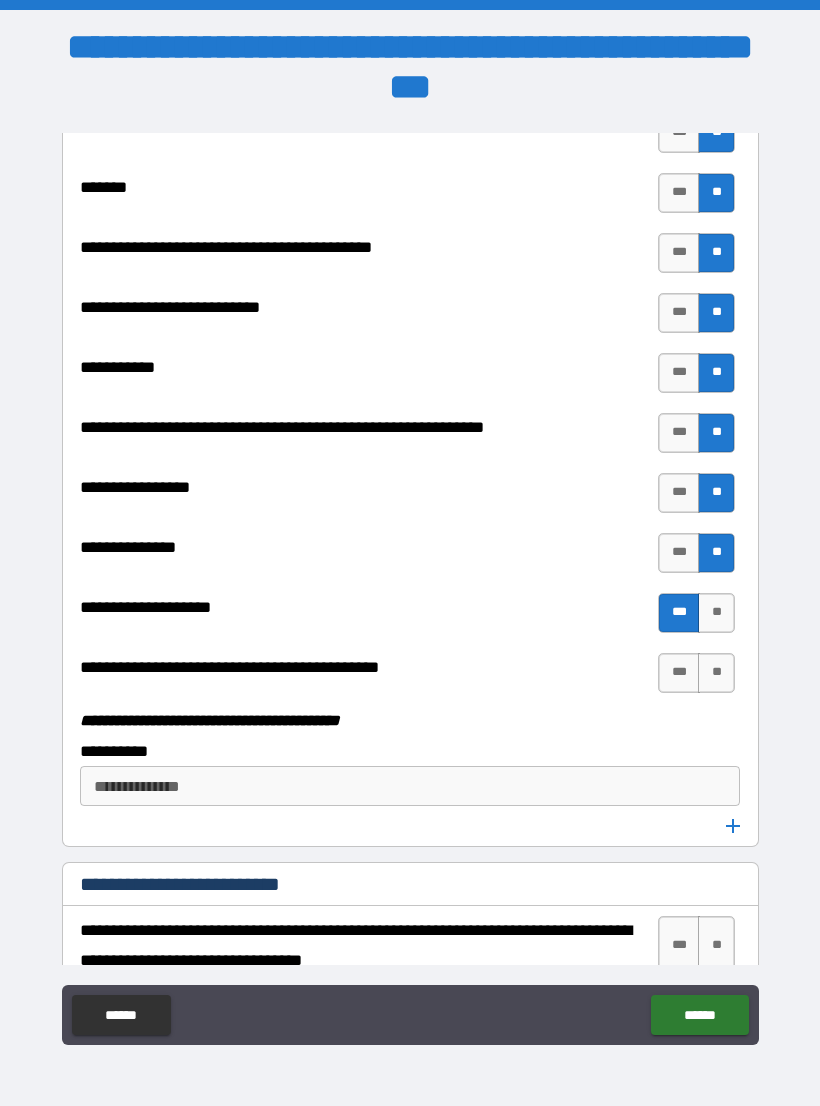click on "**" at bounding box center (716, 673) 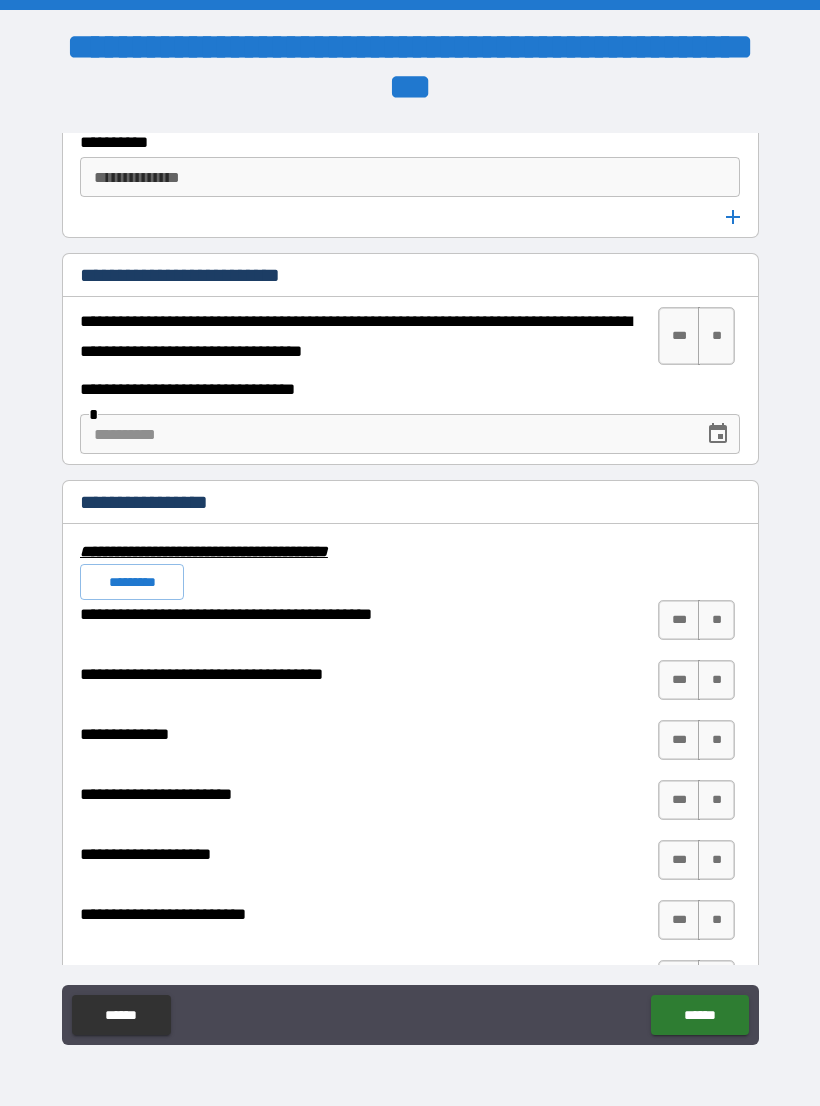 click on "**" at bounding box center (716, 336) 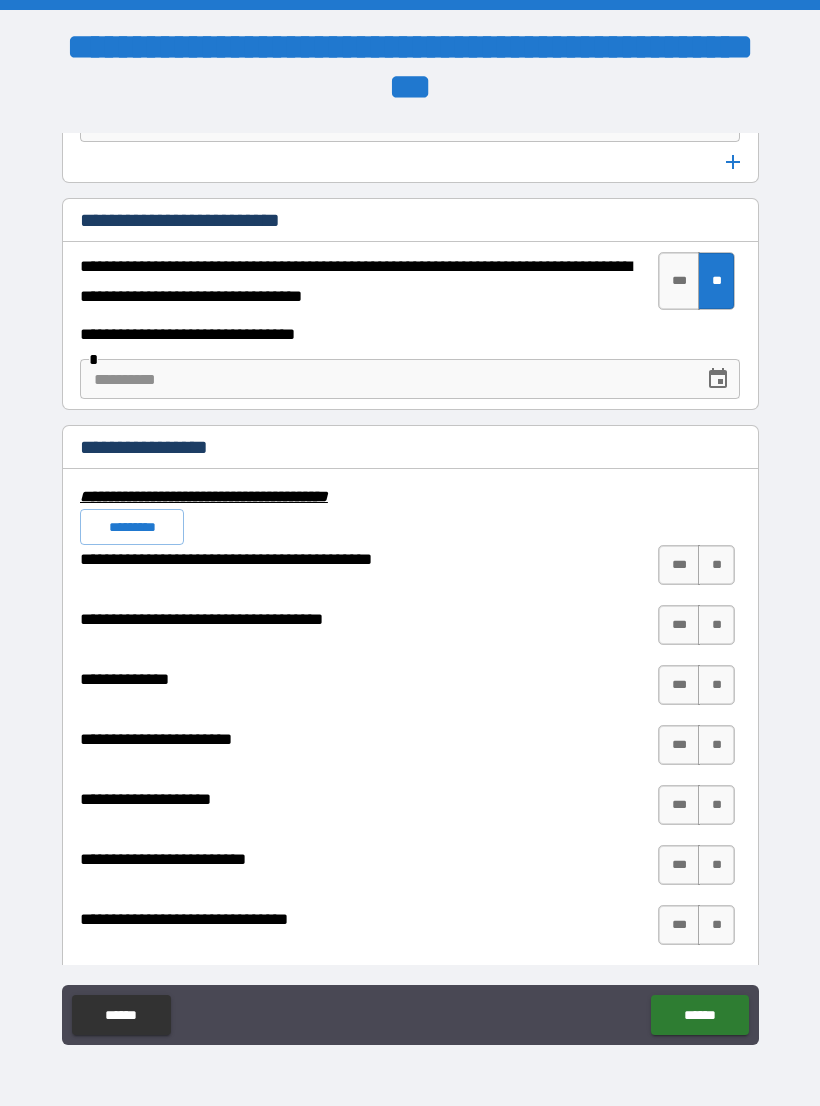 scroll, scrollTop: 6557, scrollLeft: 0, axis: vertical 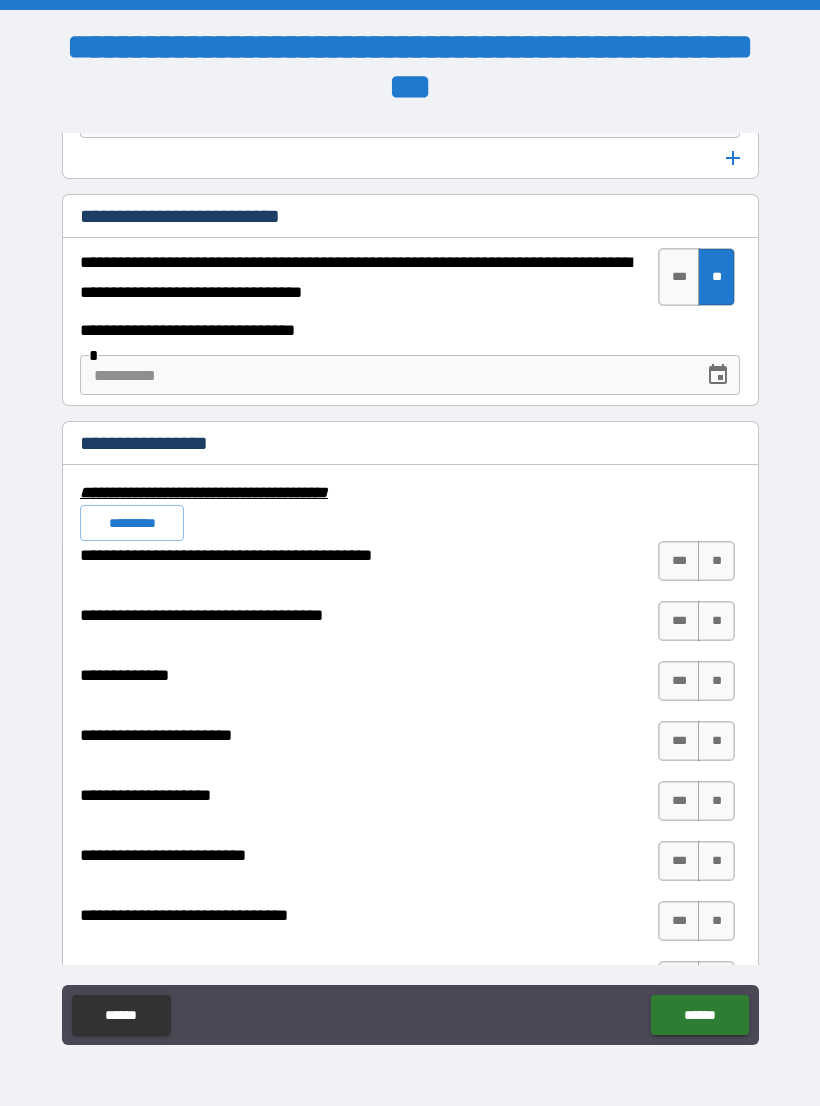 click on "**" at bounding box center (716, 561) 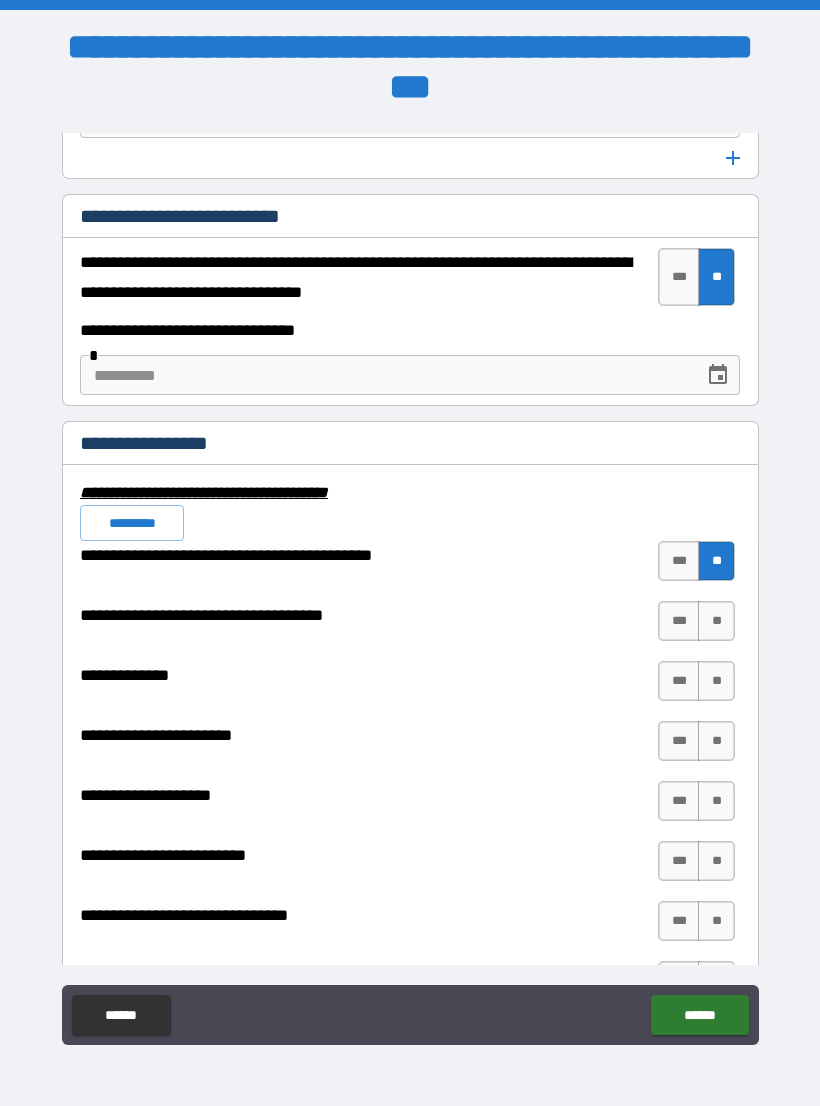 click on "**" at bounding box center [716, 621] 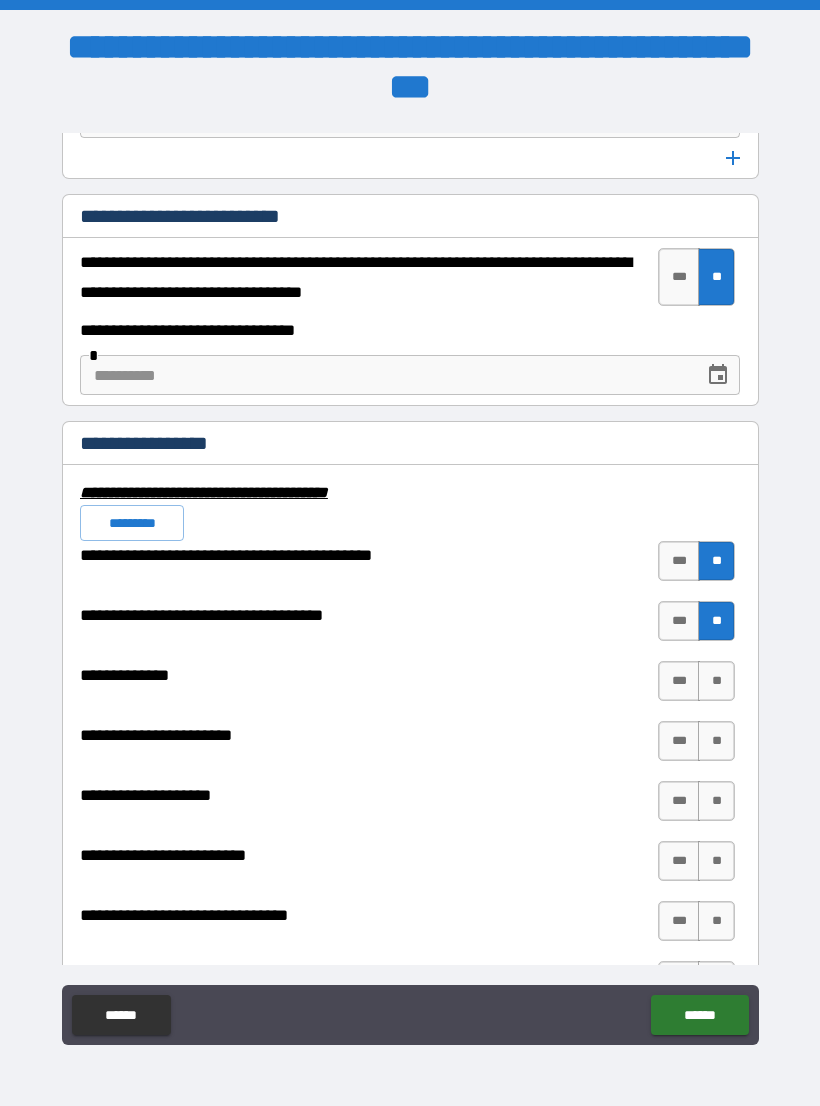 click on "**" at bounding box center [716, 681] 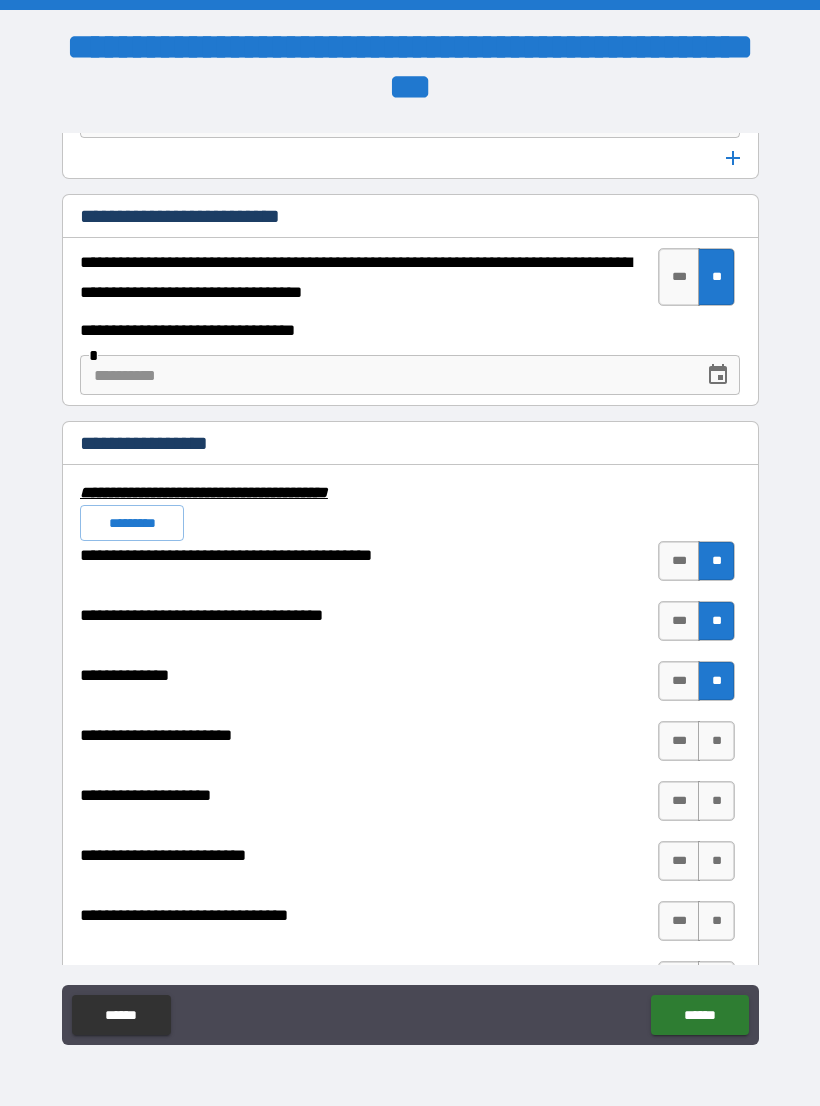 click on "**" at bounding box center (716, 681) 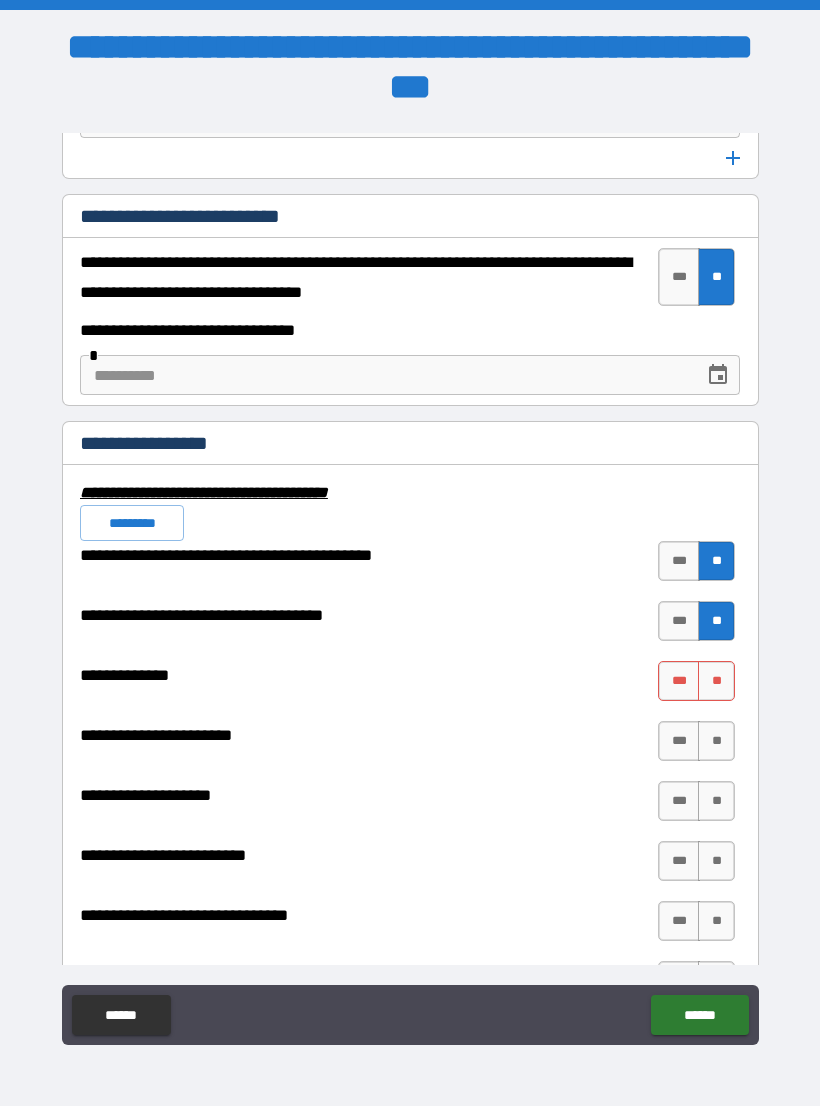 click on "**" at bounding box center [716, 681] 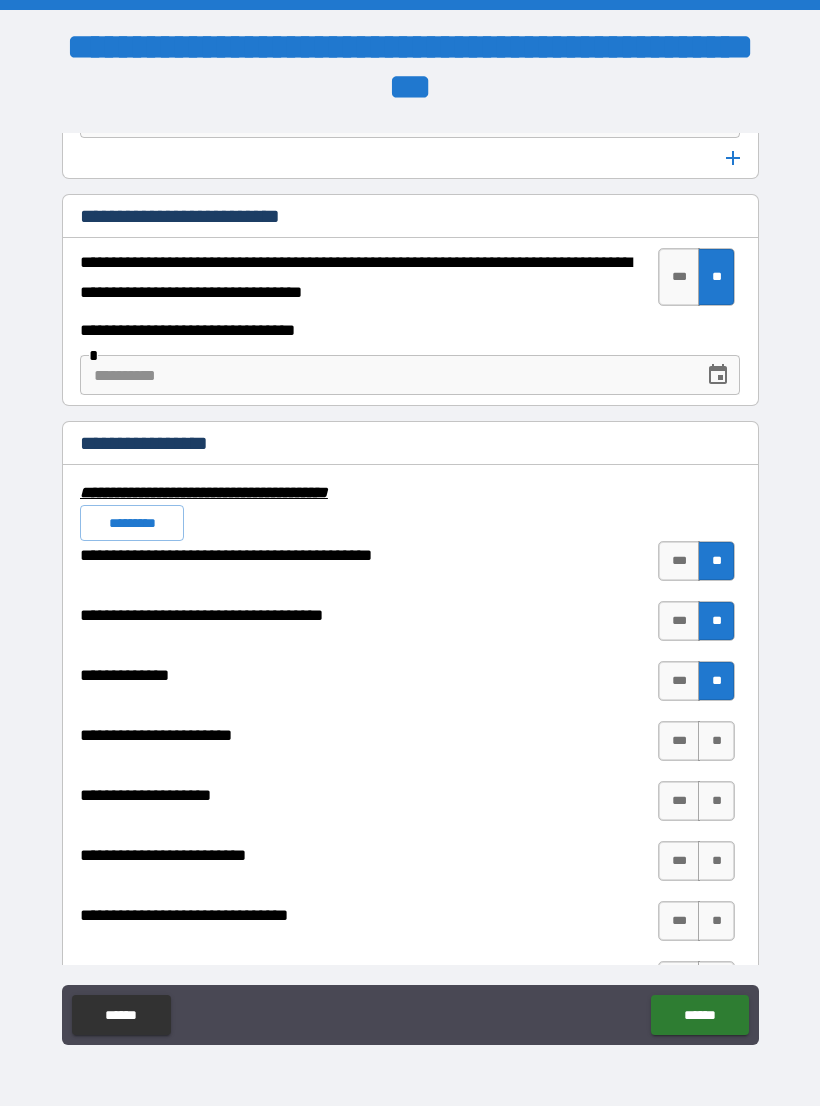 click on "**" at bounding box center (716, 741) 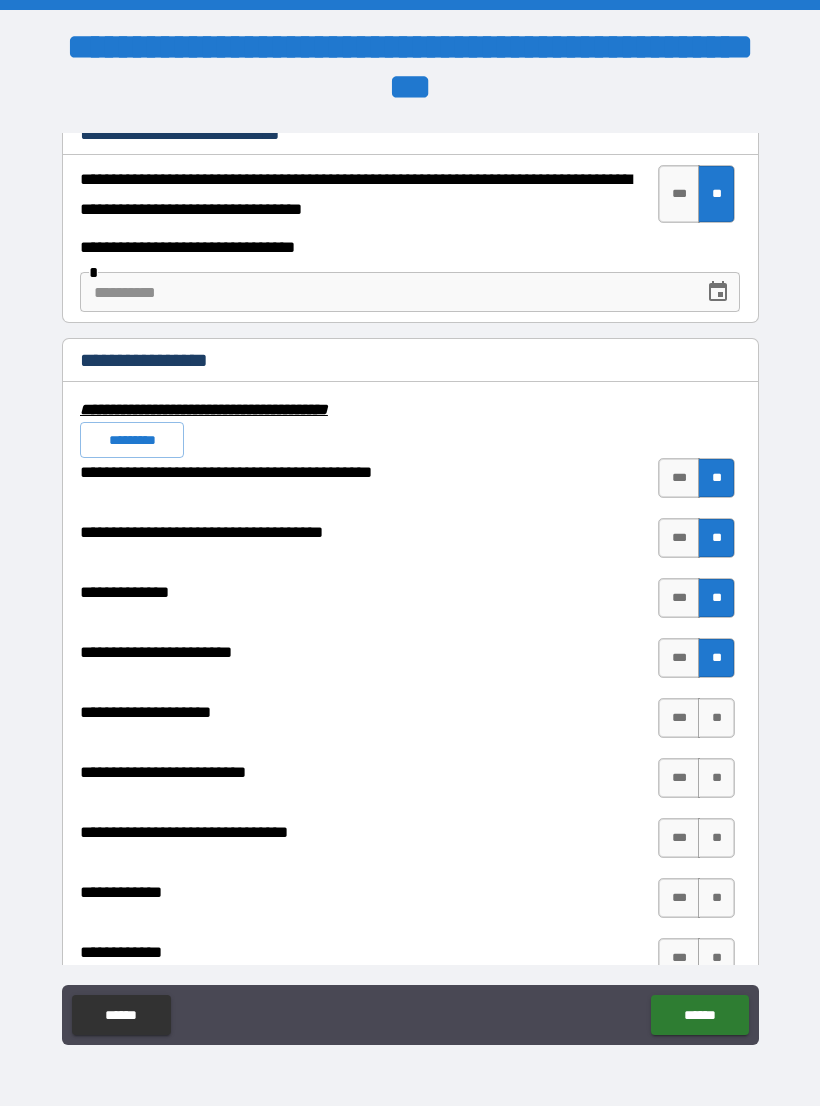 scroll, scrollTop: 6672, scrollLeft: 0, axis: vertical 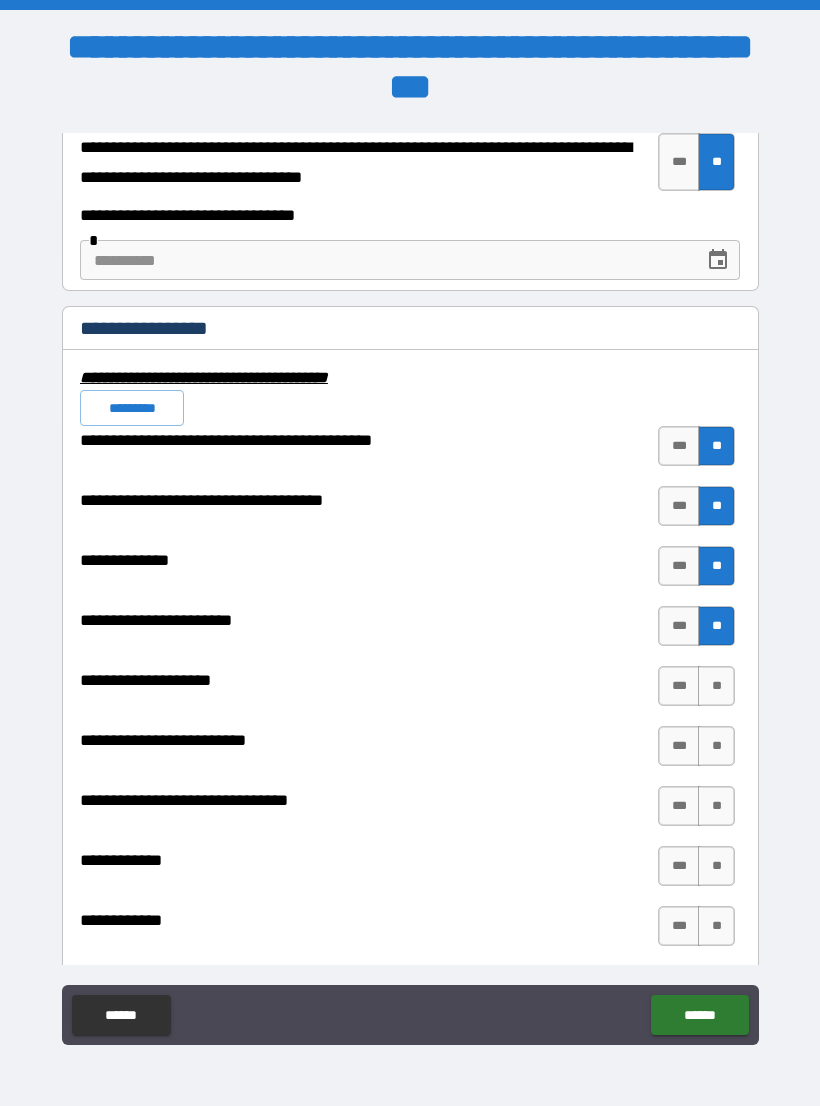 click on "**" at bounding box center (716, 686) 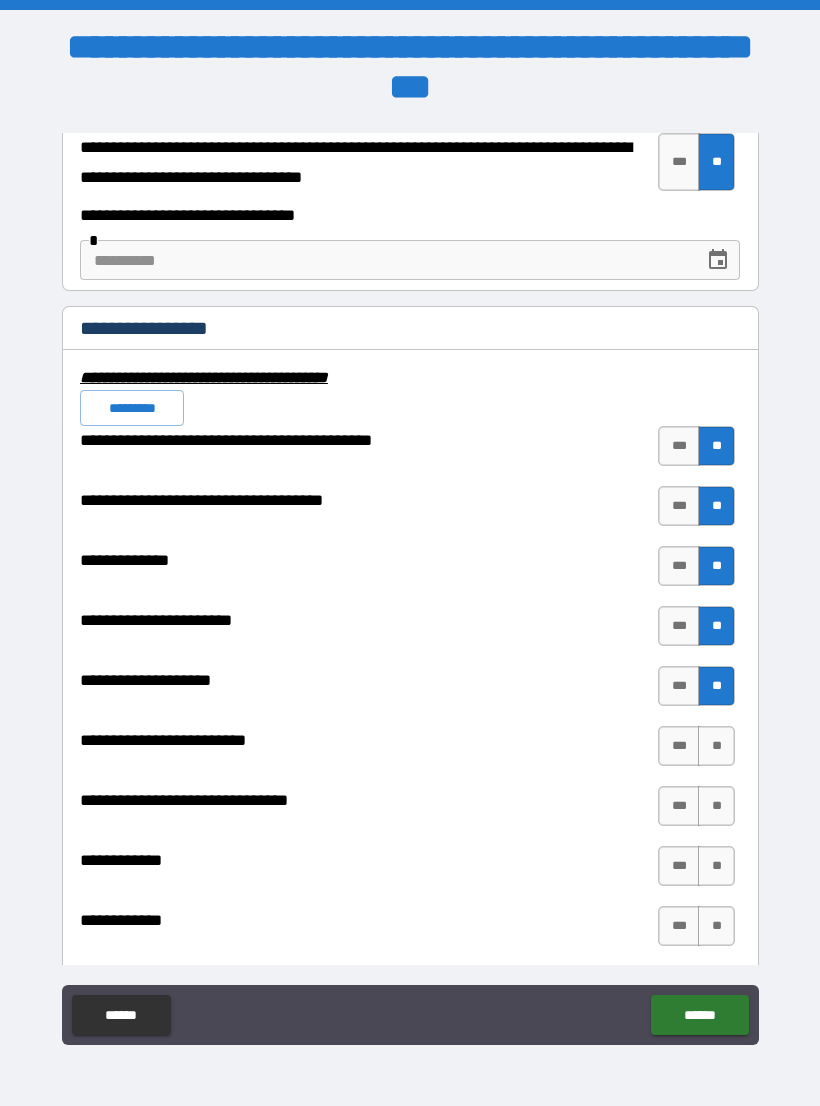 click on "**" at bounding box center [716, 746] 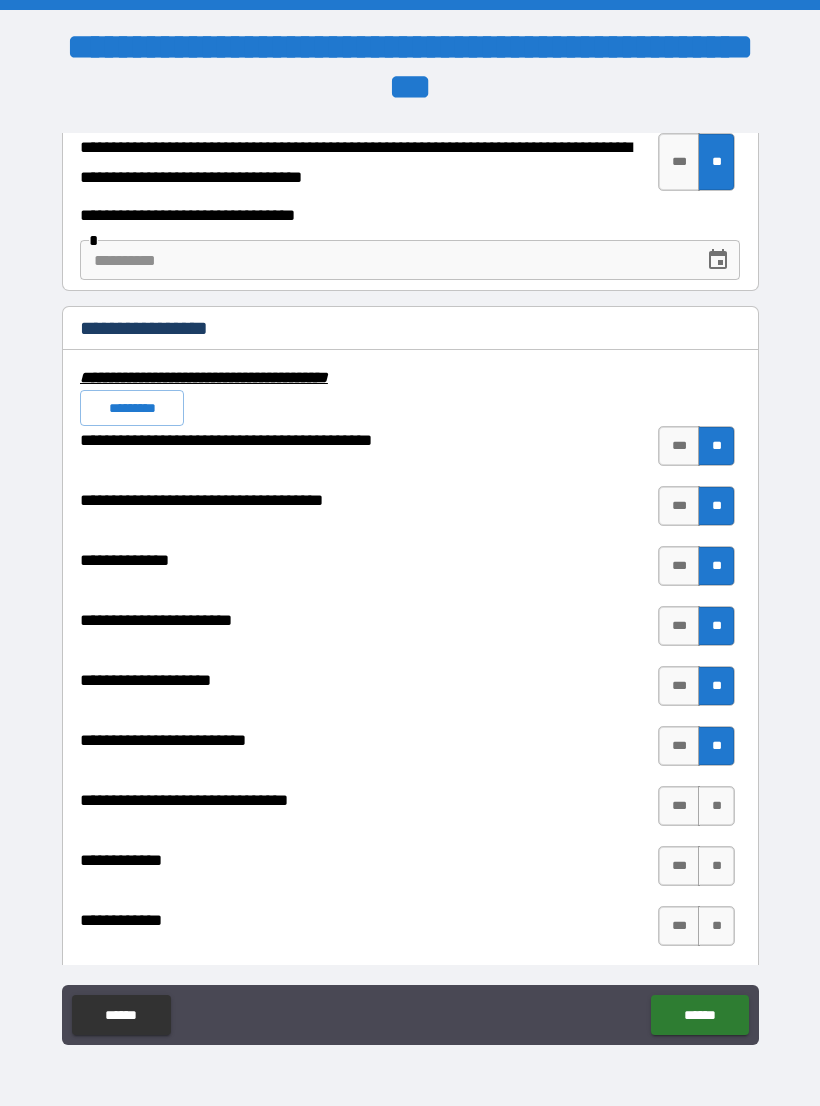 scroll, scrollTop: 6766, scrollLeft: 0, axis: vertical 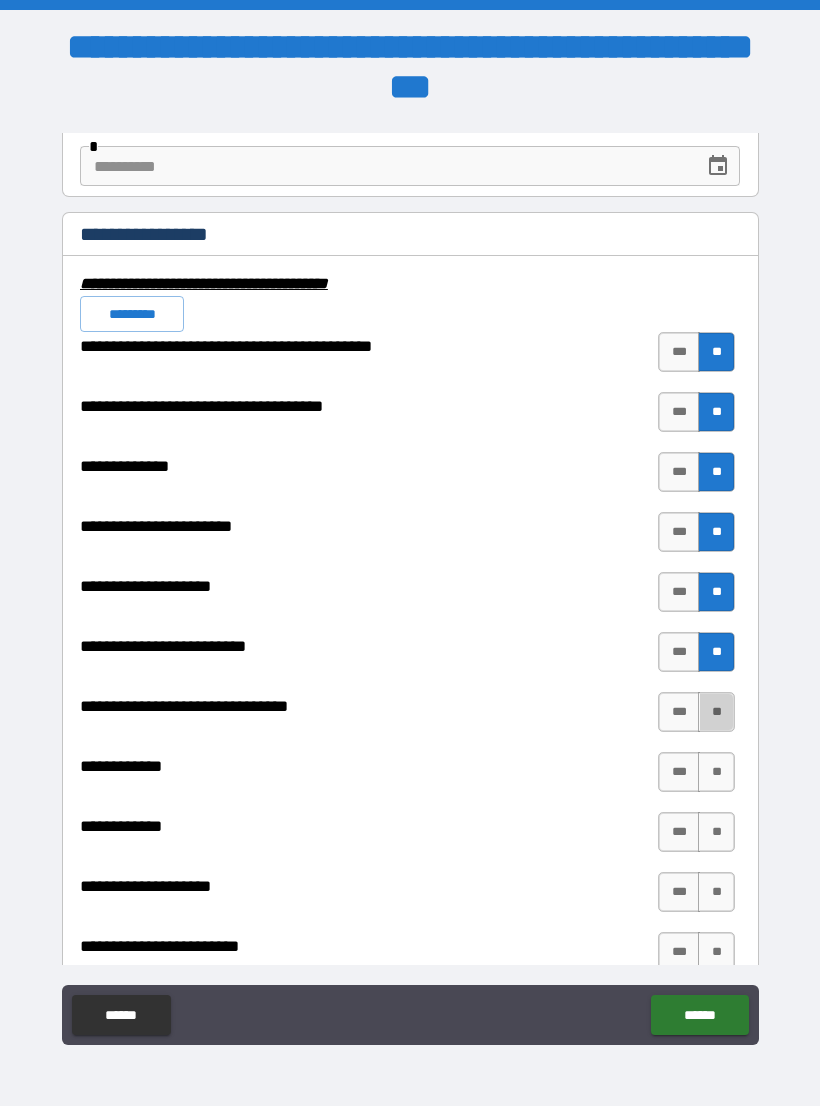 click on "**" at bounding box center (716, 712) 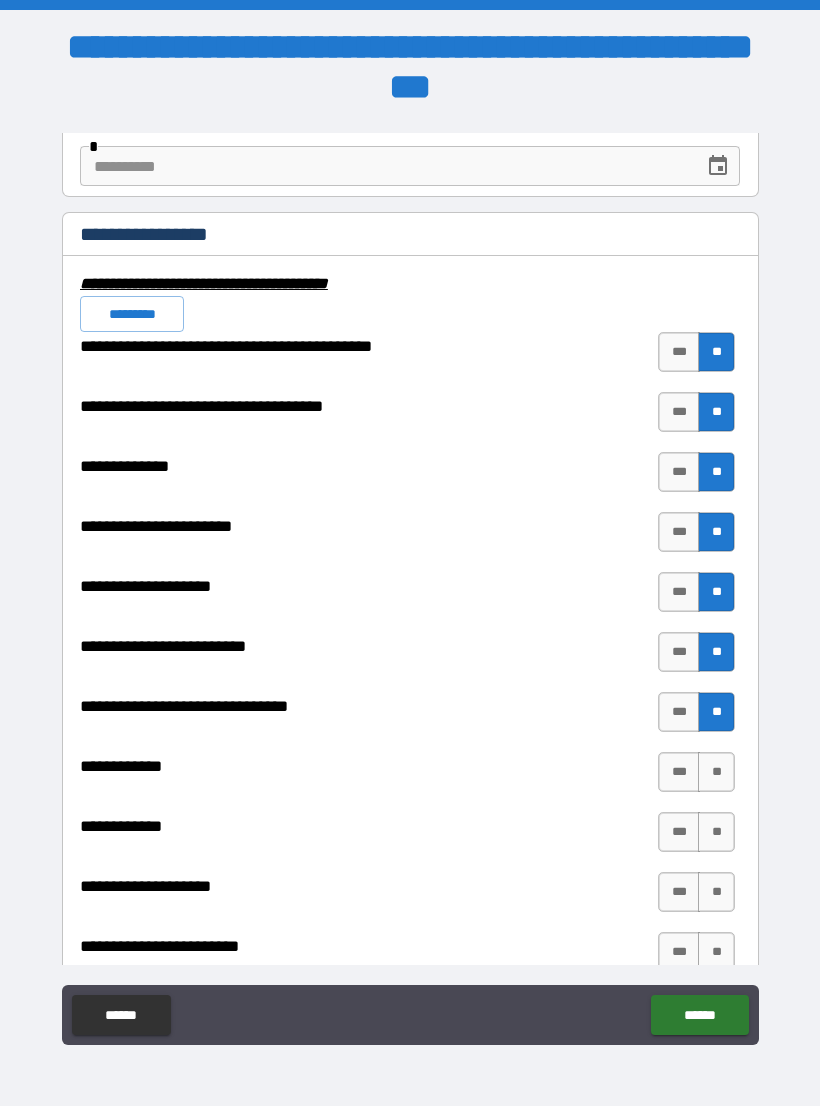 click on "**" at bounding box center [716, 772] 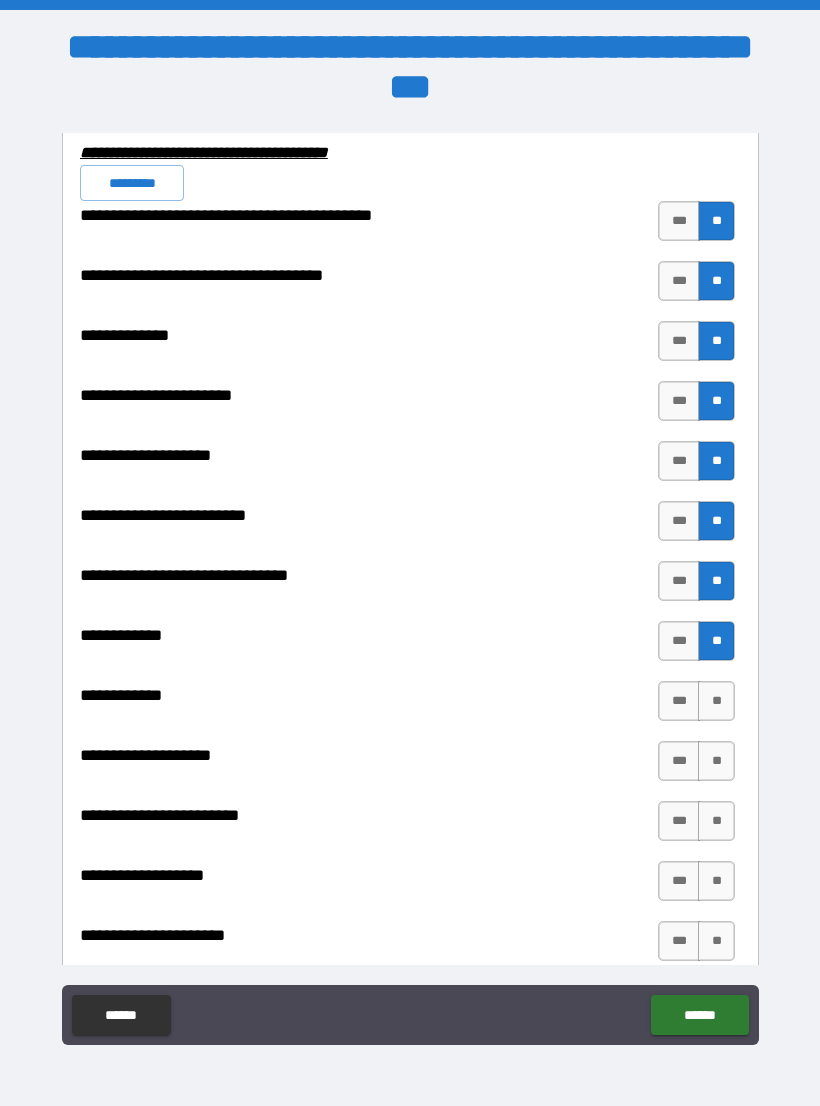 scroll, scrollTop: 6904, scrollLeft: 0, axis: vertical 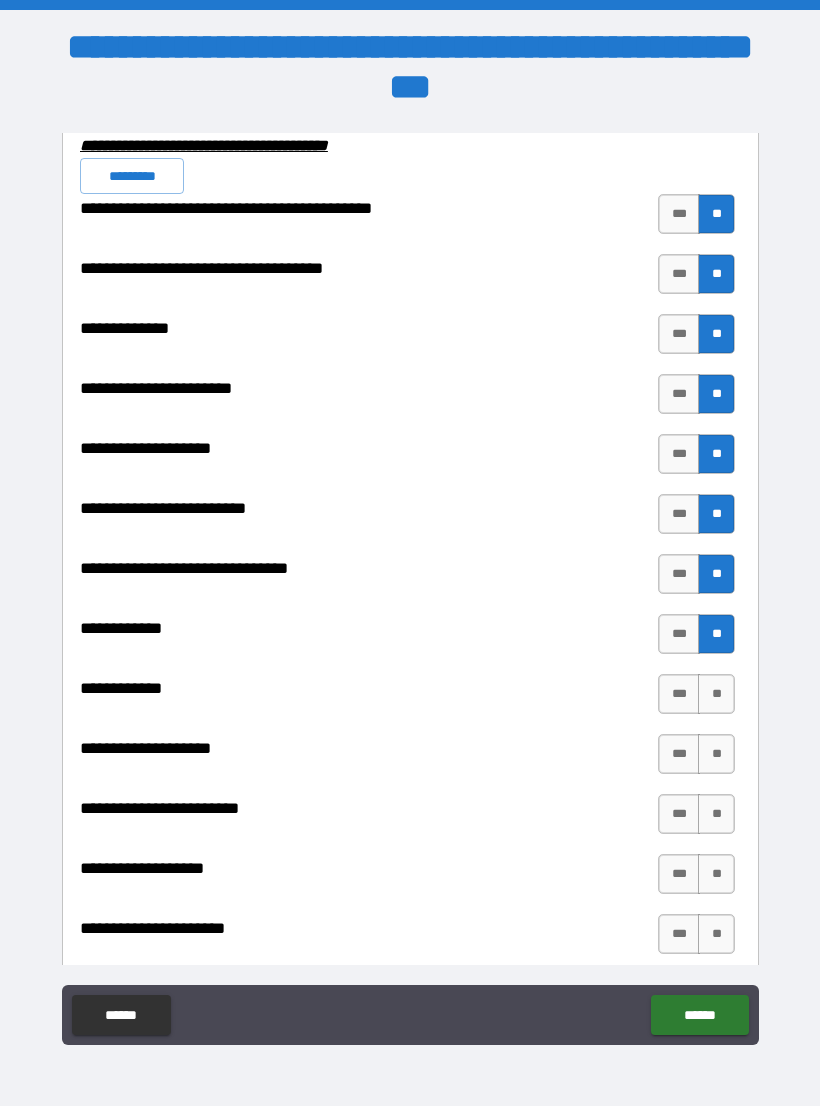 click on "**" at bounding box center [716, 694] 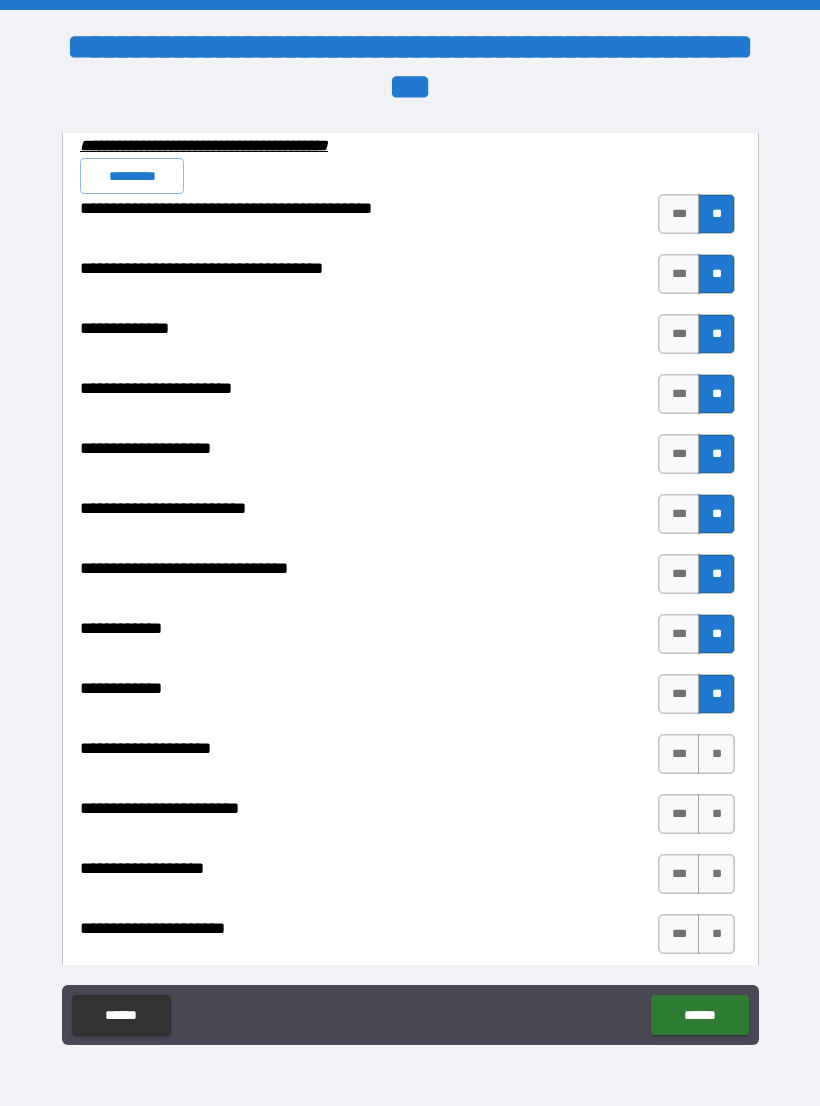click on "**" at bounding box center (716, 754) 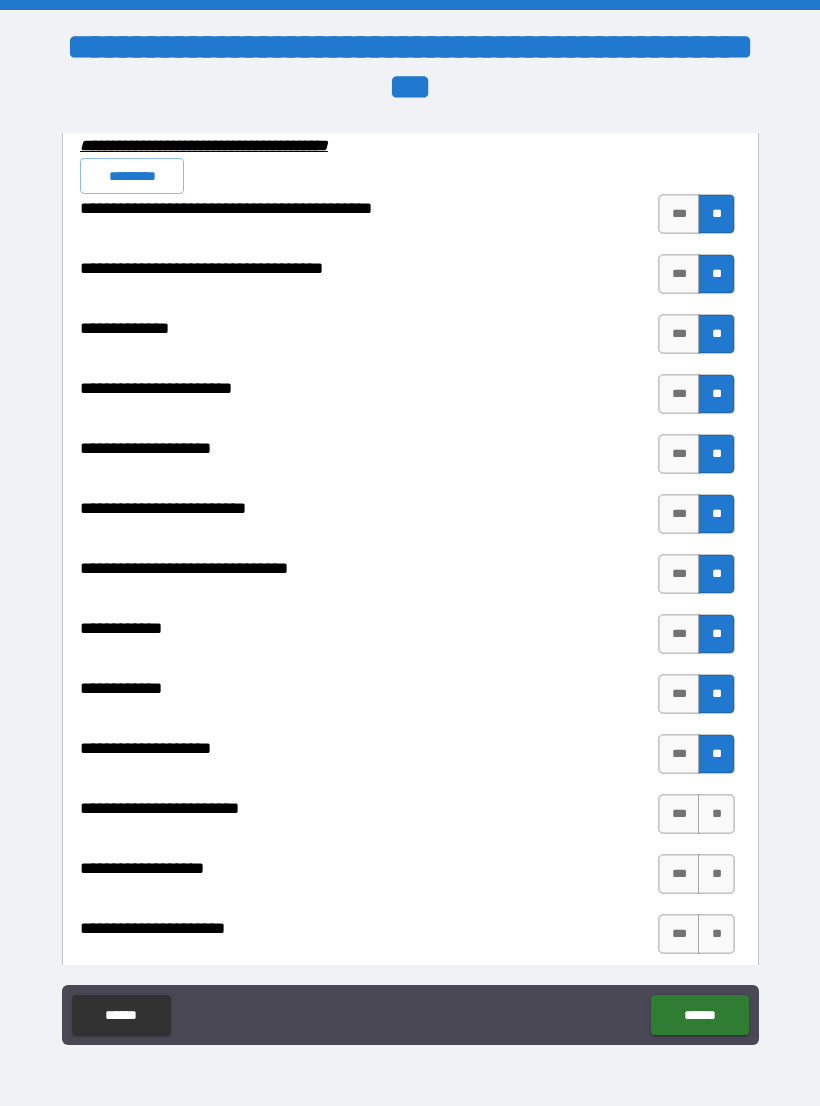 click on "**" at bounding box center [716, 814] 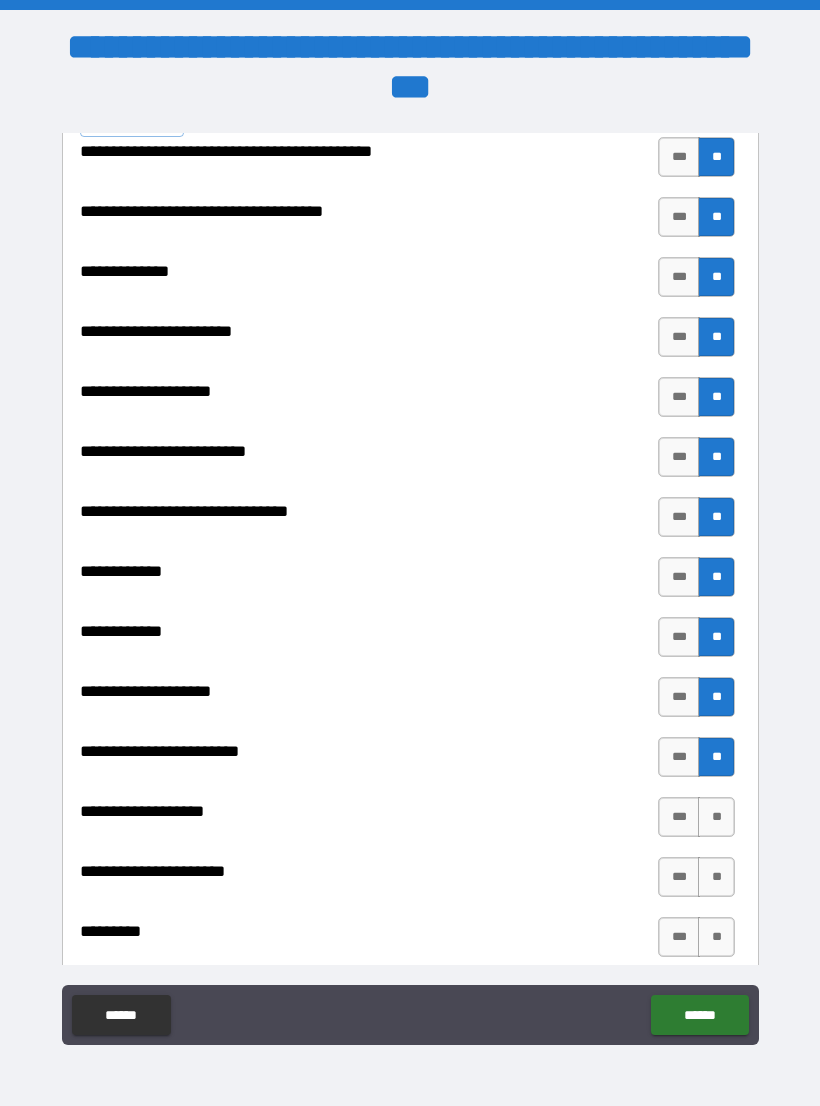 scroll, scrollTop: 7020, scrollLeft: 0, axis: vertical 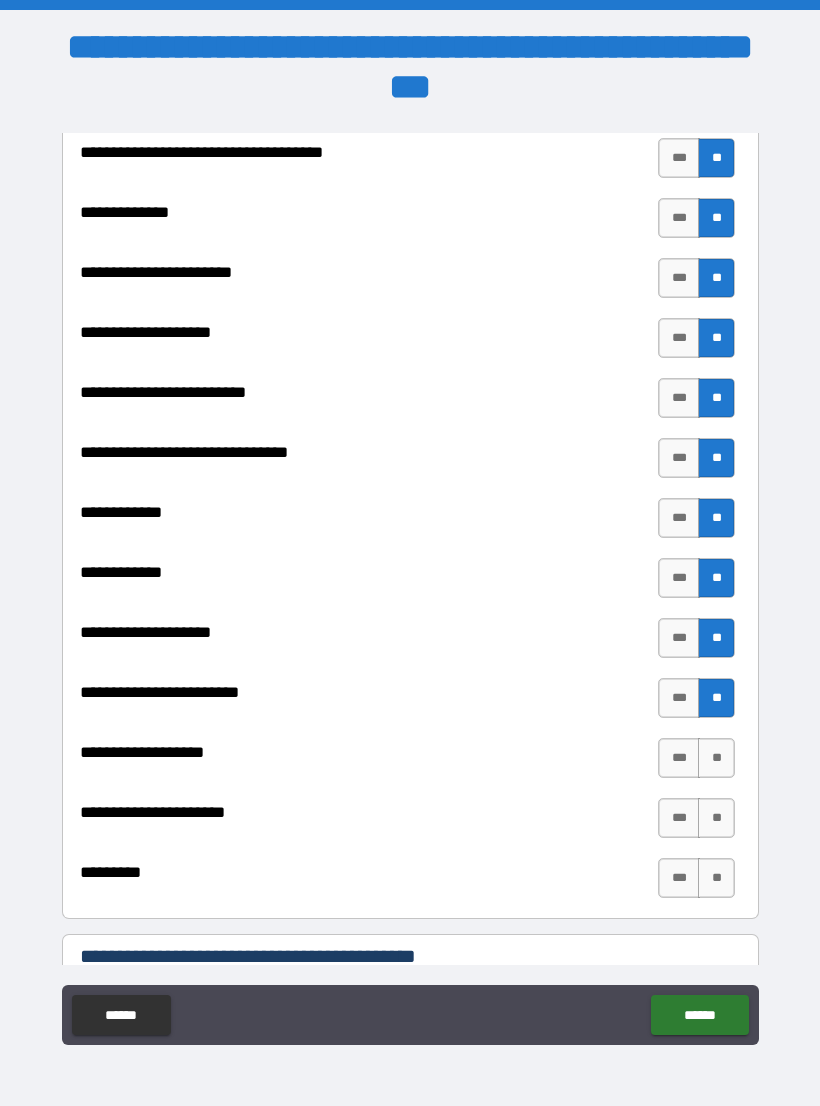 click on "**" at bounding box center (716, 758) 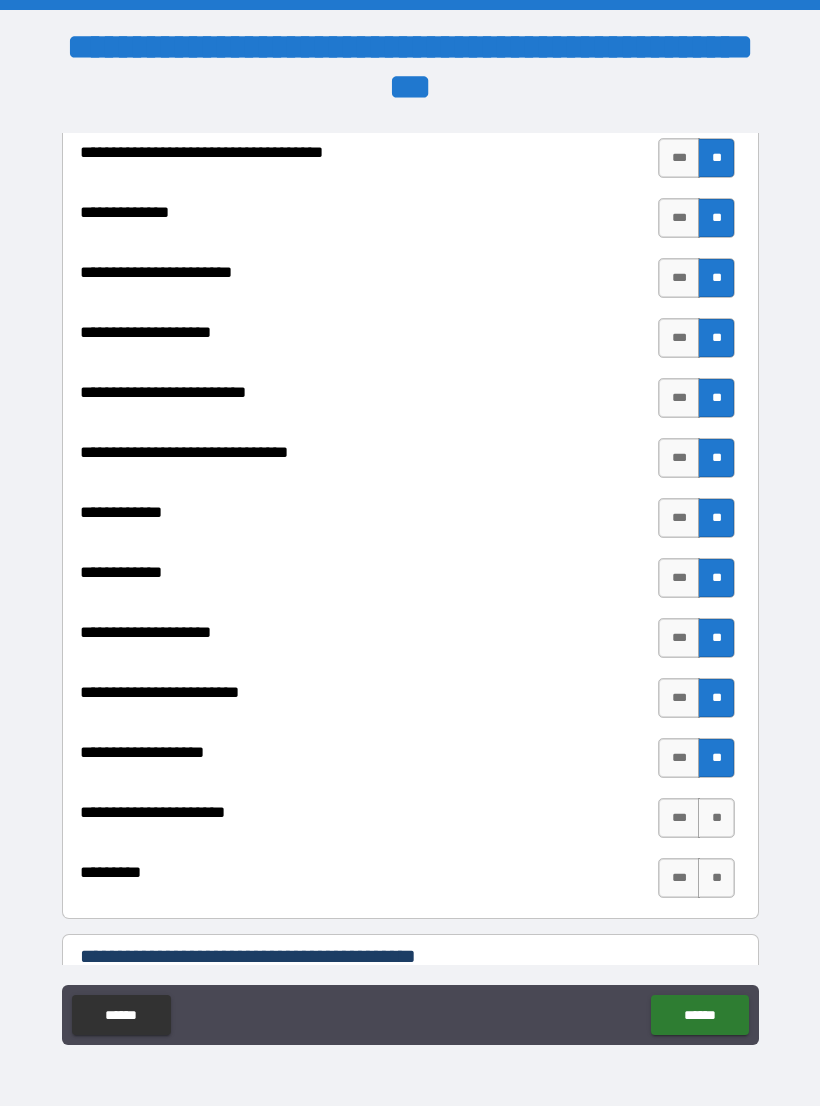 click on "**" at bounding box center [716, 818] 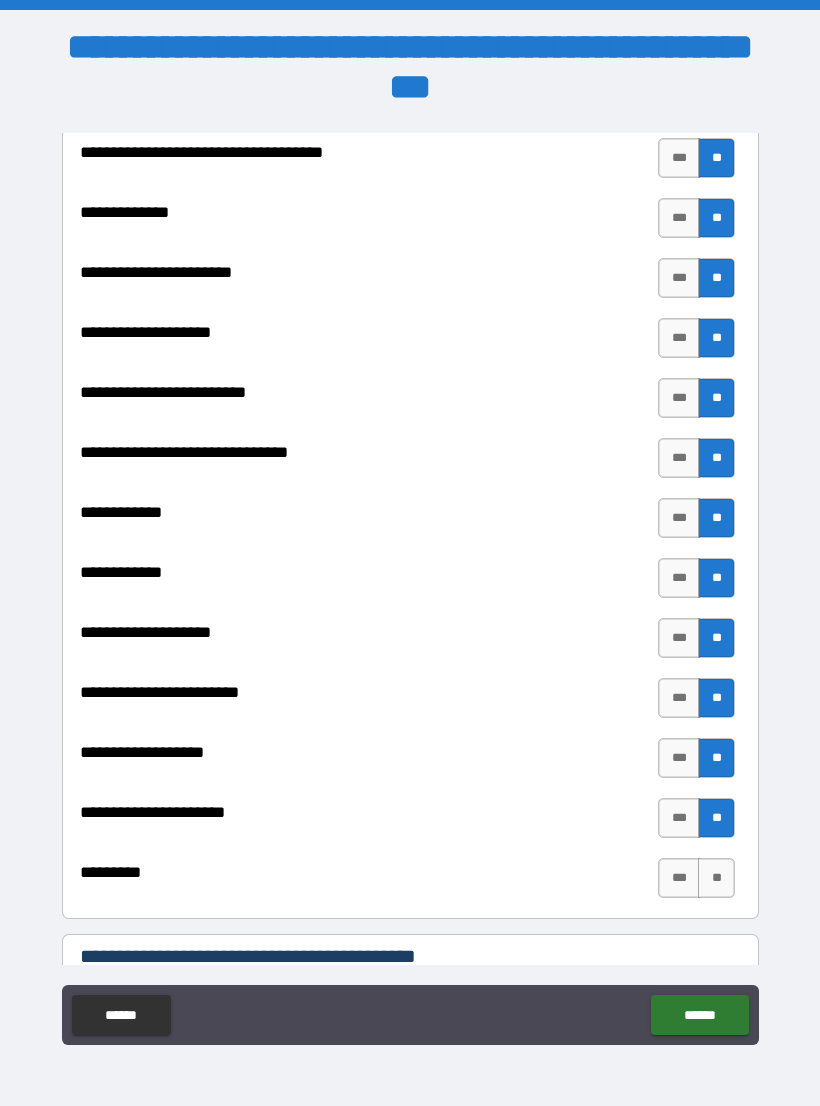 click on "[FIRST] [LAST] [STREET] [CITY] [STATE] [POSTAL_CODE]" at bounding box center (410, 498) 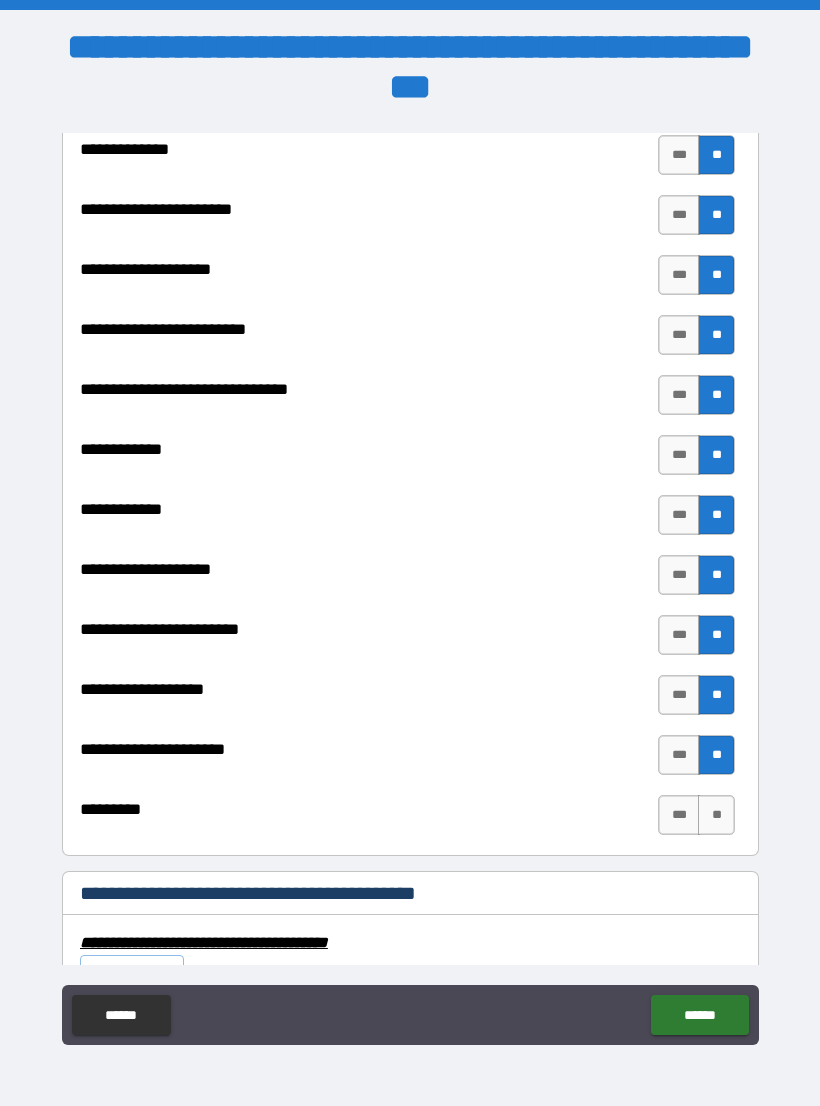 click on "**" at bounding box center (716, 815) 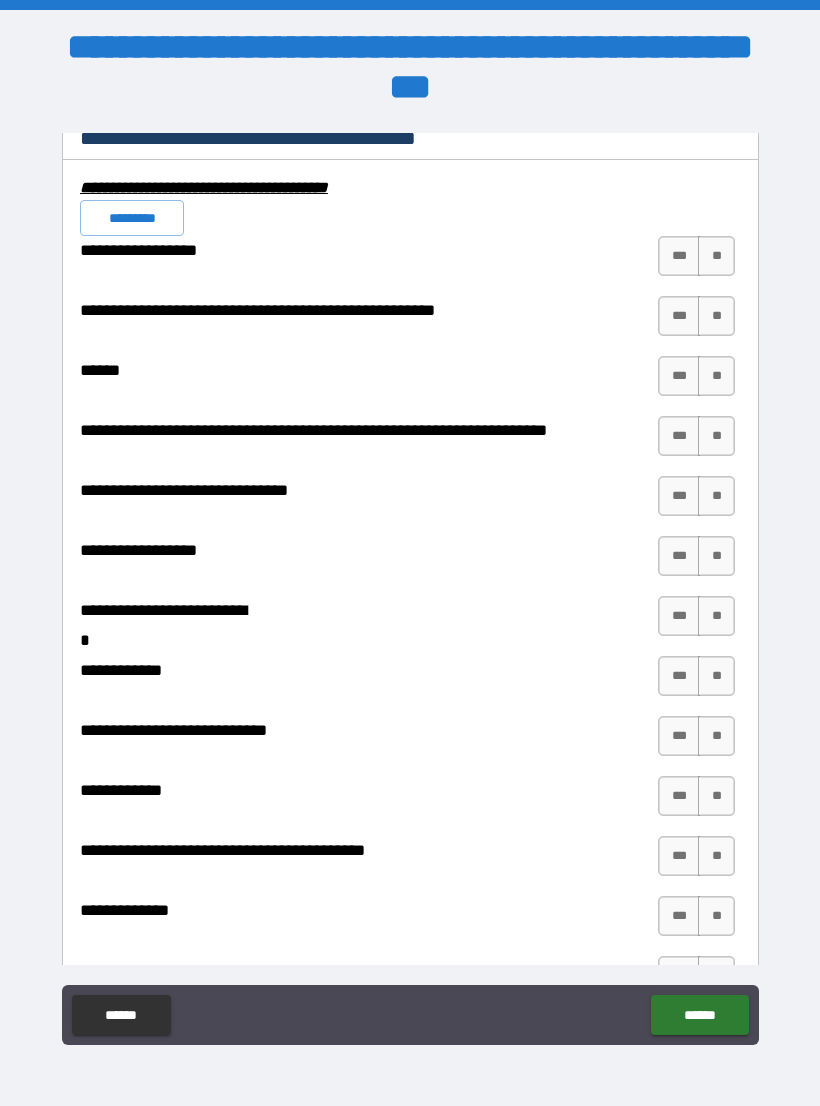 scroll, scrollTop: 7701, scrollLeft: 0, axis: vertical 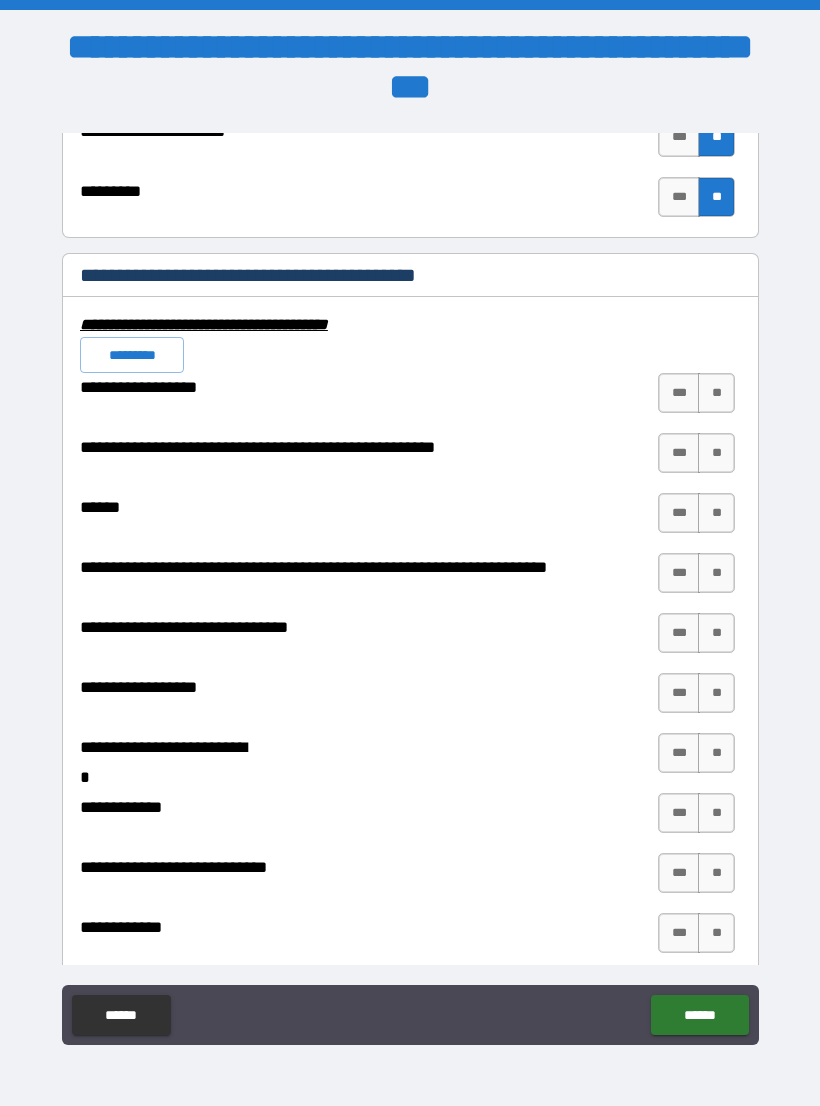 click on "**" at bounding box center (716, 393) 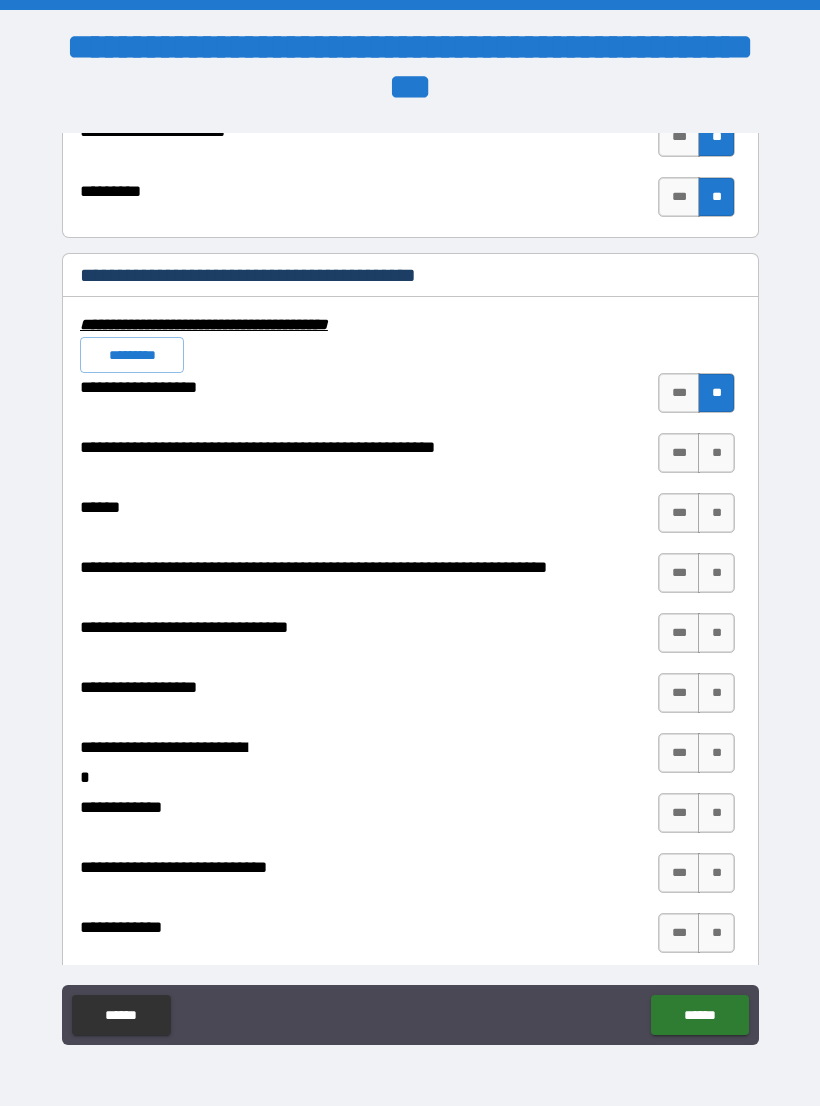 click on "**" at bounding box center (716, 453) 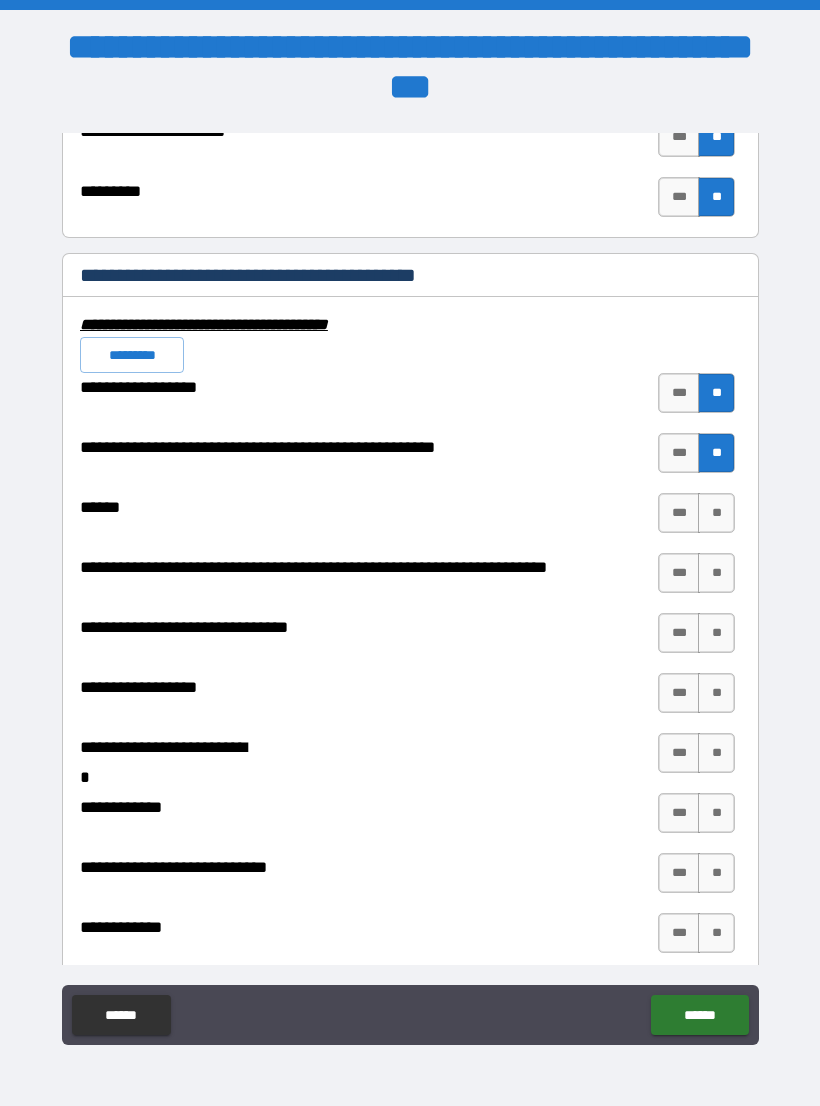 click on "**" at bounding box center [716, 513] 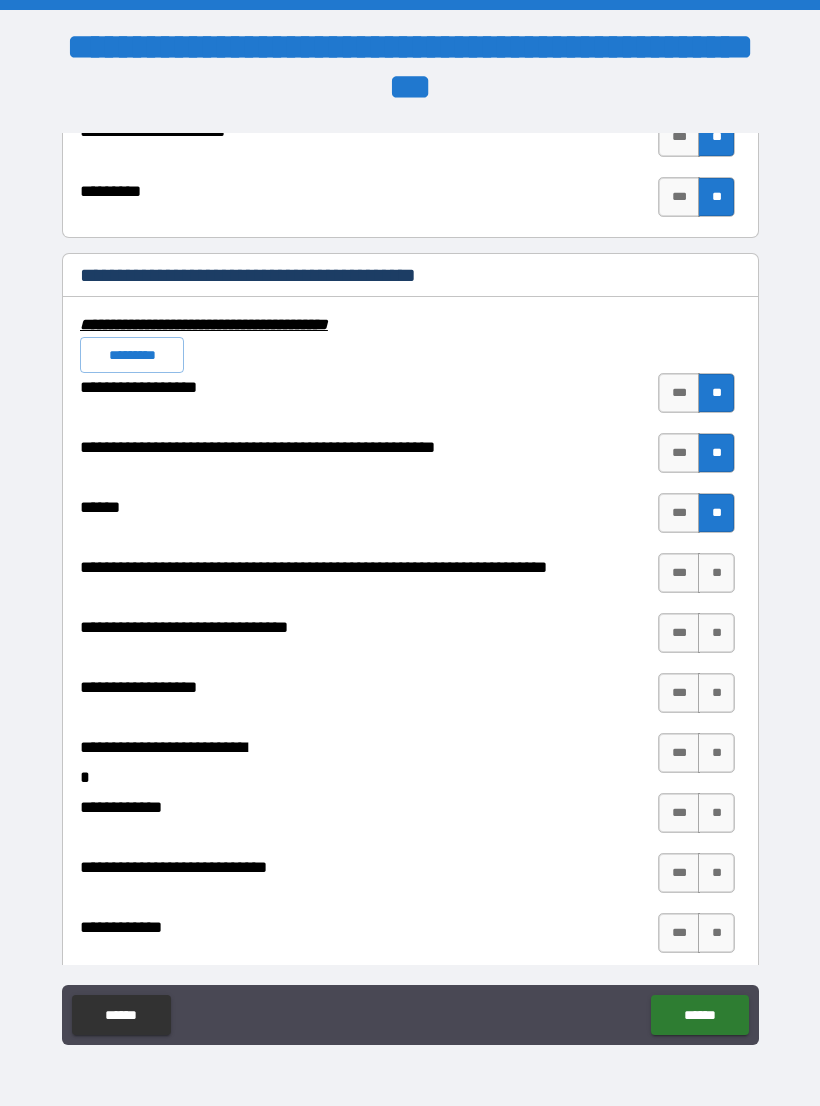 click on "**" at bounding box center (716, 573) 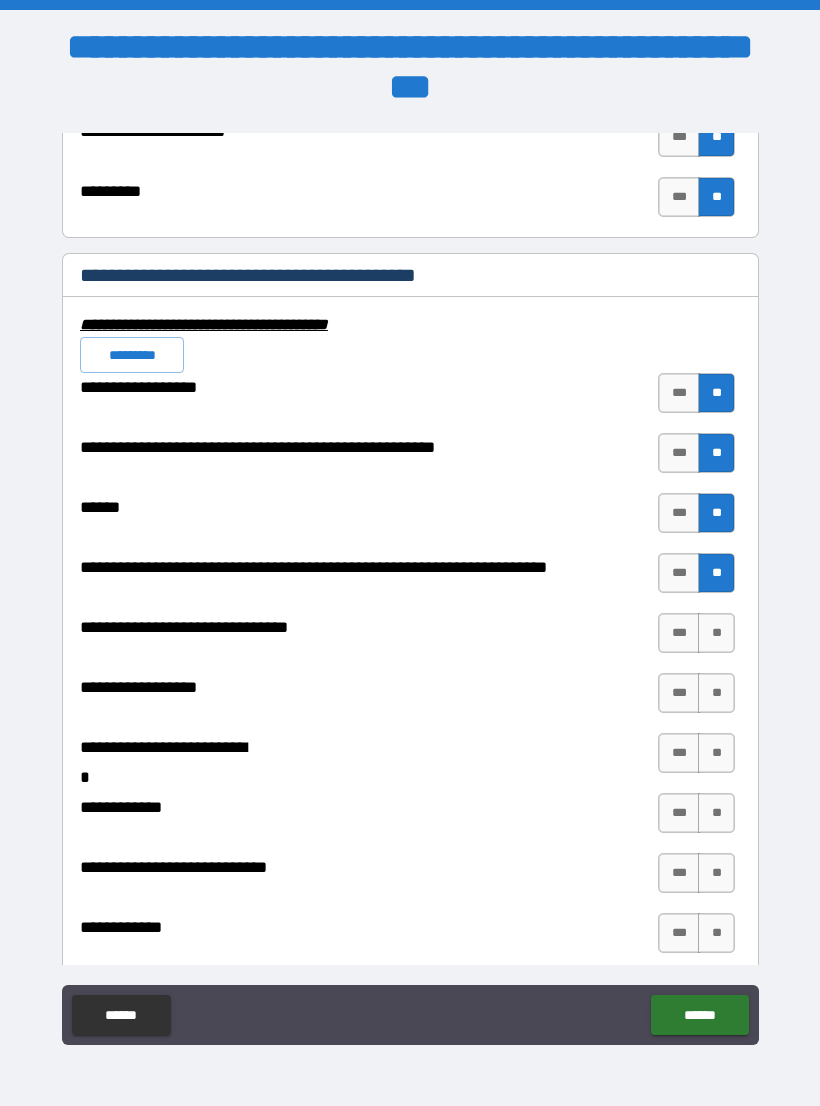 click on "**" at bounding box center (716, 633) 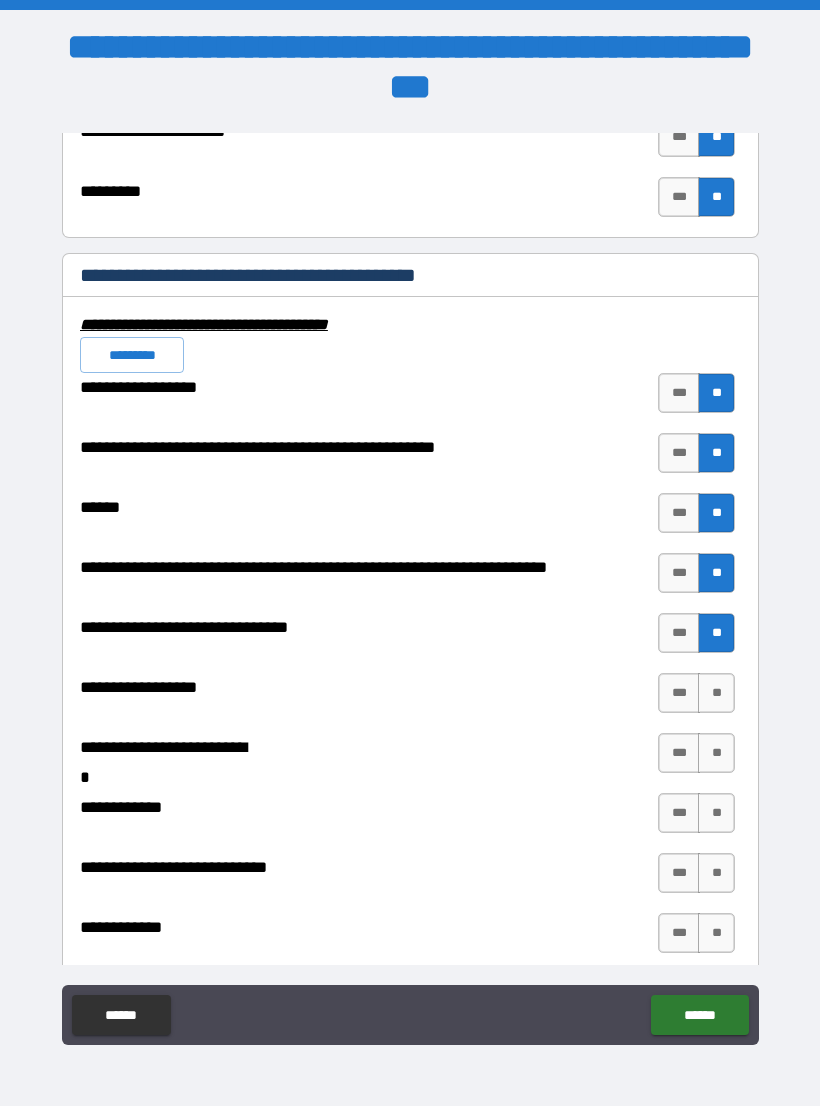 click on "**" at bounding box center (716, 693) 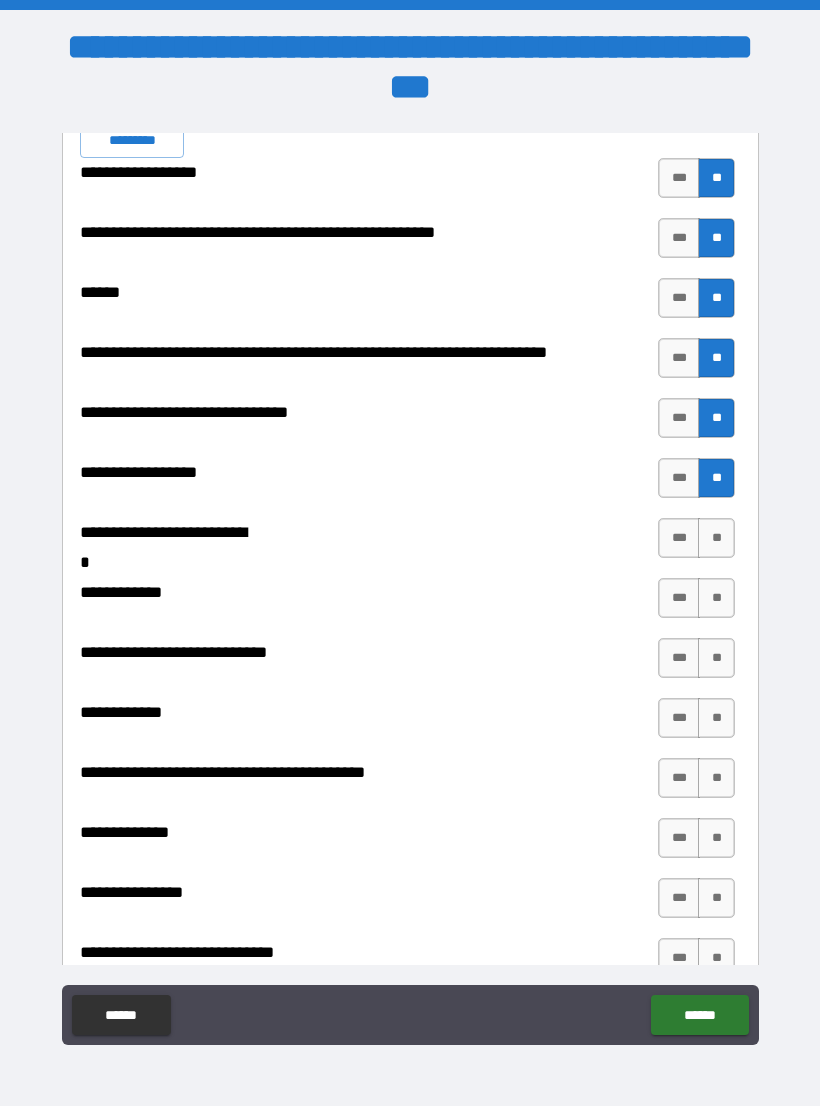 scroll, scrollTop: 7929, scrollLeft: 0, axis: vertical 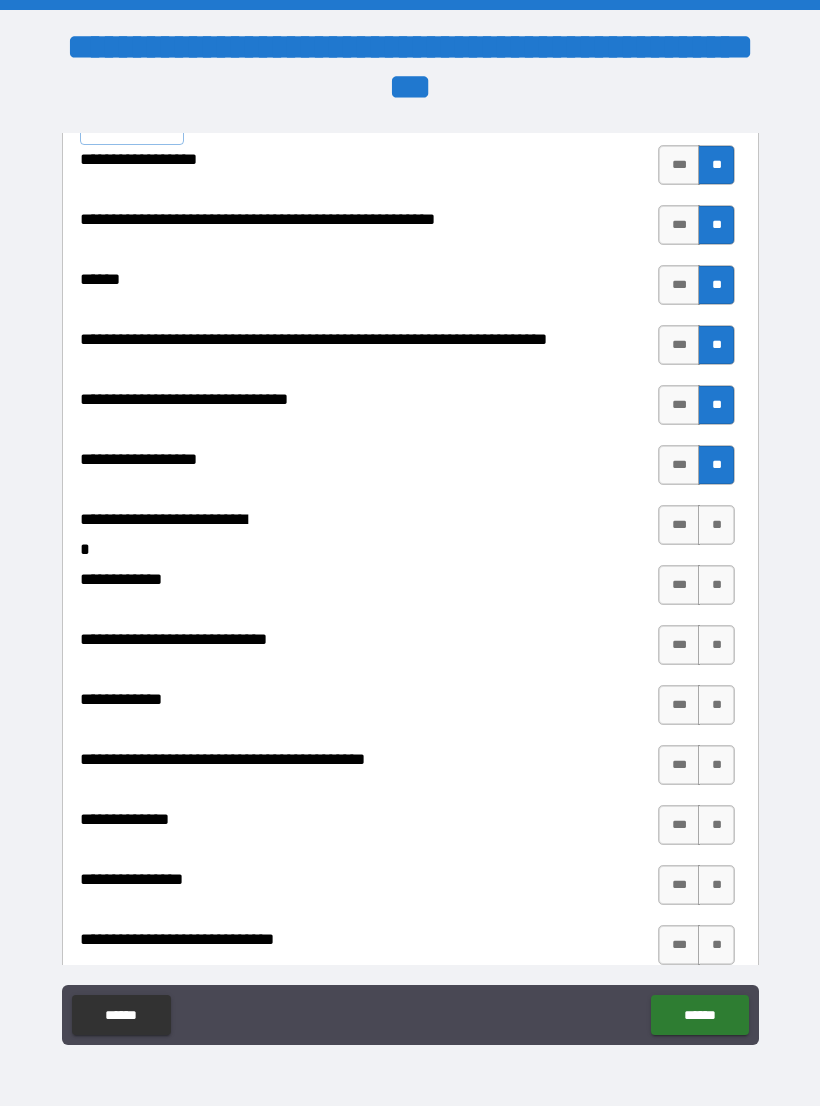 click on "**" at bounding box center [716, 525] 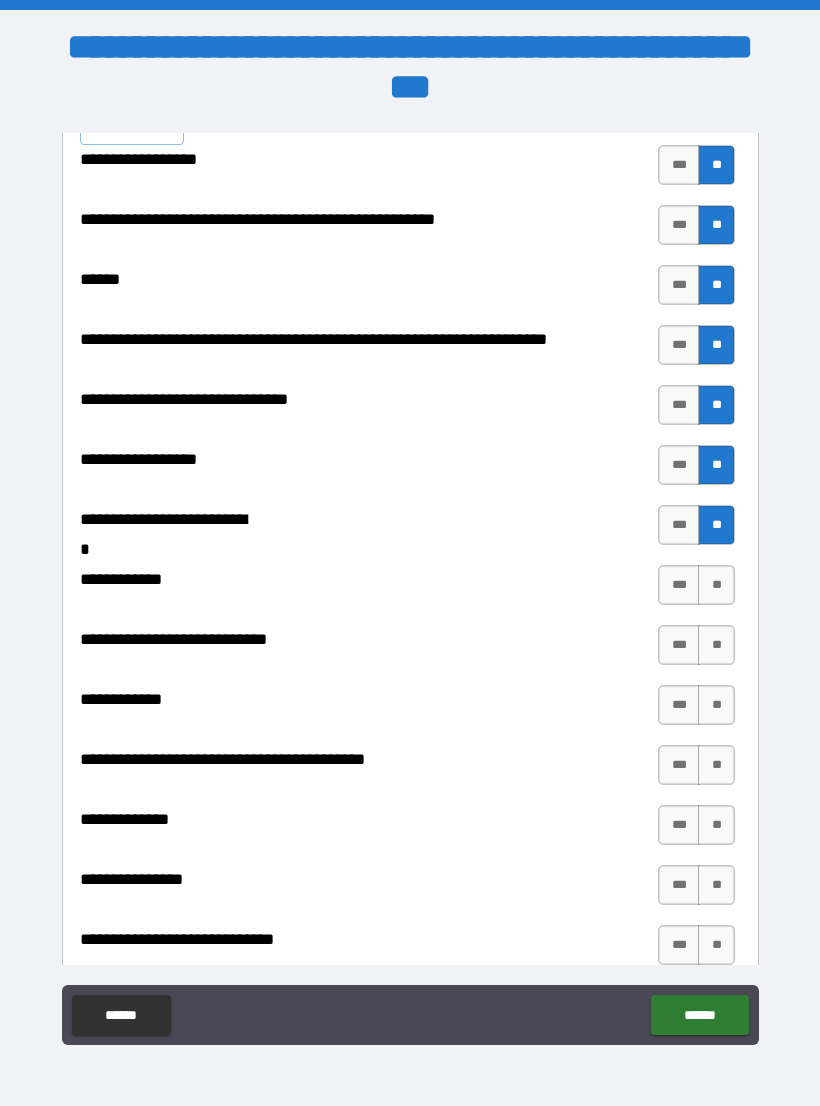 click on "**" at bounding box center (716, 585) 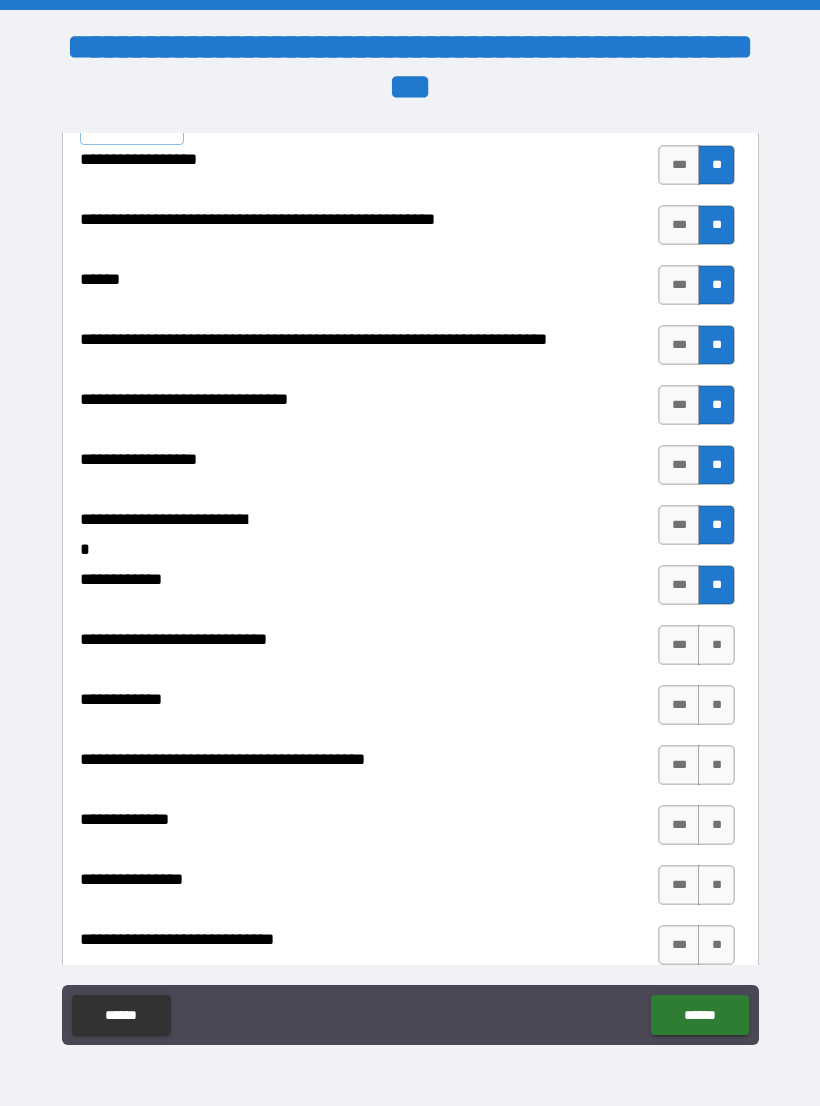 click on "**" at bounding box center [716, 645] 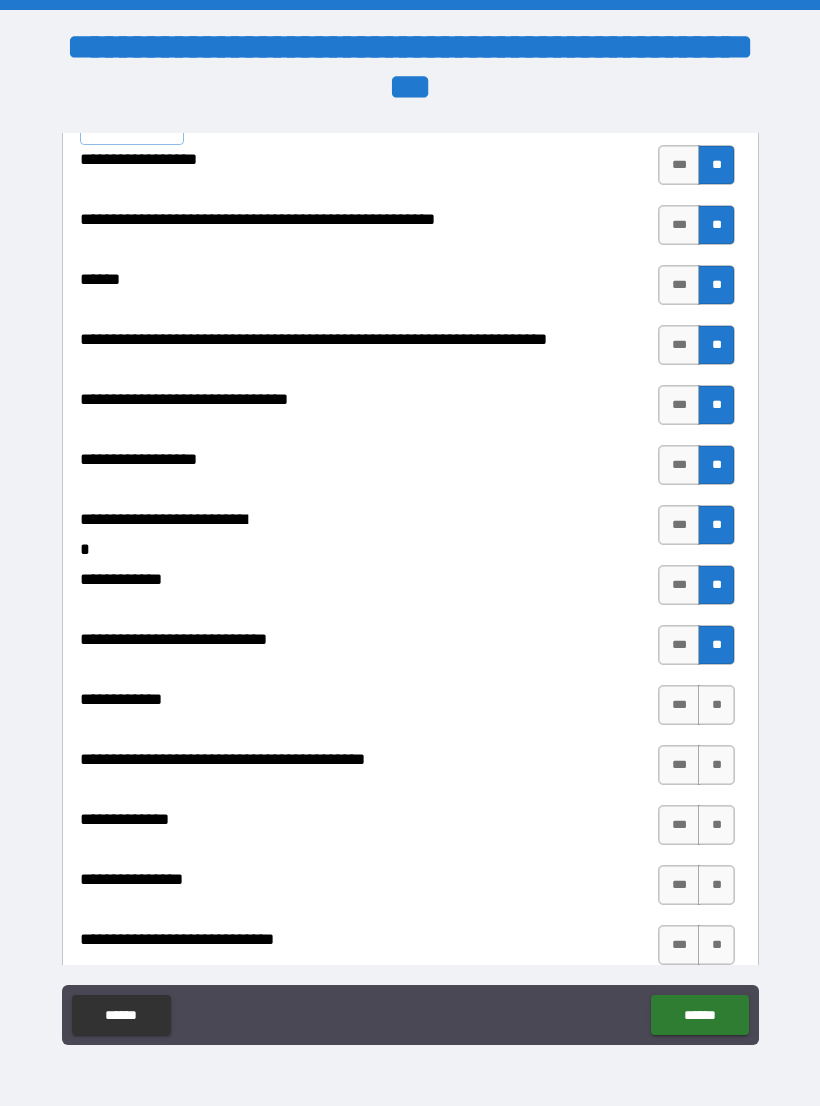 click on "**" at bounding box center (716, 705) 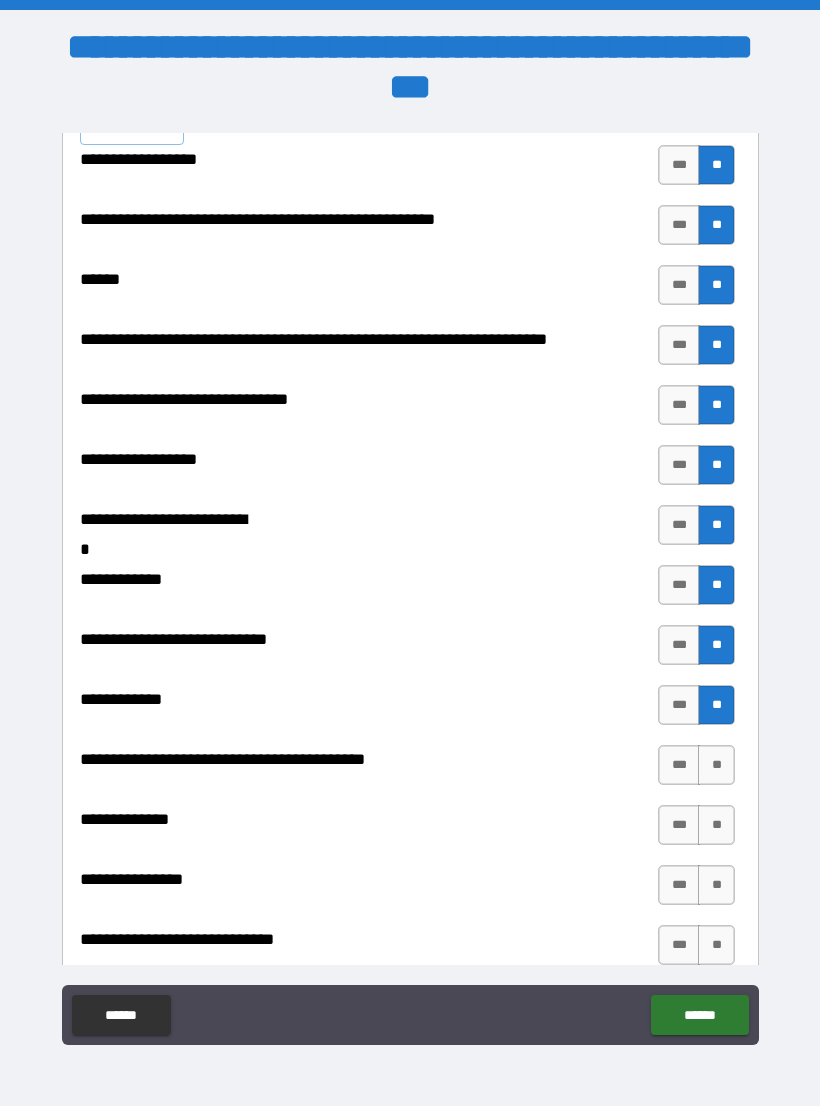 click on "**" at bounding box center (716, 765) 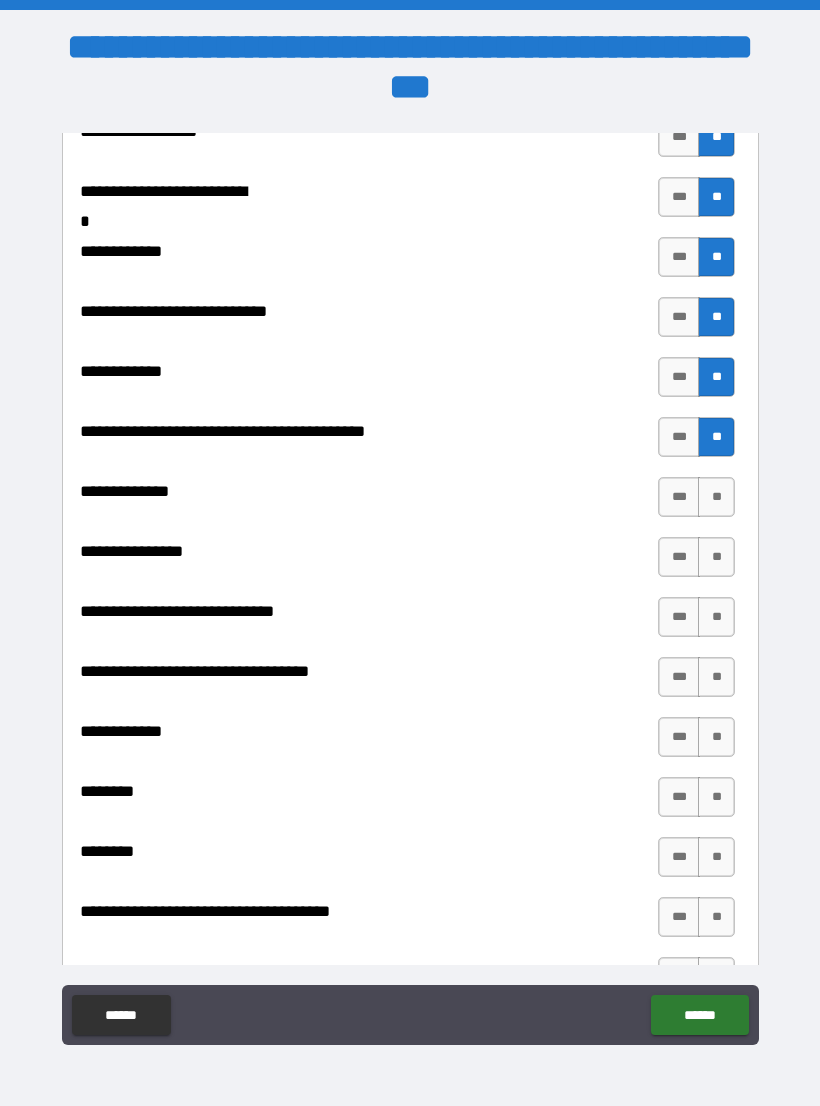 scroll, scrollTop: 8260, scrollLeft: 0, axis: vertical 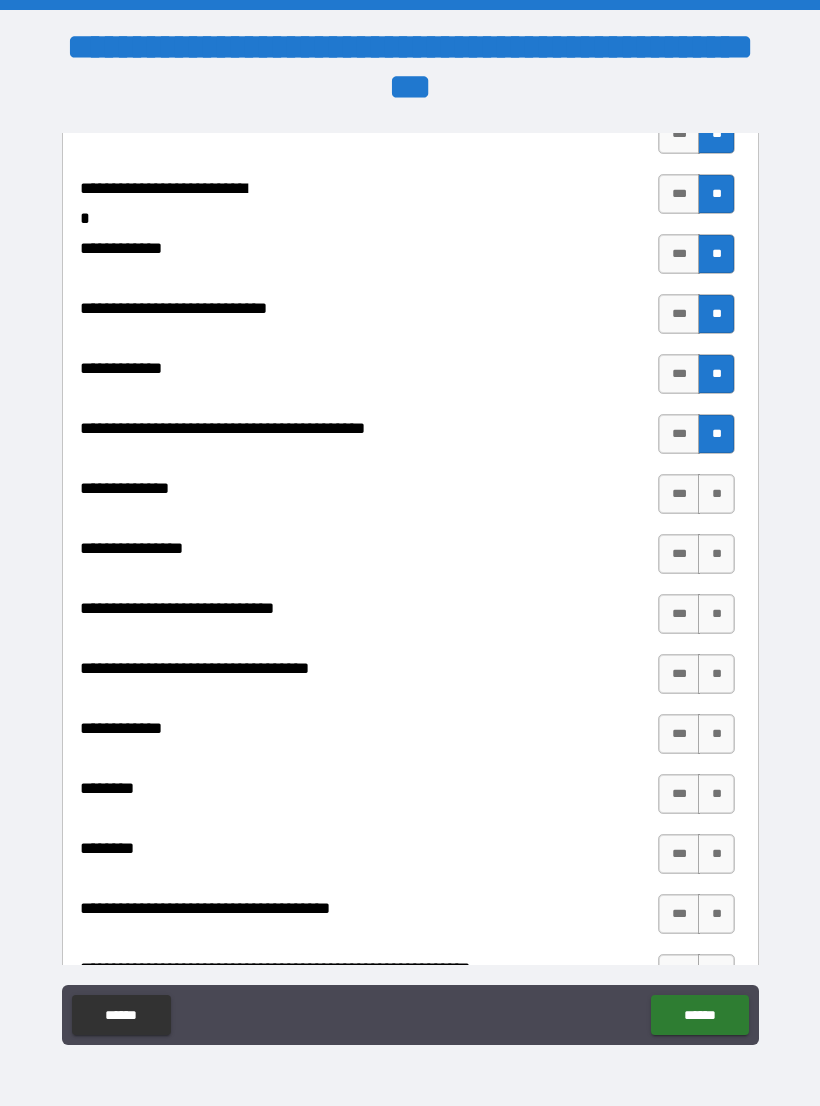 click on "**" at bounding box center [716, 494] 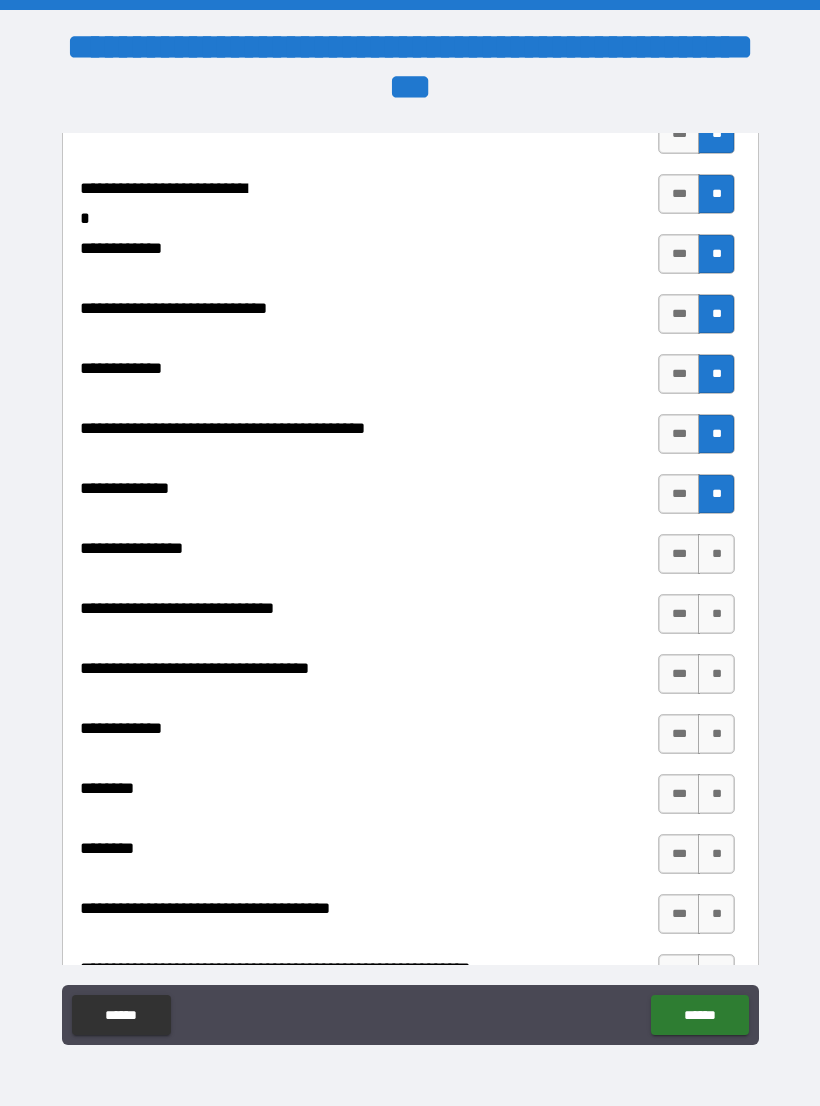click on "**" at bounding box center [716, 554] 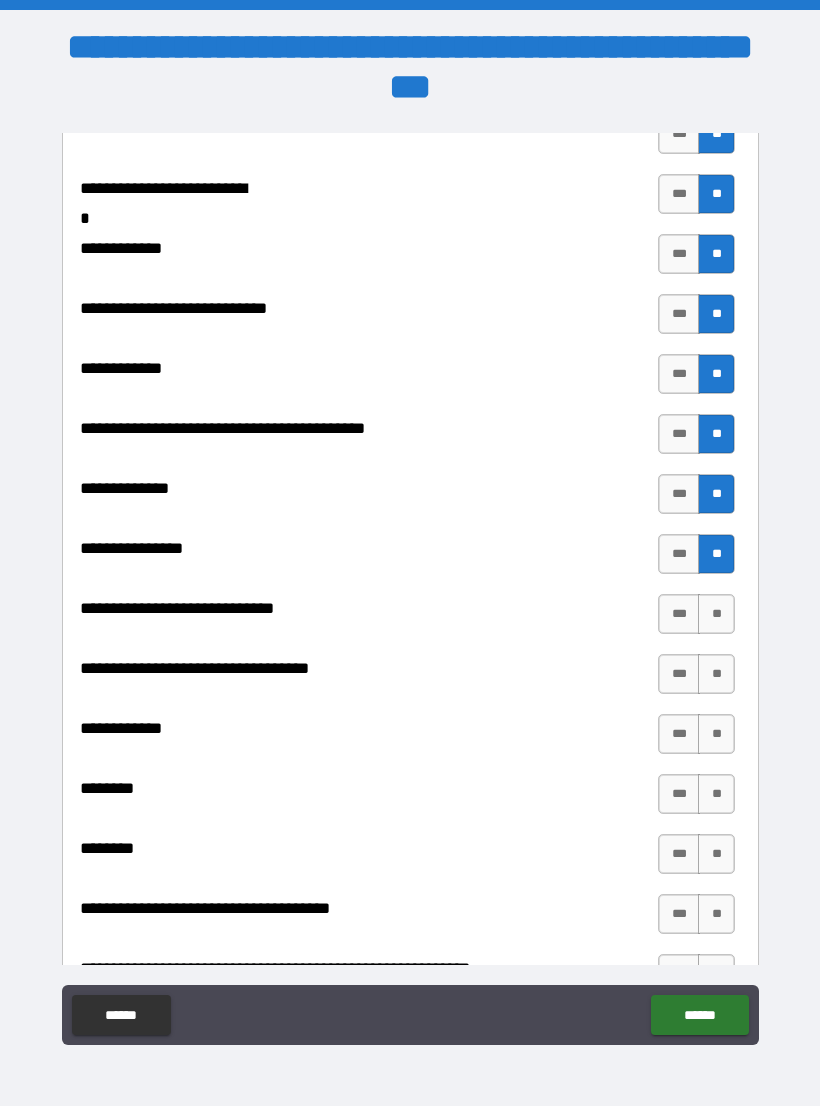 click on "**" at bounding box center [716, 614] 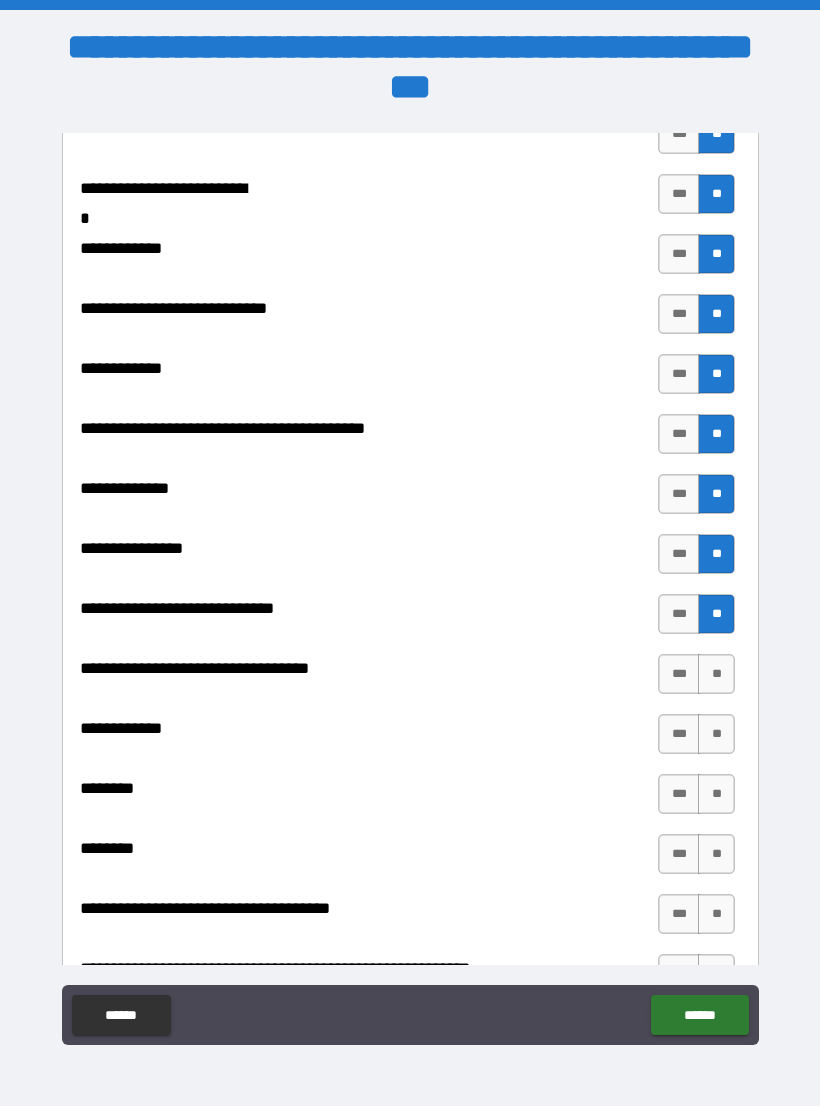 click on "**" at bounding box center [716, 674] 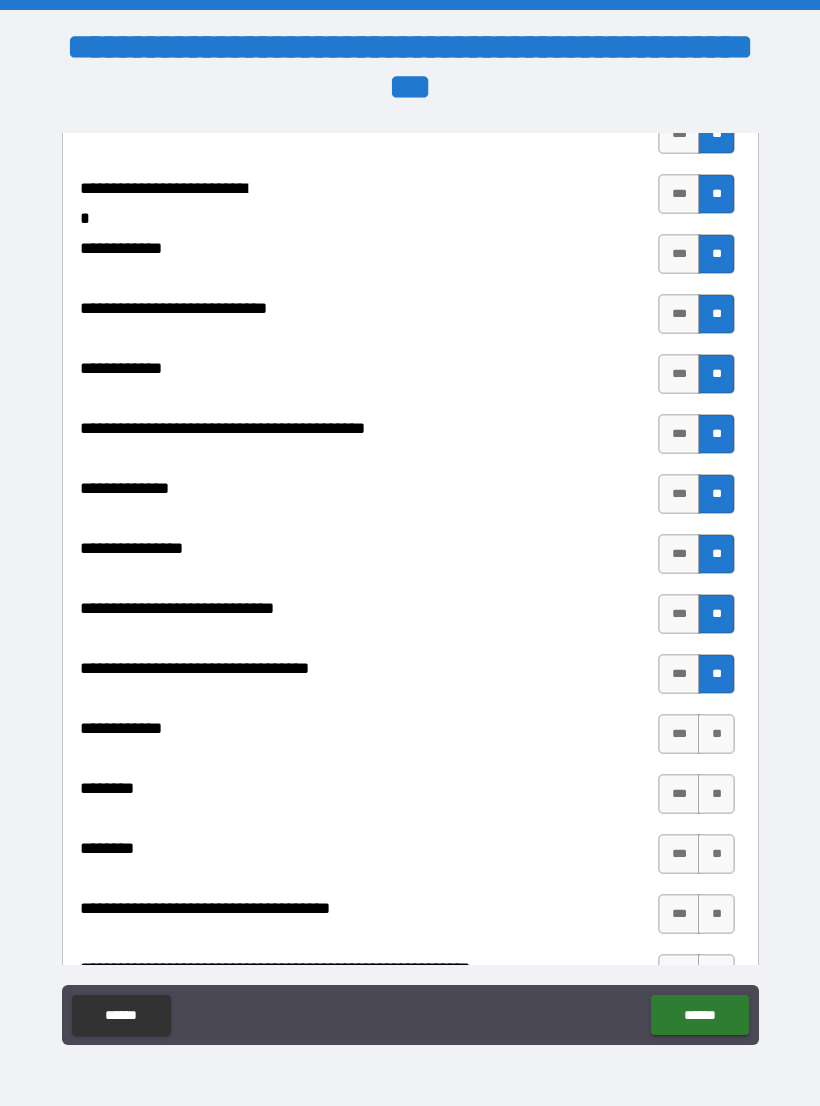 click on "**" at bounding box center [716, 734] 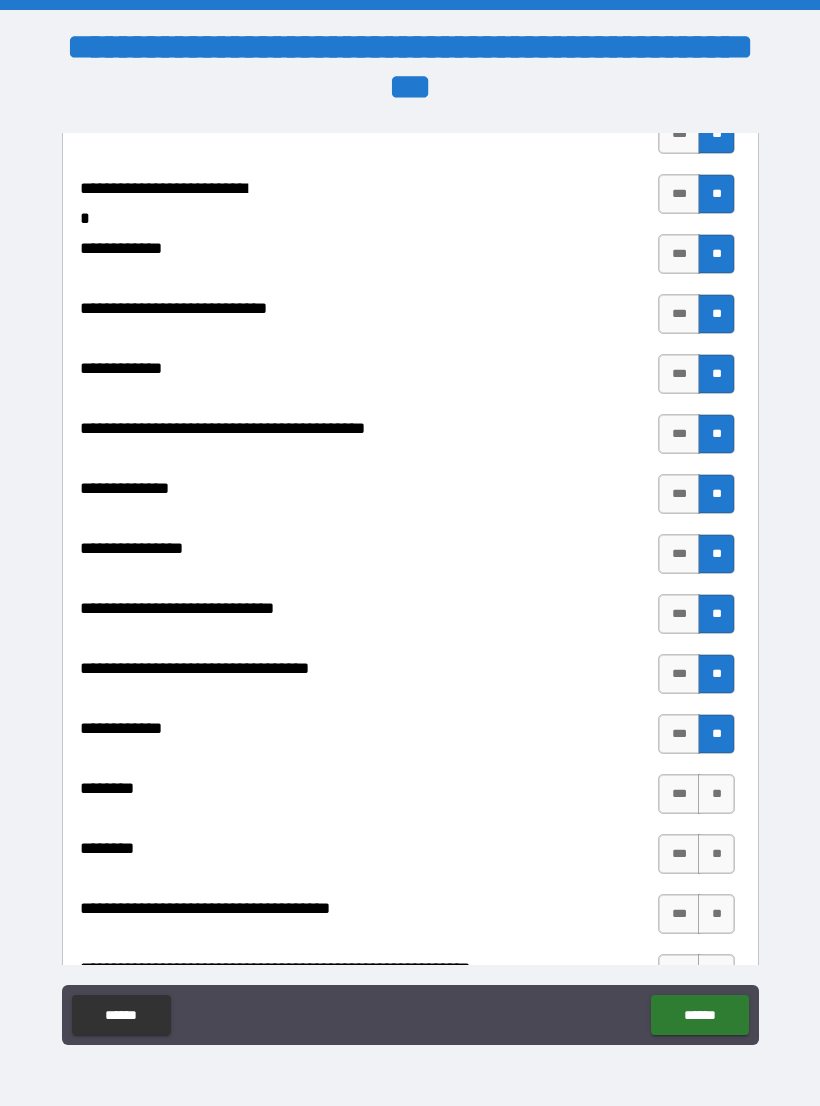 click on "**" at bounding box center [716, 794] 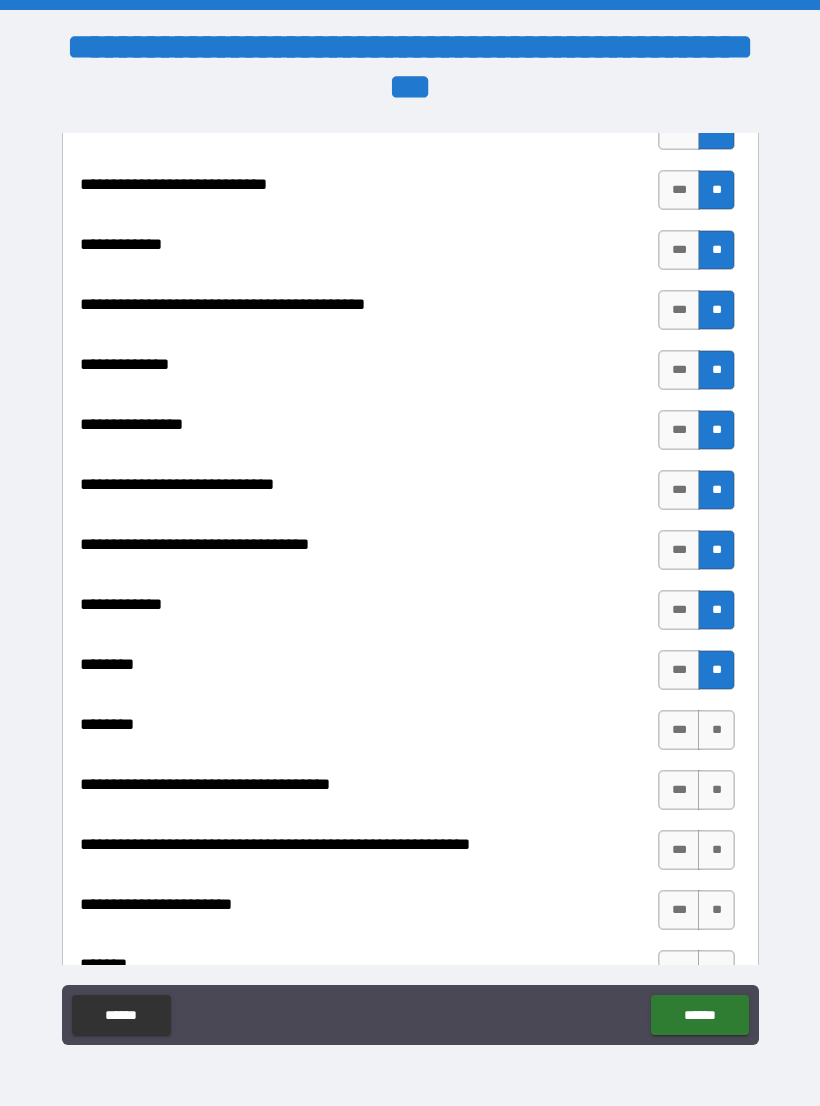 scroll, scrollTop: 8396, scrollLeft: 0, axis: vertical 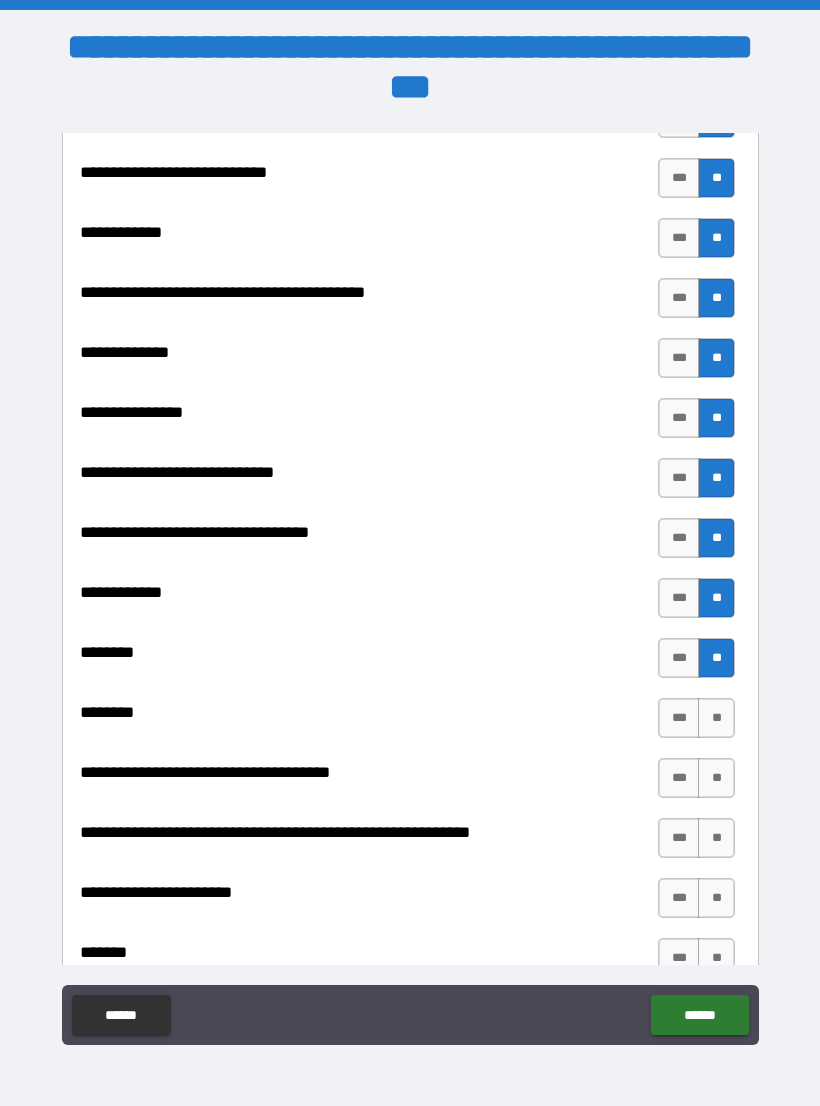 click on "**" at bounding box center (716, 718) 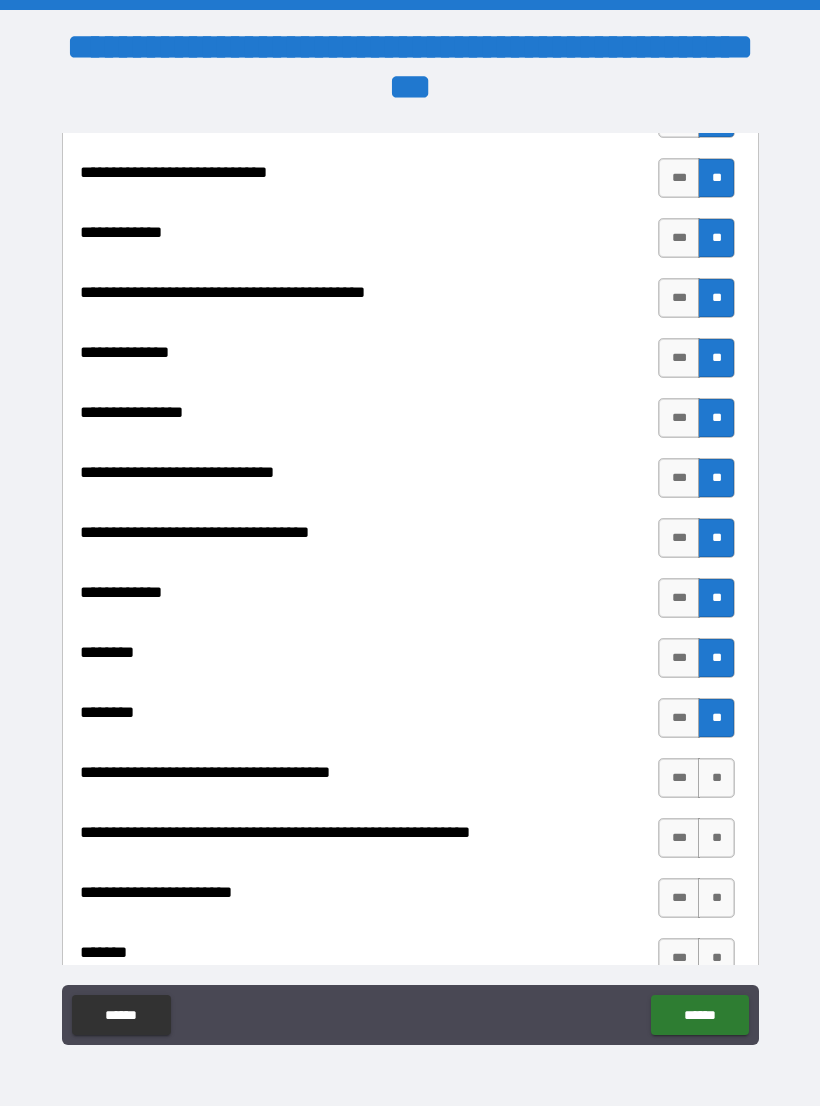 click on "**" at bounding box center (716, 778) 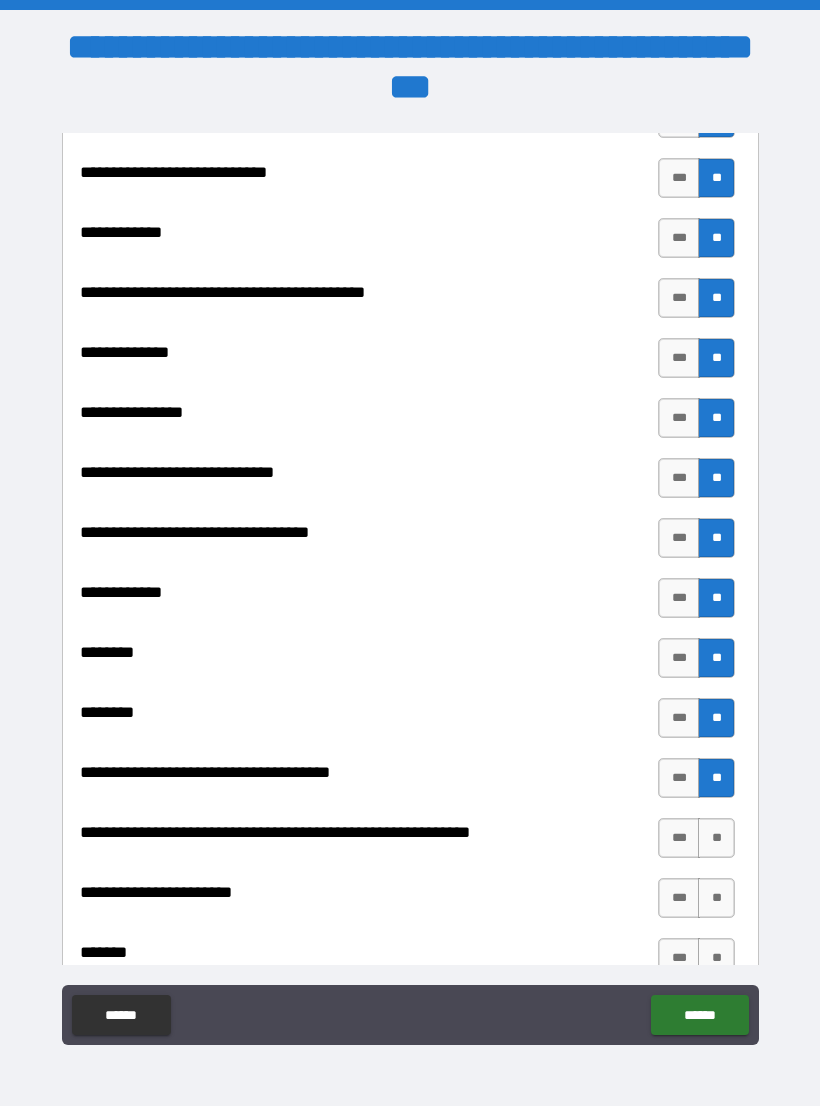 click on "**" at bounding box center [716, 838] 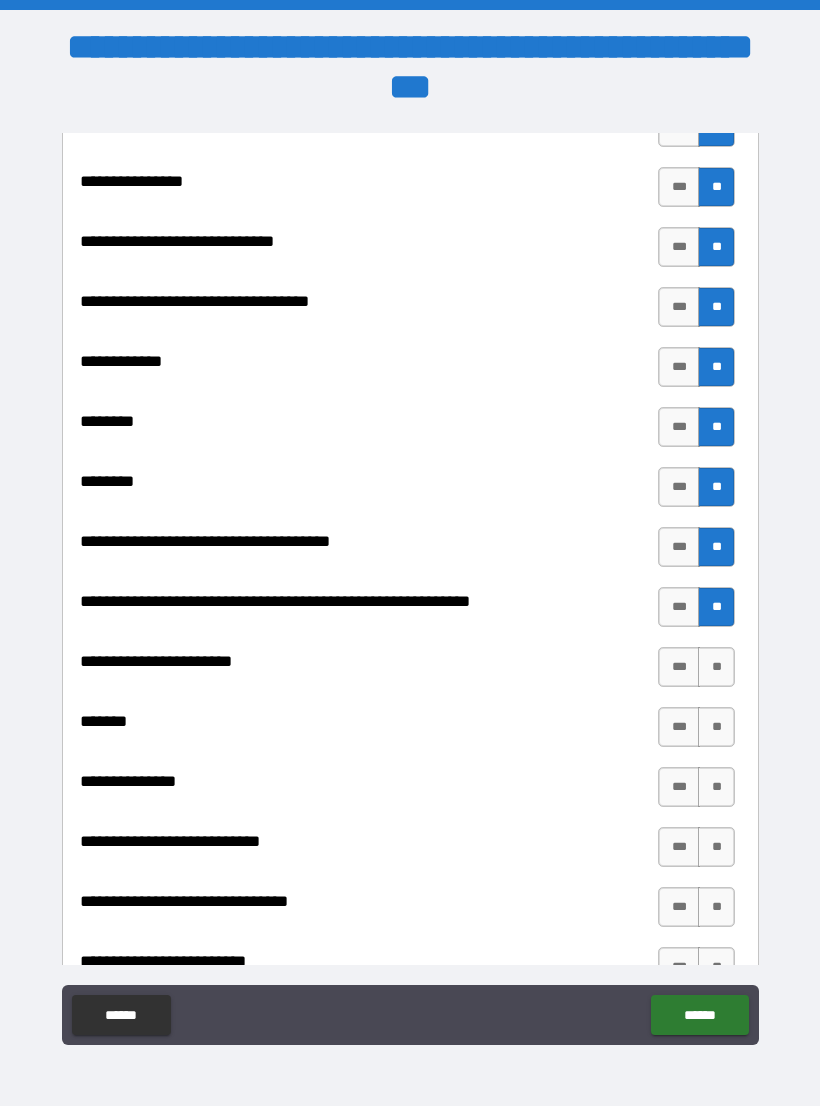 scroll, scrollTop: 8628, scrollLeft: 0, axis: vertical 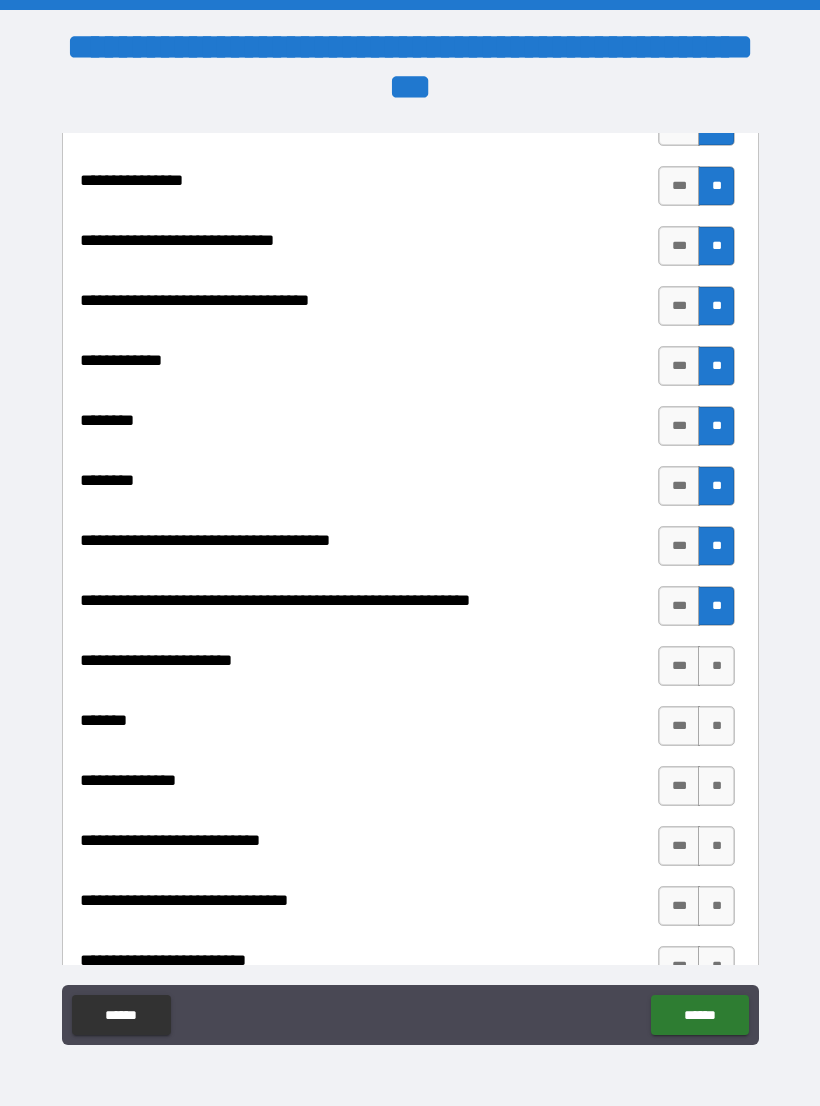 click on "**" at bounding box center (716, 666) 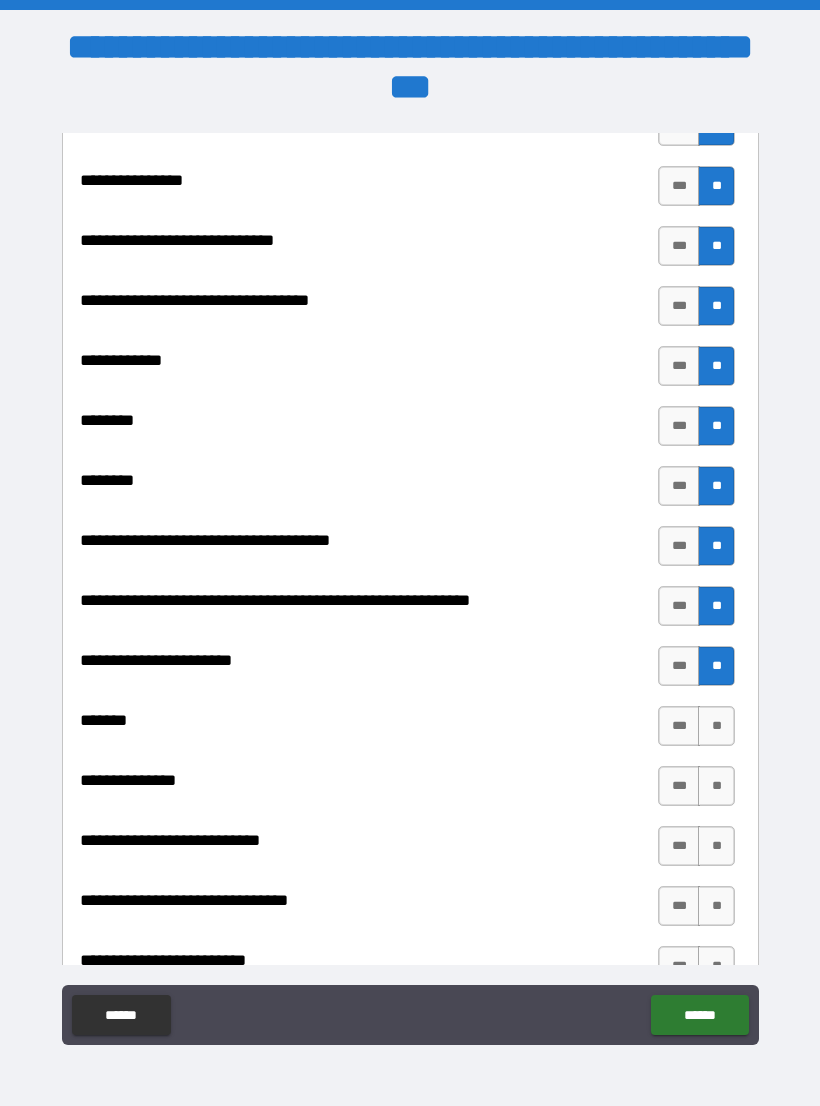 click on "***" at bounding box center [679, 726] 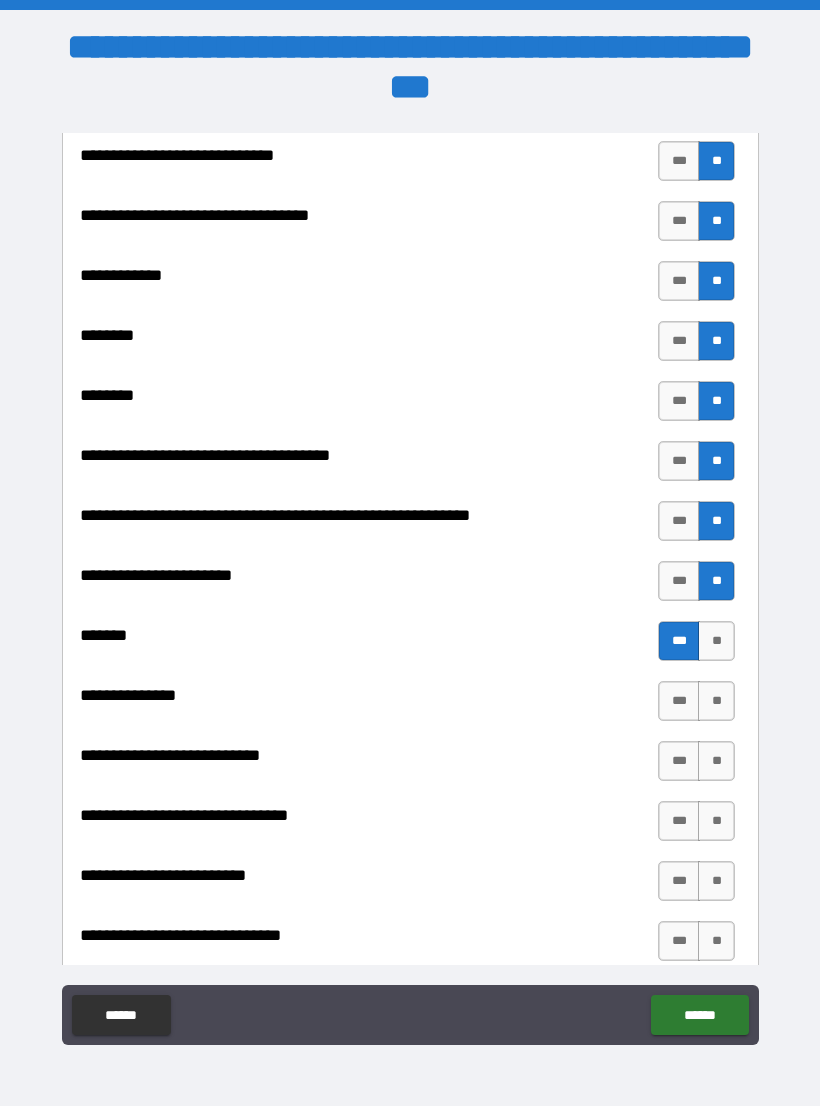scroll, scrollTop: 8718, scrollLeft: 0, axis: vertical 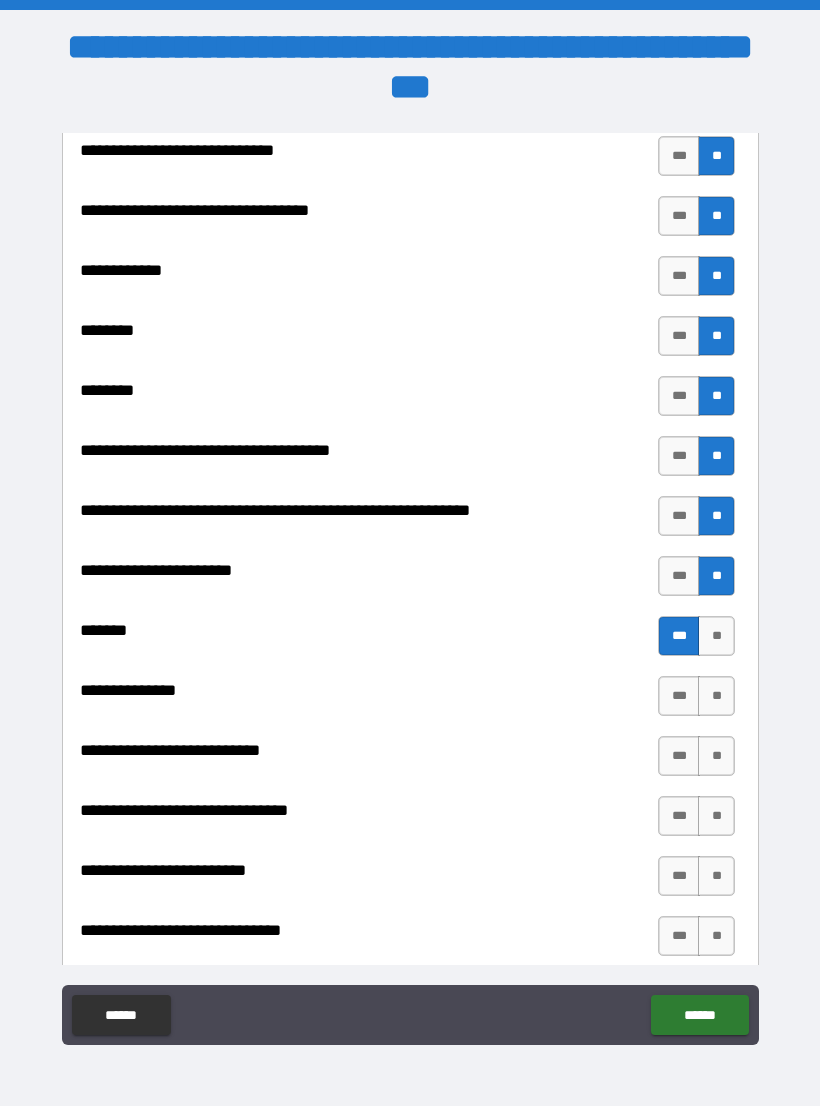 click on "**" at bounding box center (716, 696) 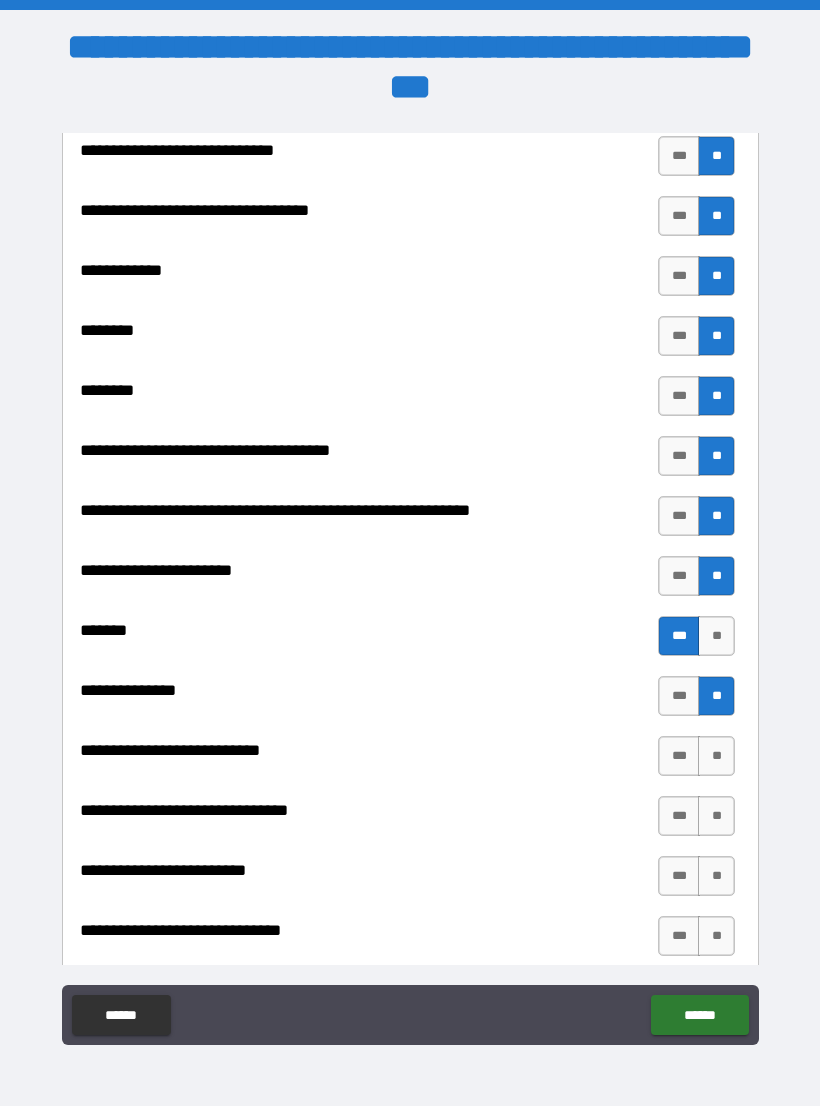 click on "**" at bounding box center (716, 756) 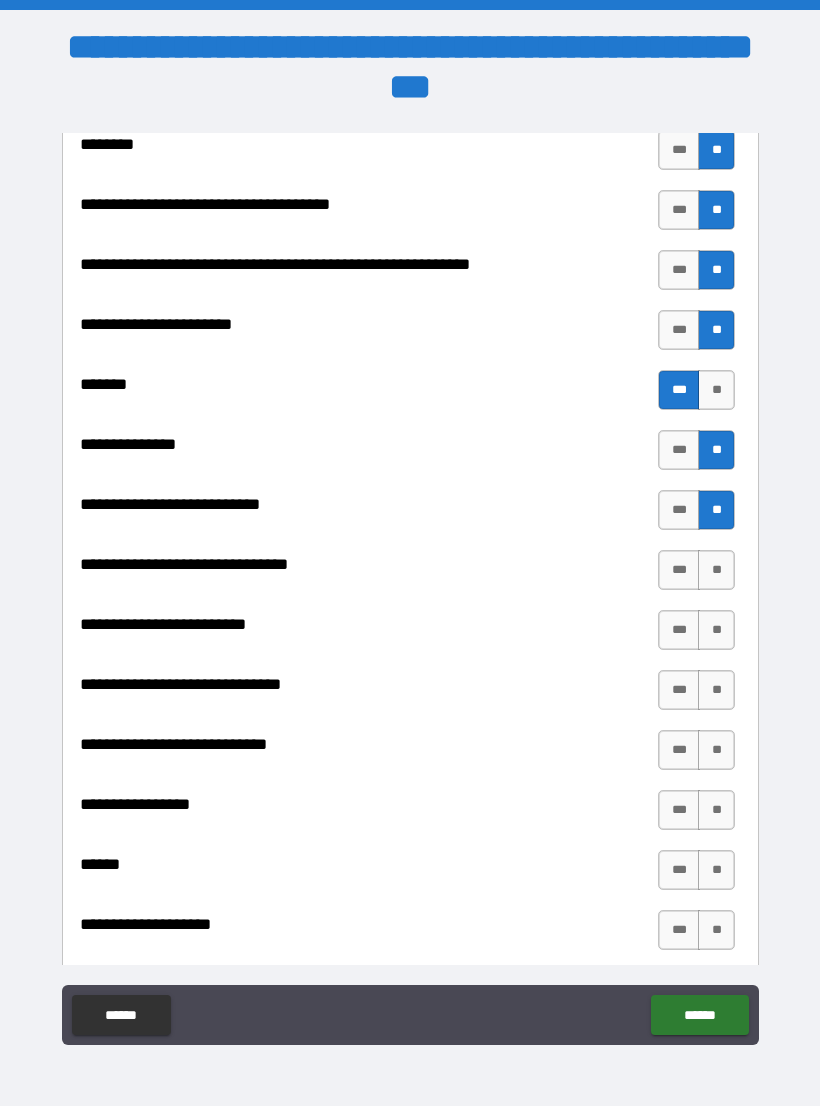 scroll, scrollTop: 8944, scrollLeft: 0, axis: vertical 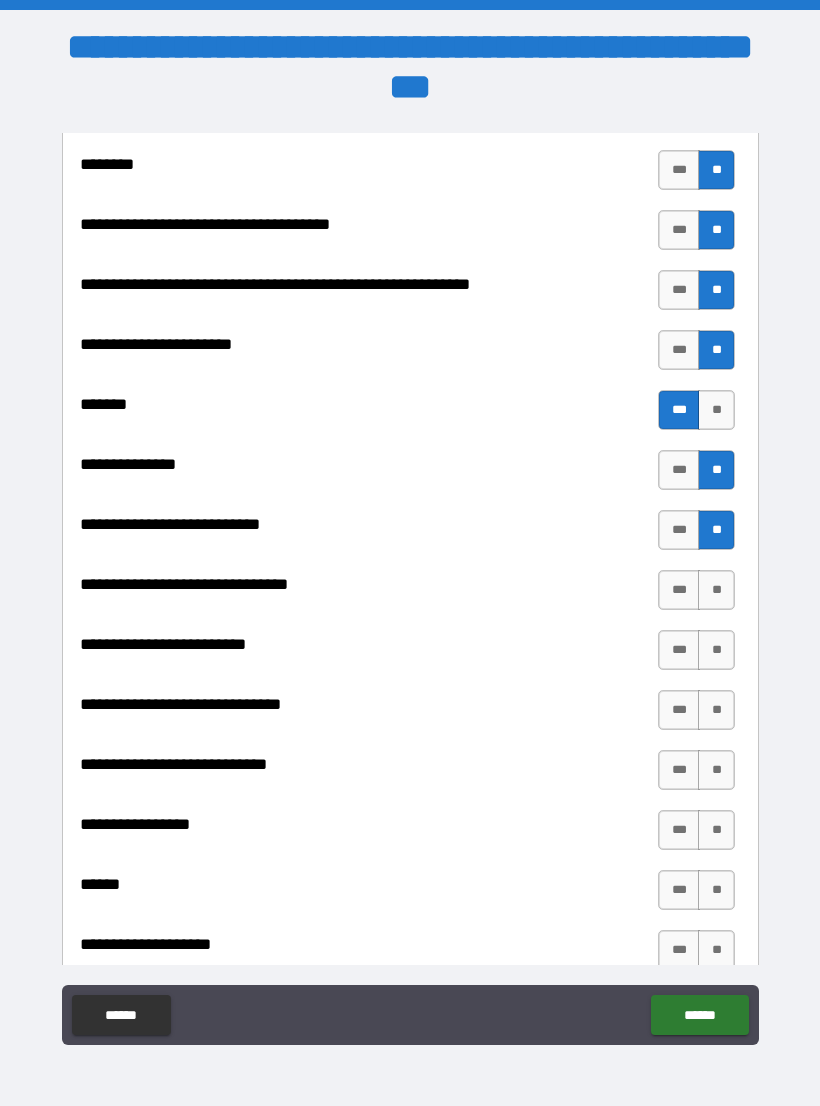 click on "**" at bounding box center [716, 590] 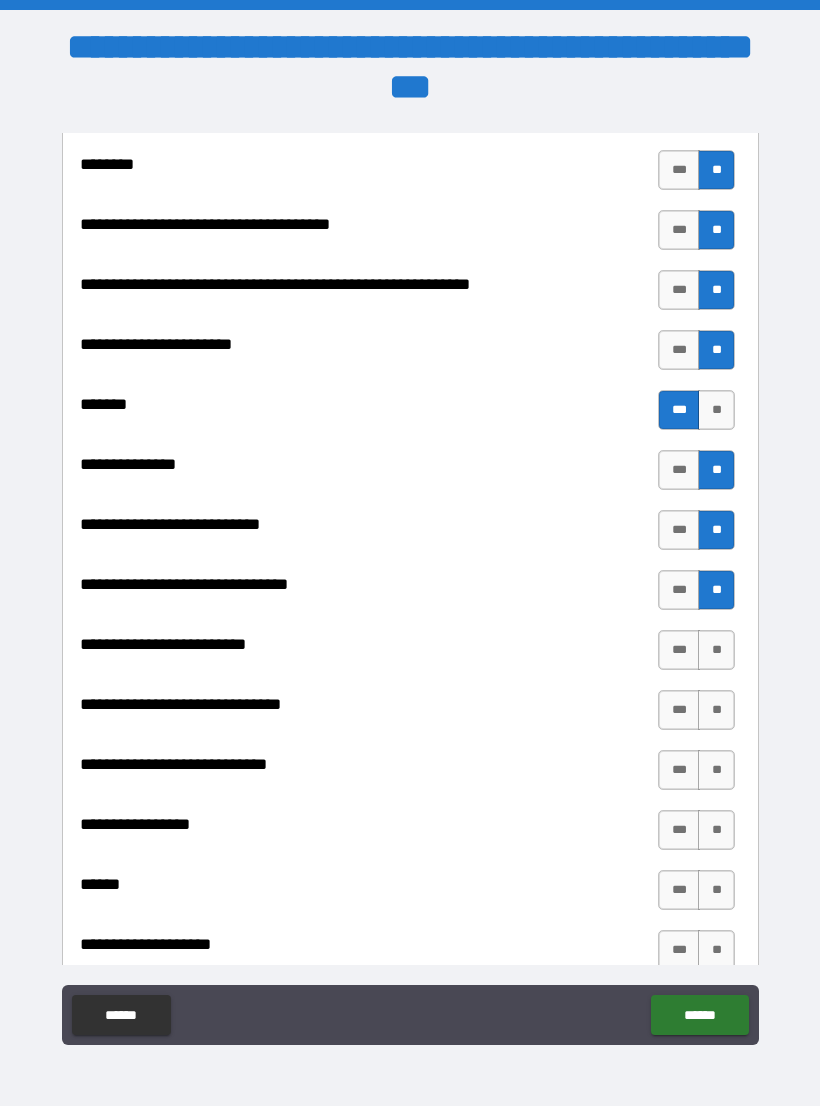 click on "**" at bounding box center (716, 650) 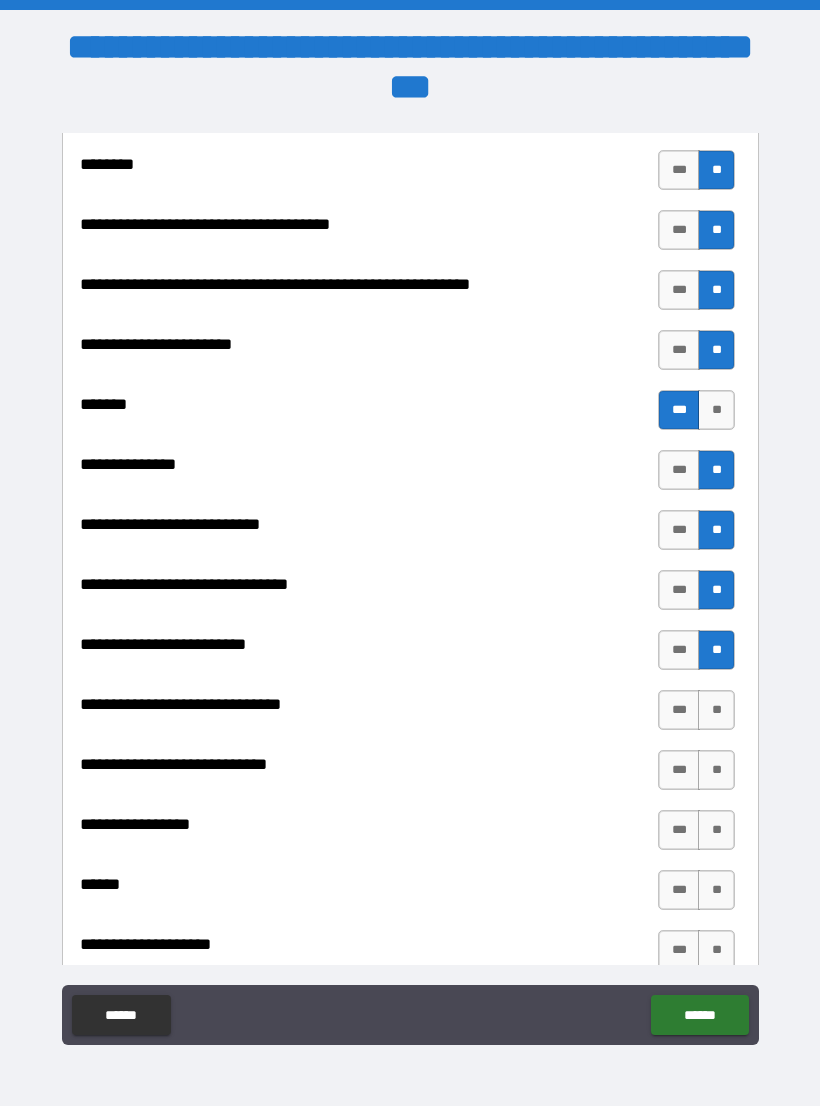 click on "**" at bounding box center (716, 710) 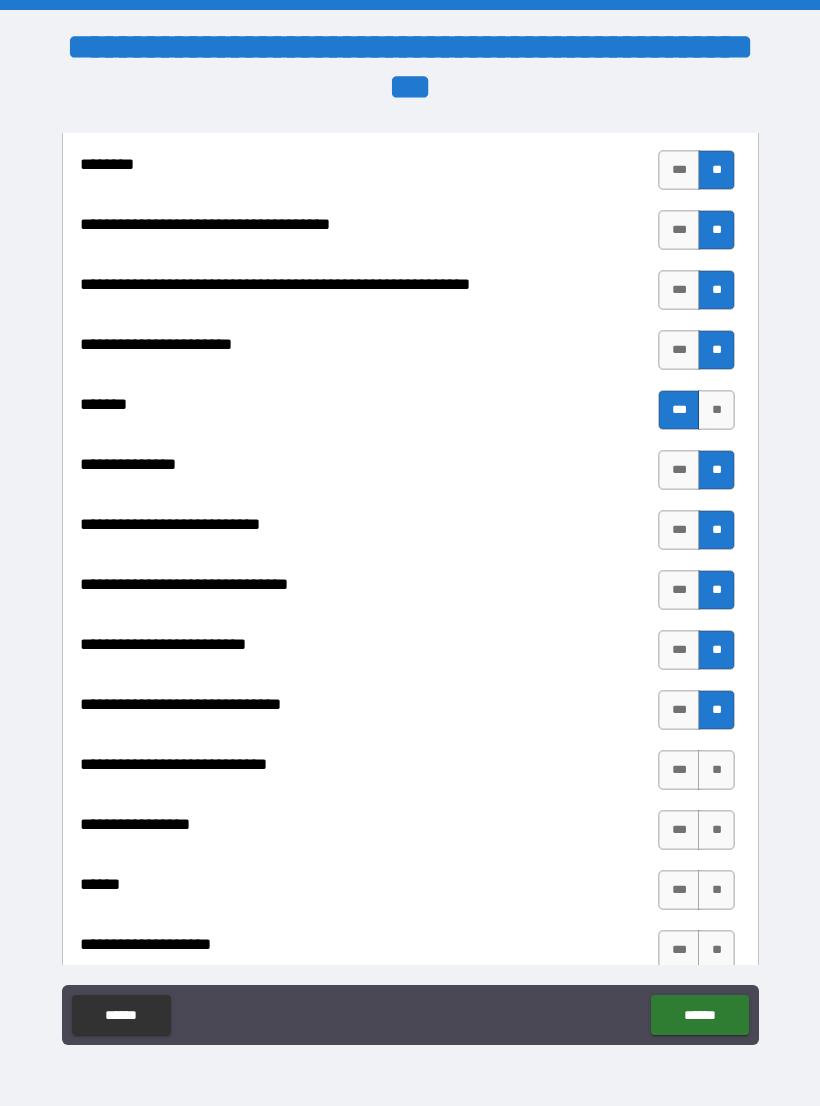 click on "**" at bounding box center (716, 770) 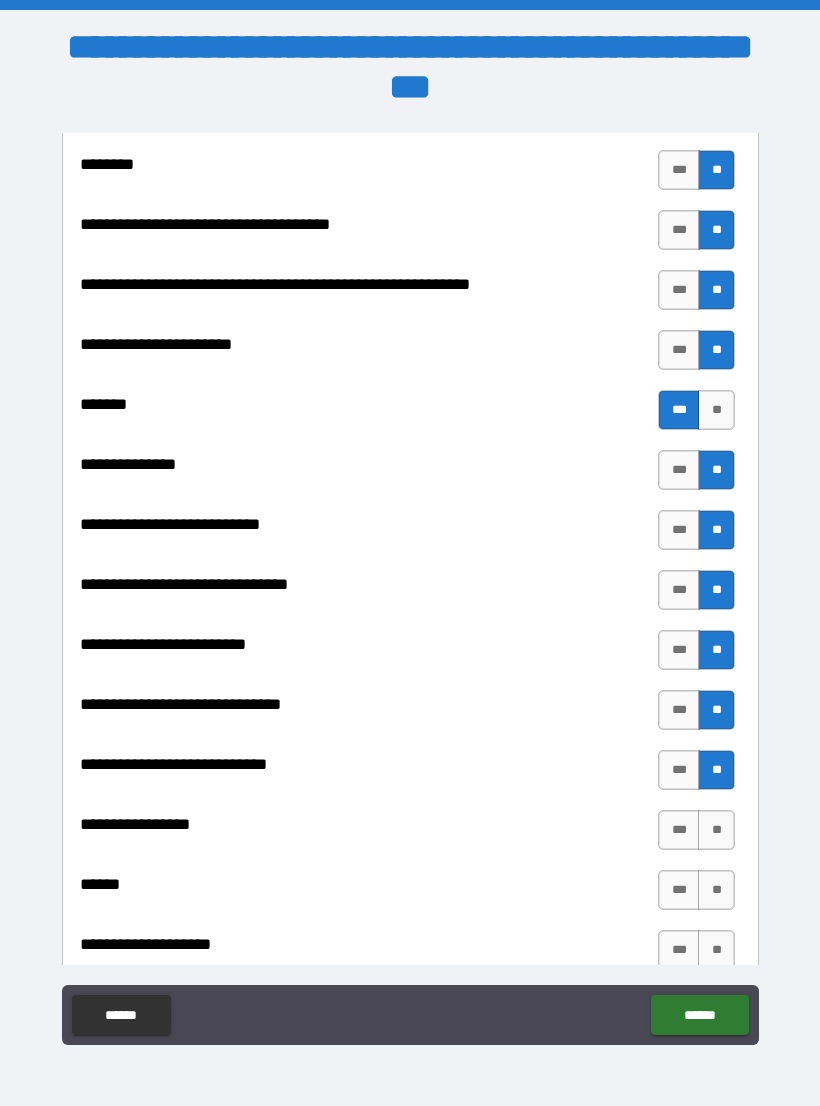 click on "**" at bounding box center (716, 830) 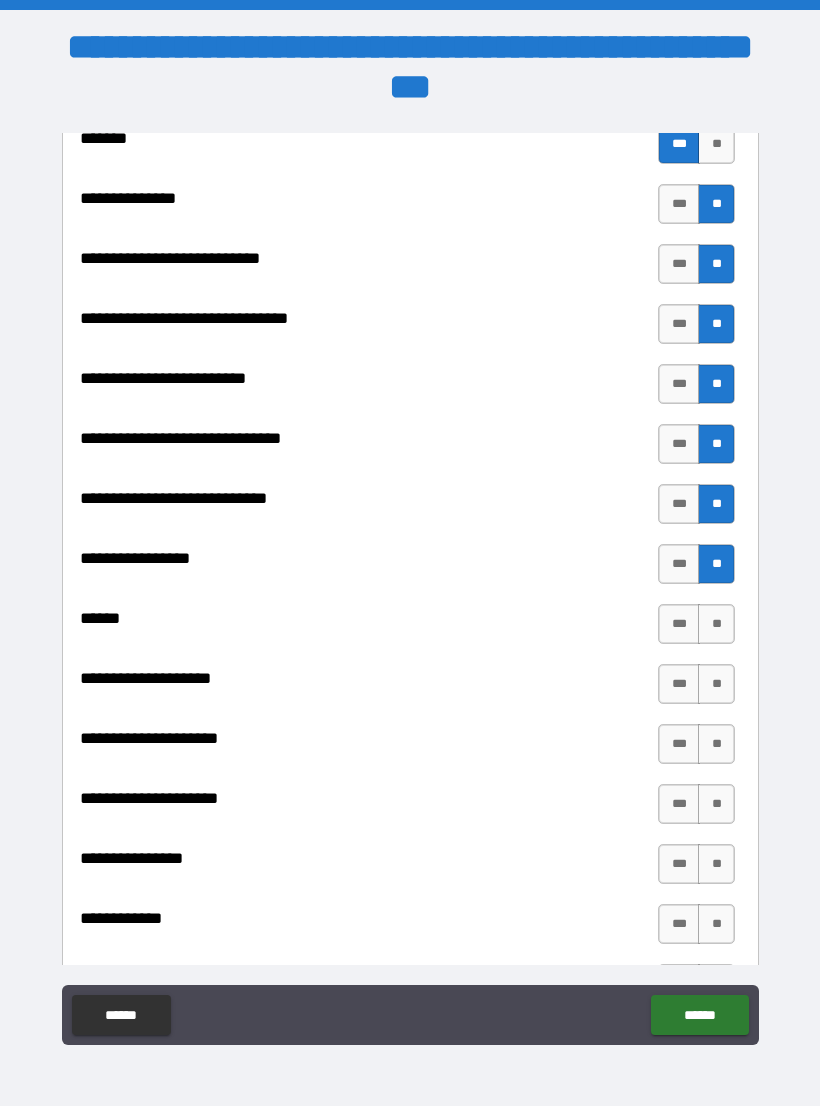 scroll, scrollTop: 9201, scrollLeft: 0, axis: vertical 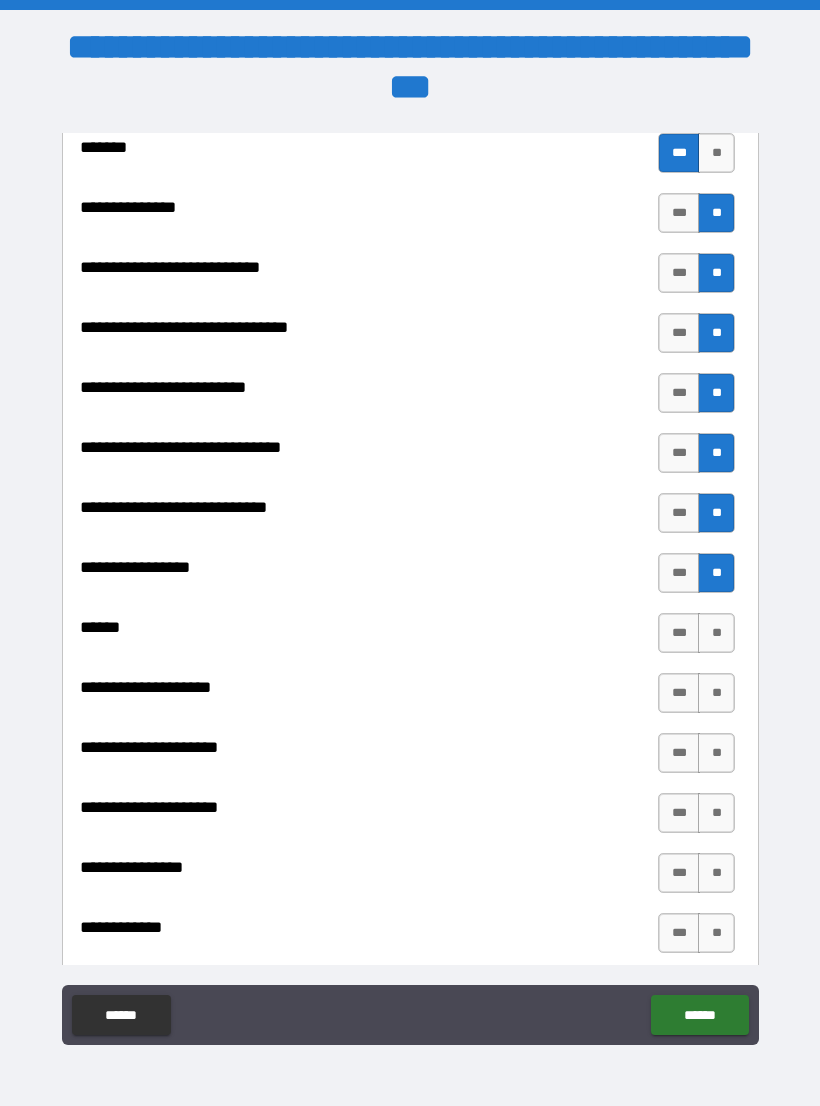 click on "**" at bounding box center (716, 633) 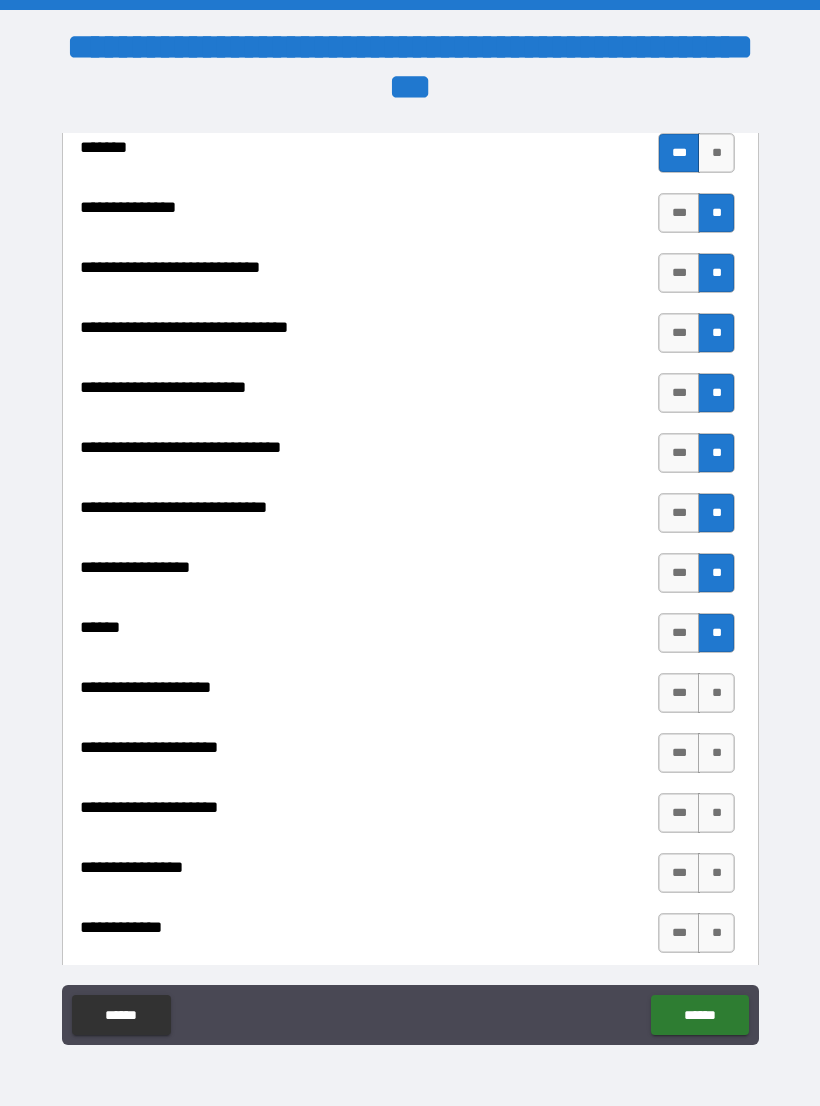 click on "**" at bounding box center (716, 693) 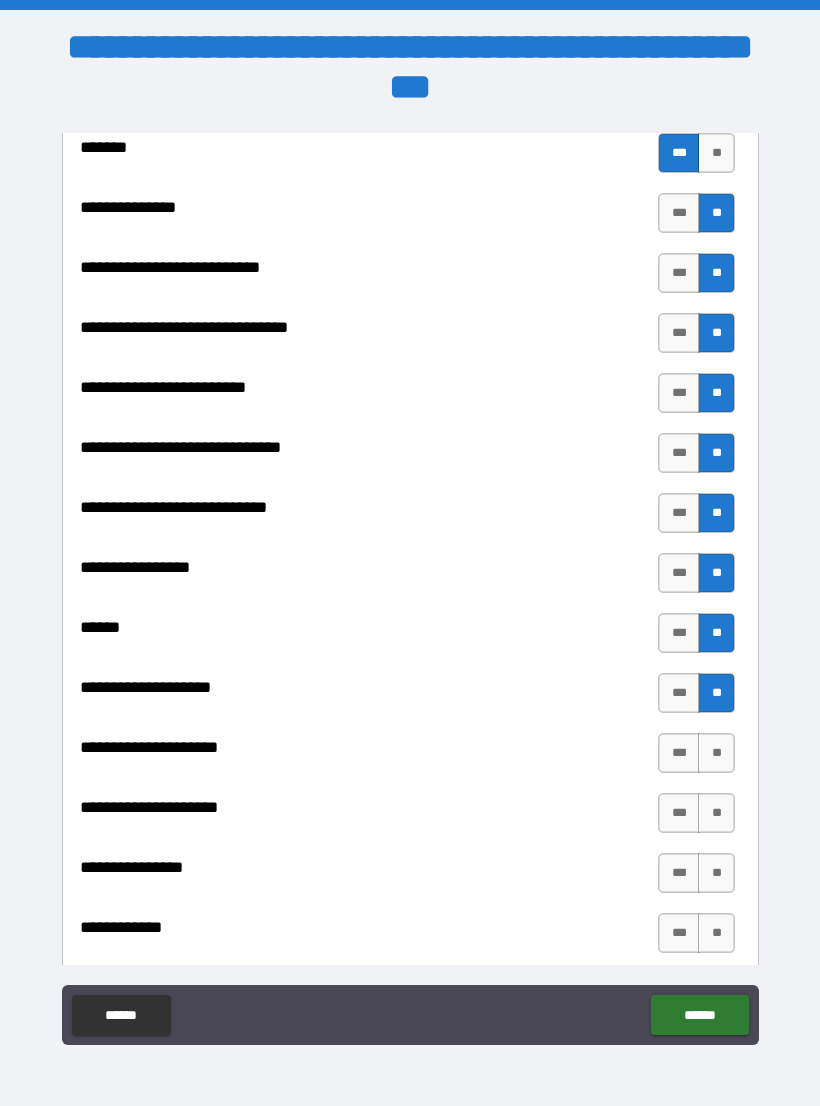 click on "**" at bounding box center [716, 753] 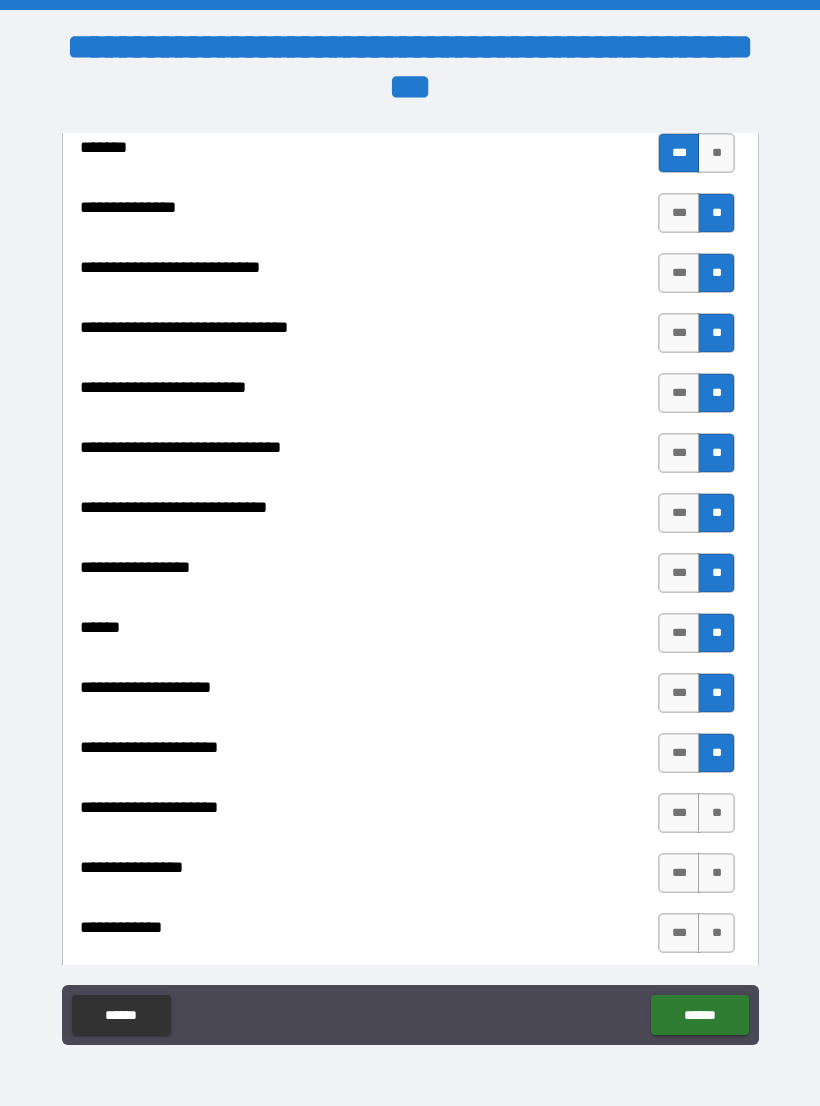 click on "**" at bounding box center (716, 813) 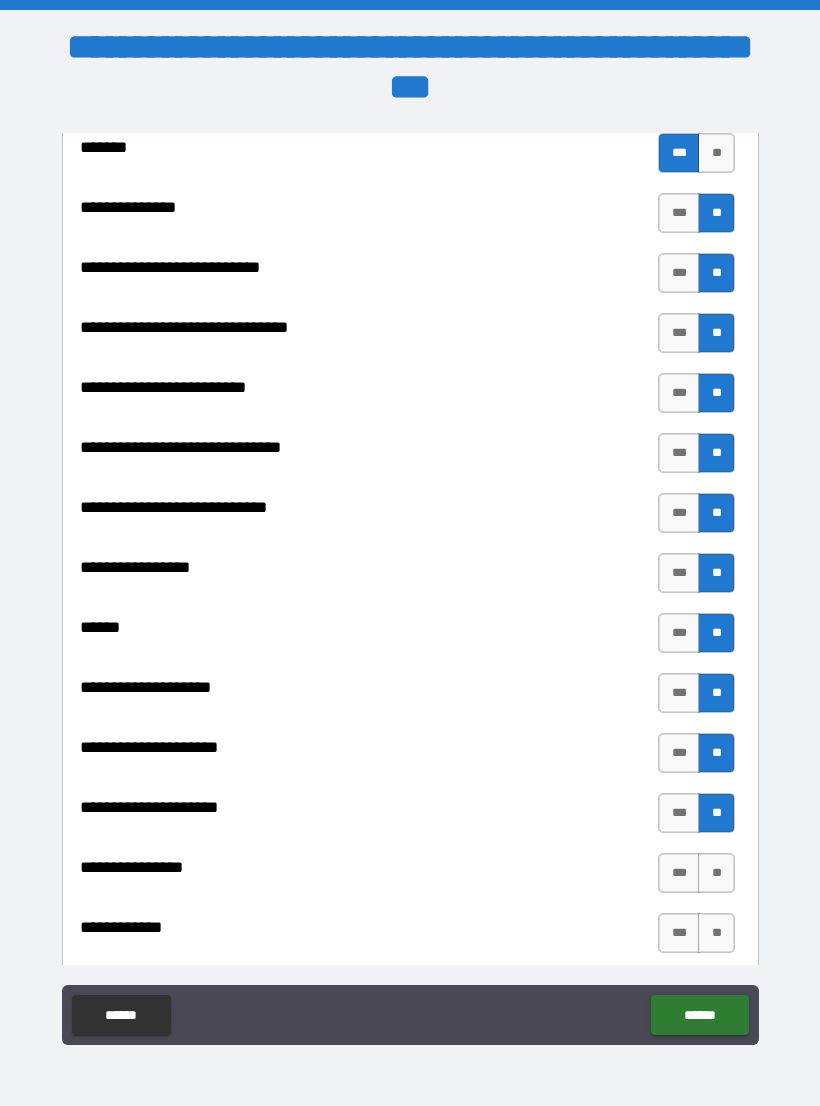 click on "**" at bounding box center (716, 873) 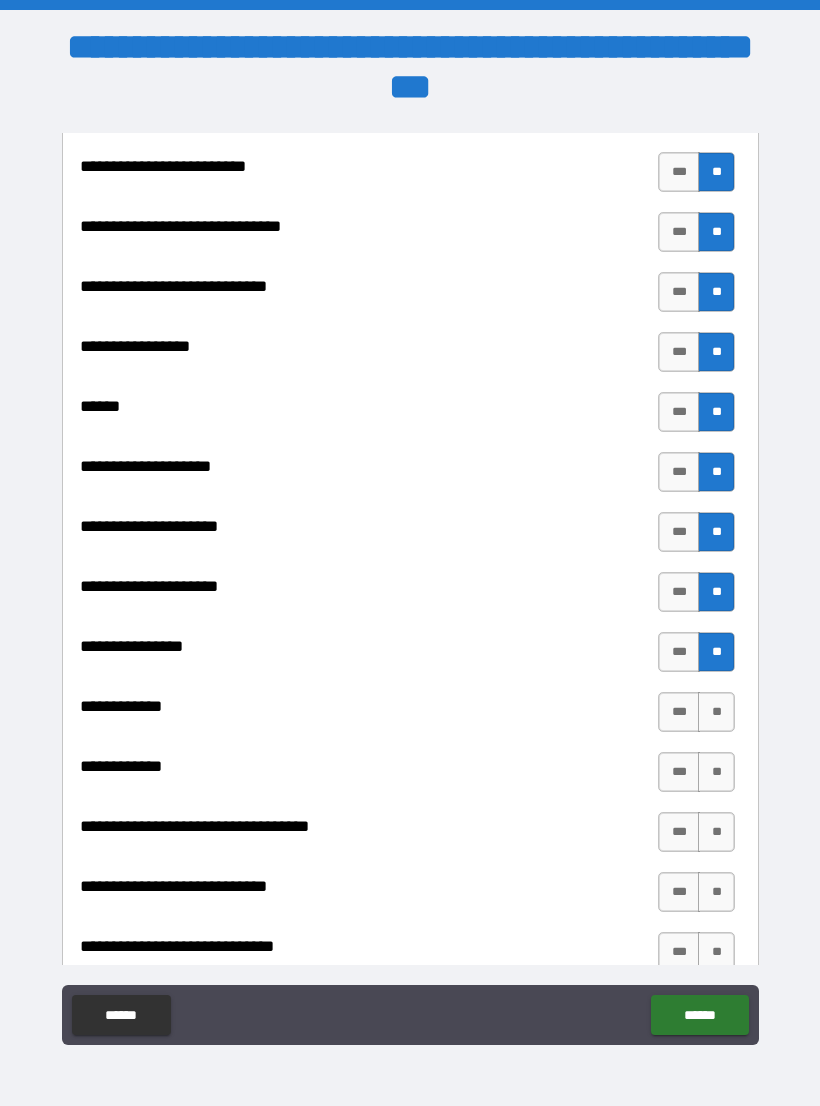scroll, scrollTop: 9456, scrollLeft: 0, axis: vertical 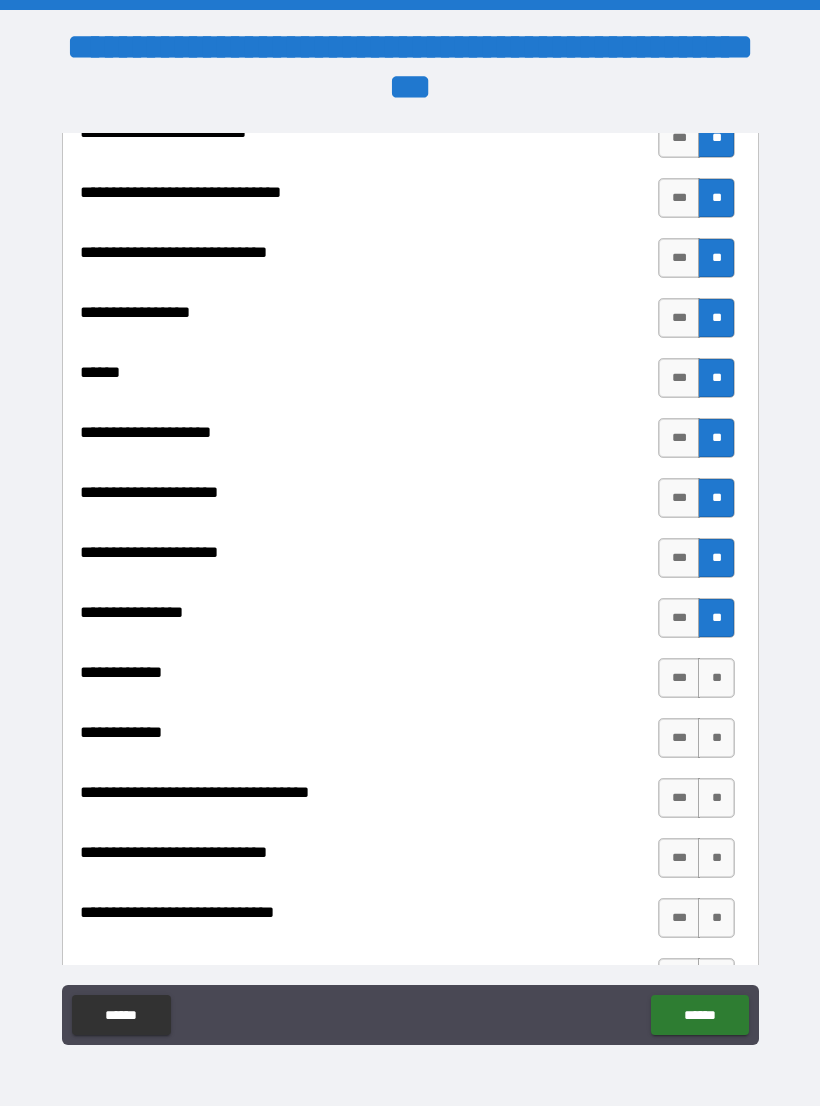 click on "**" at bounding box center (716, 678) 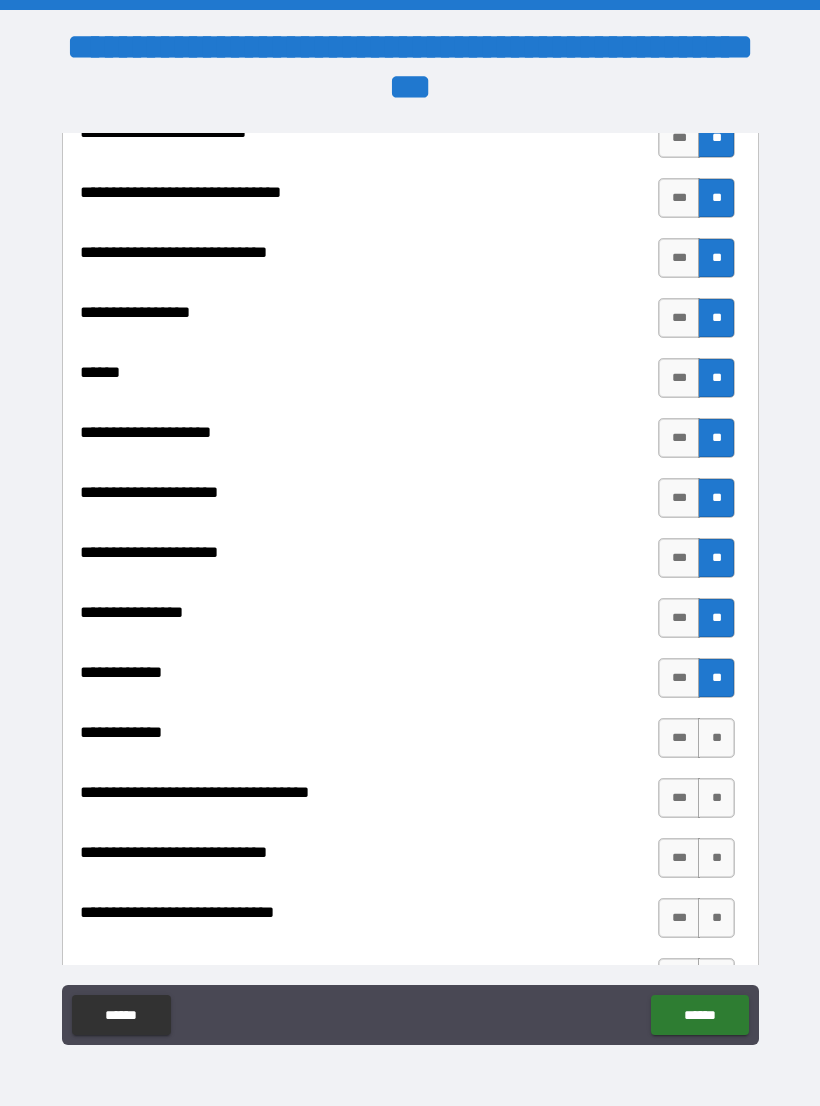 click on "**" at bounding box center [716, 738] 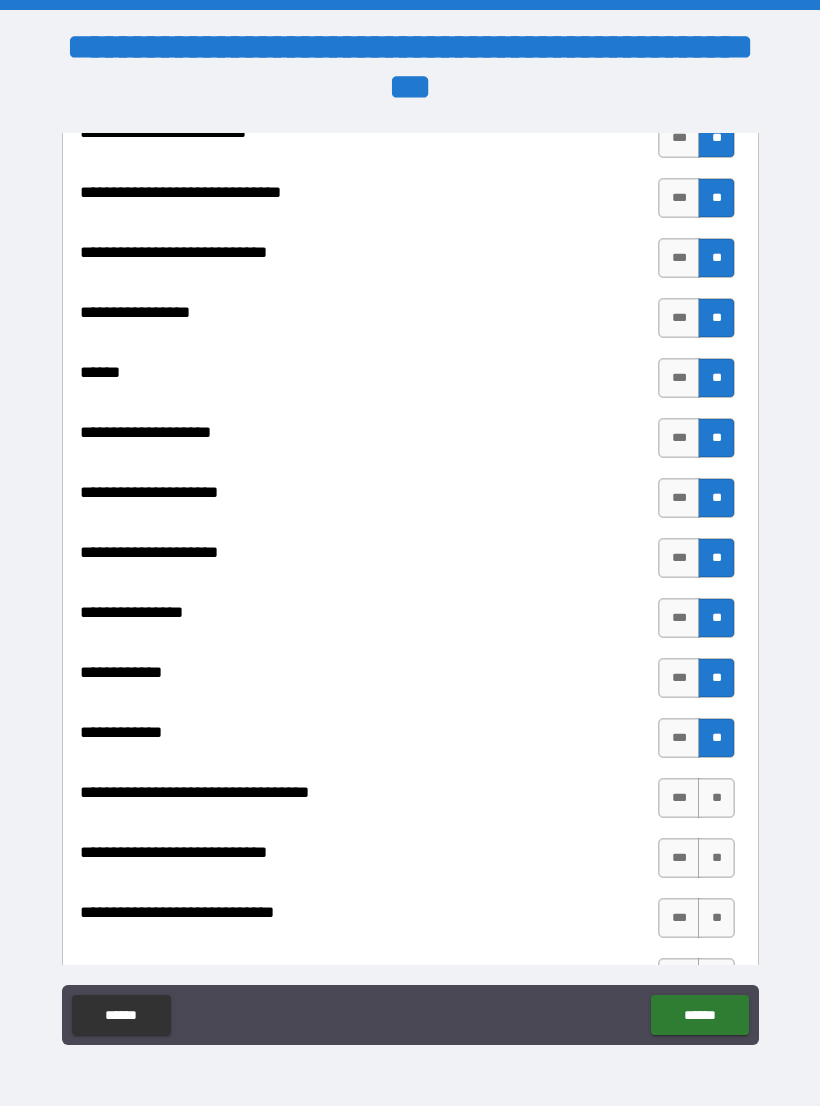 click on "**" at bounding box center (716, 798) 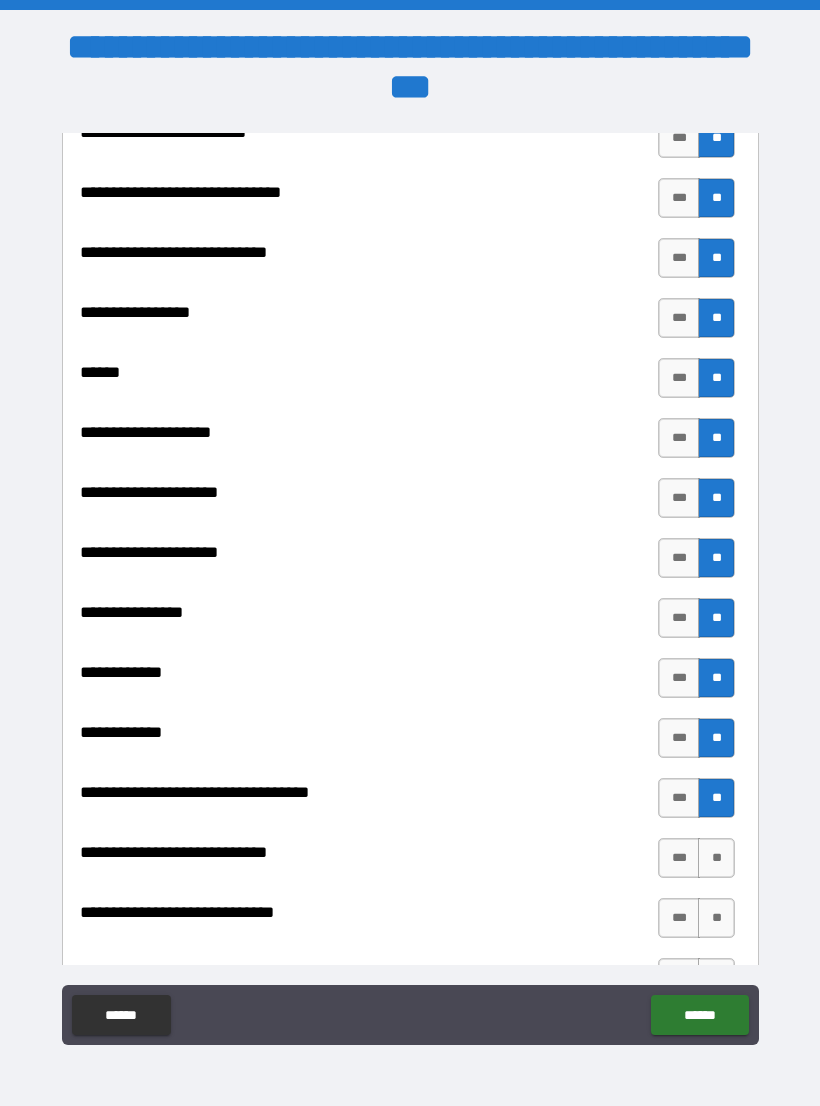 click on "**" at bounding box center (716, 798) 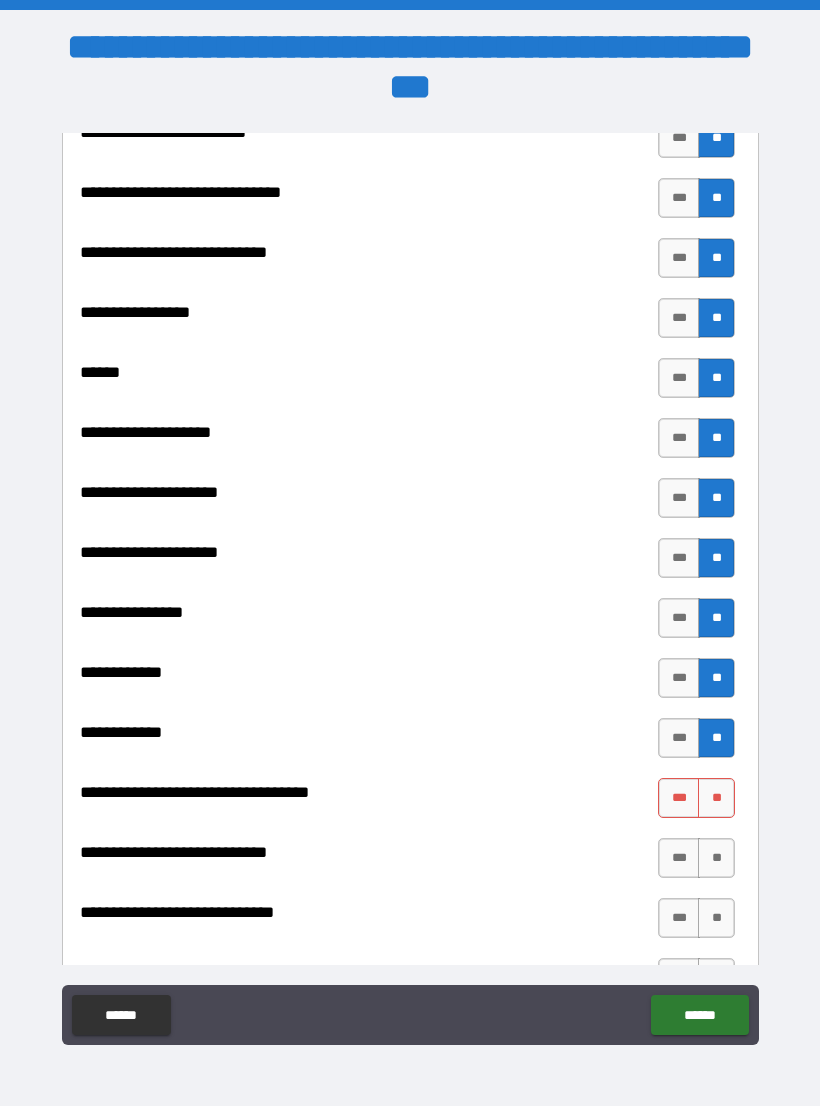 click on "**" at bounding box center (716, 858) 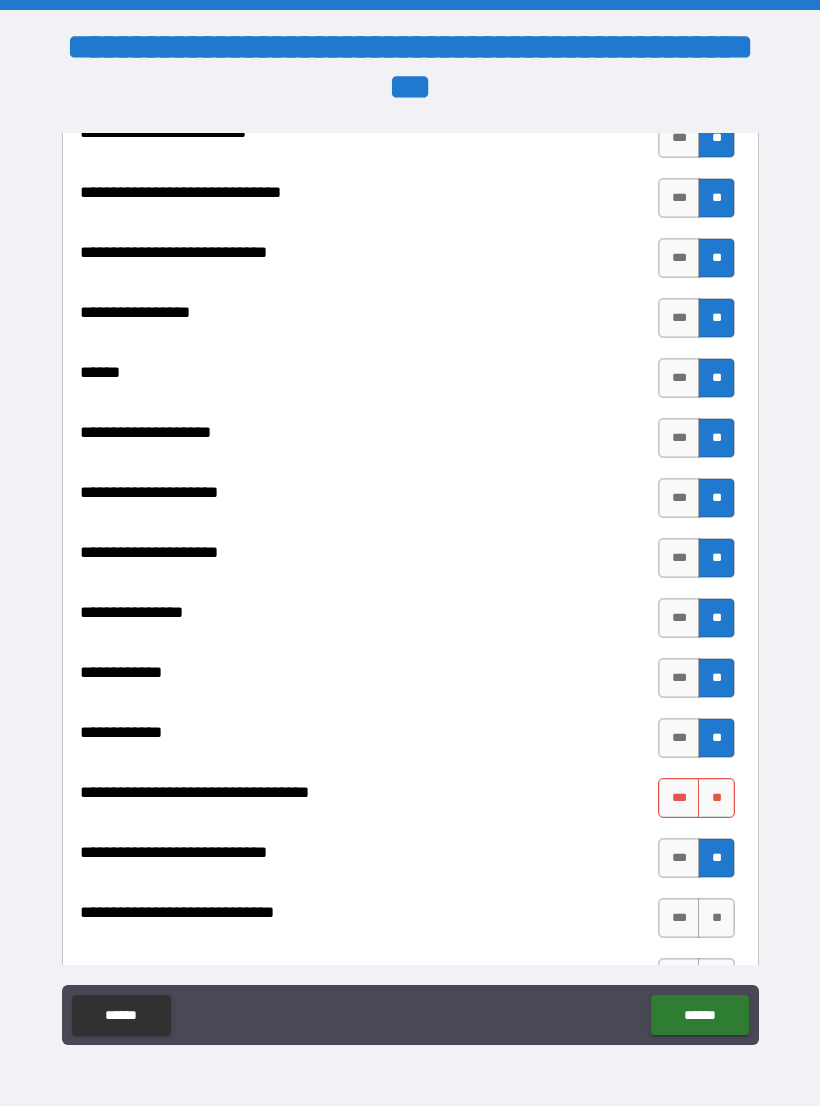 click on "**" at bounding box center [716, 798] 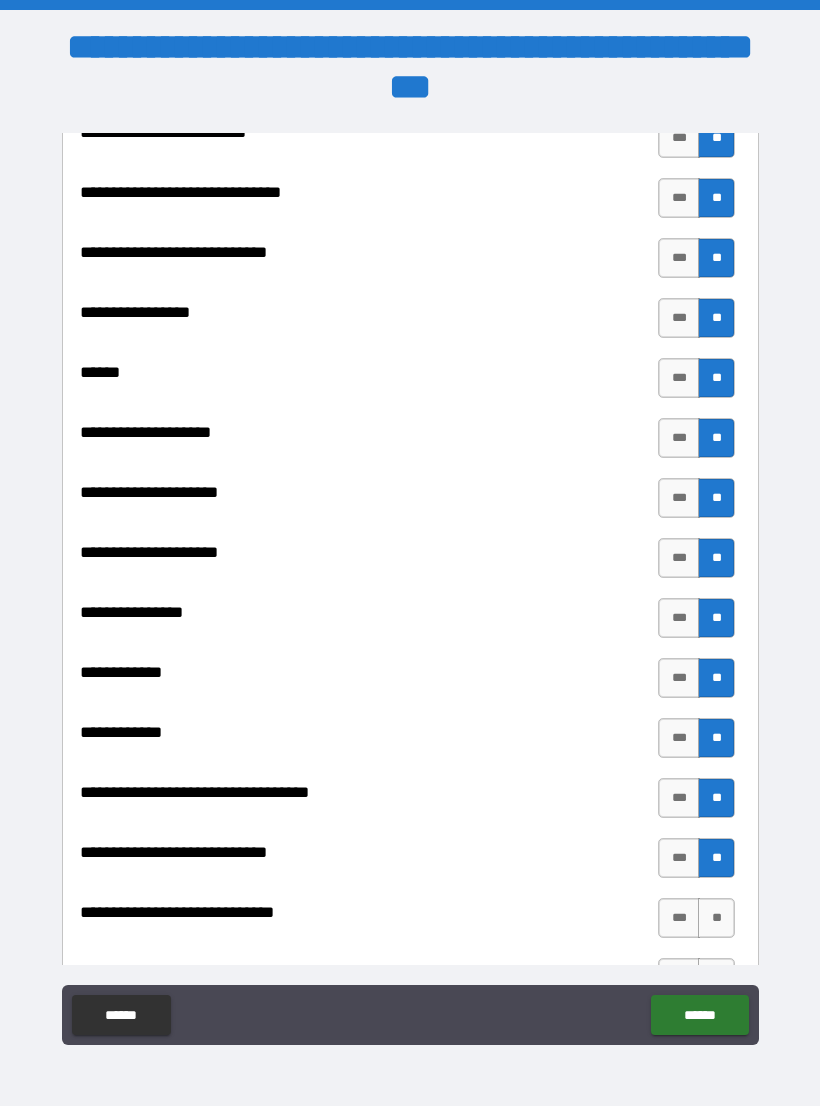 click on "**" at bounding box center (716, 858) 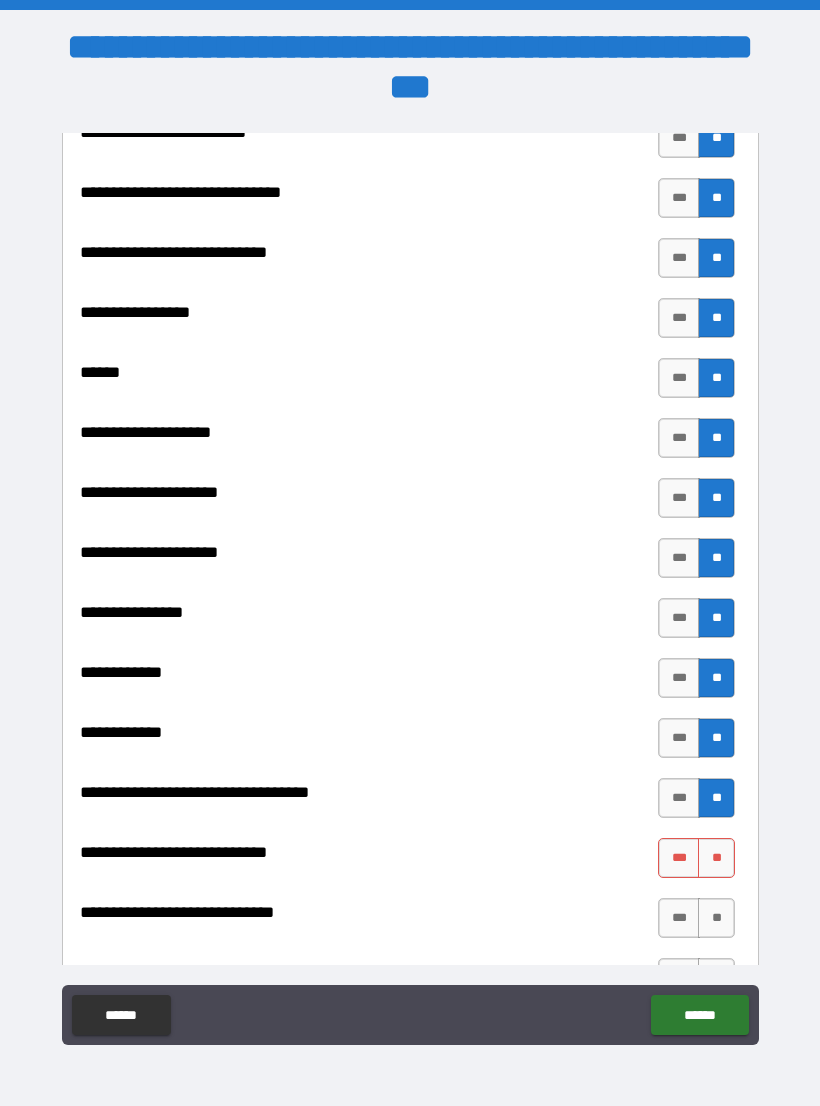 click on "**" at bounding box center (716, 858) 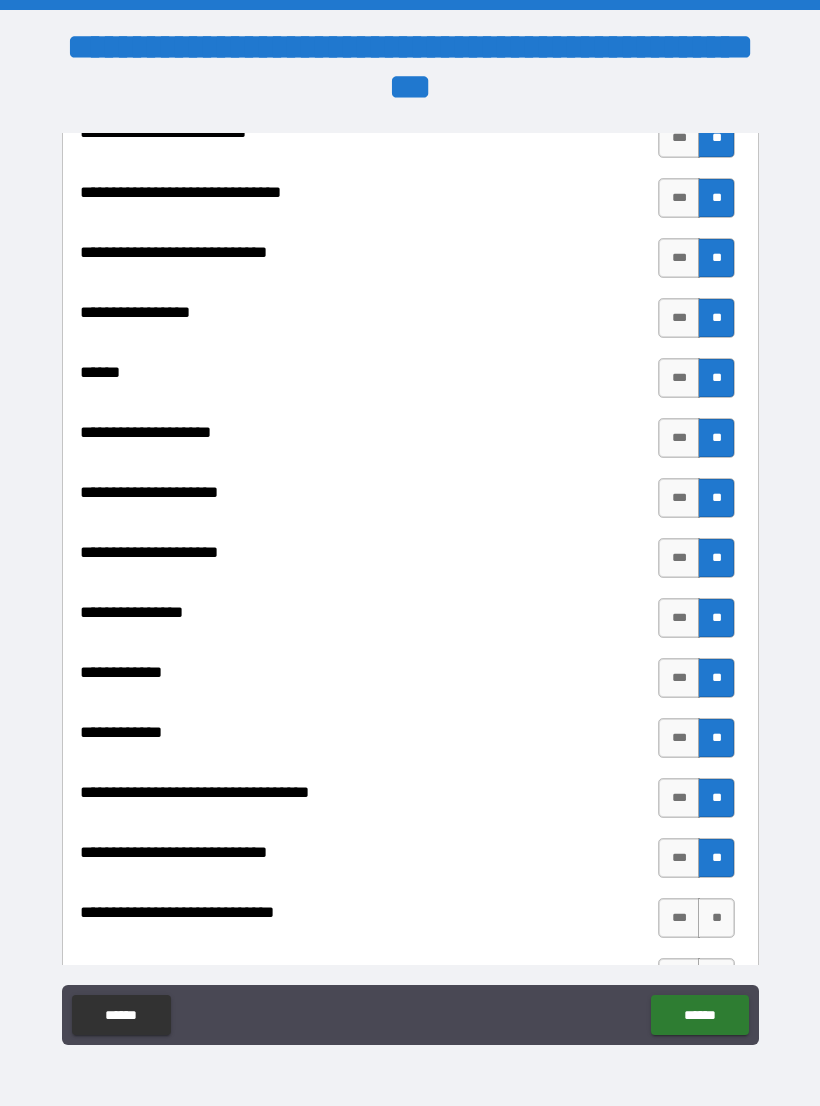 click on "**" at bounding box center [716, 858] 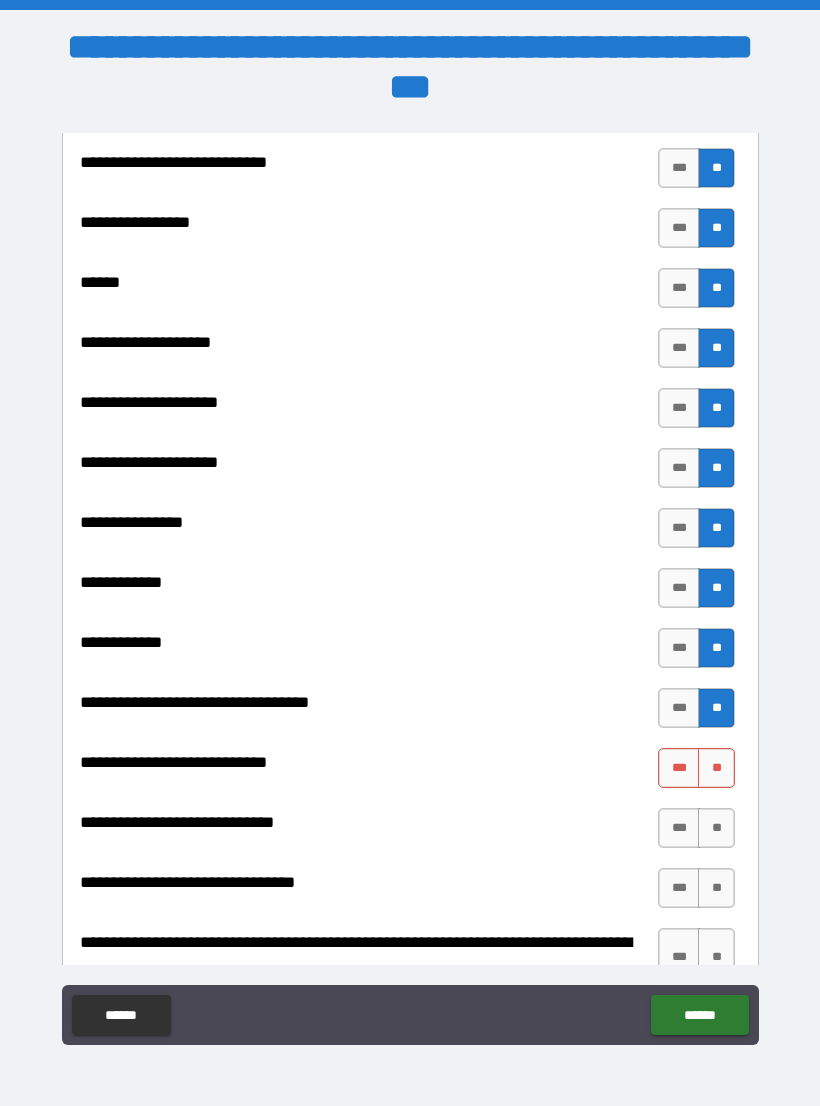 scroll, scrollTop: 9559, scrollLeft: 0, axis: vertical 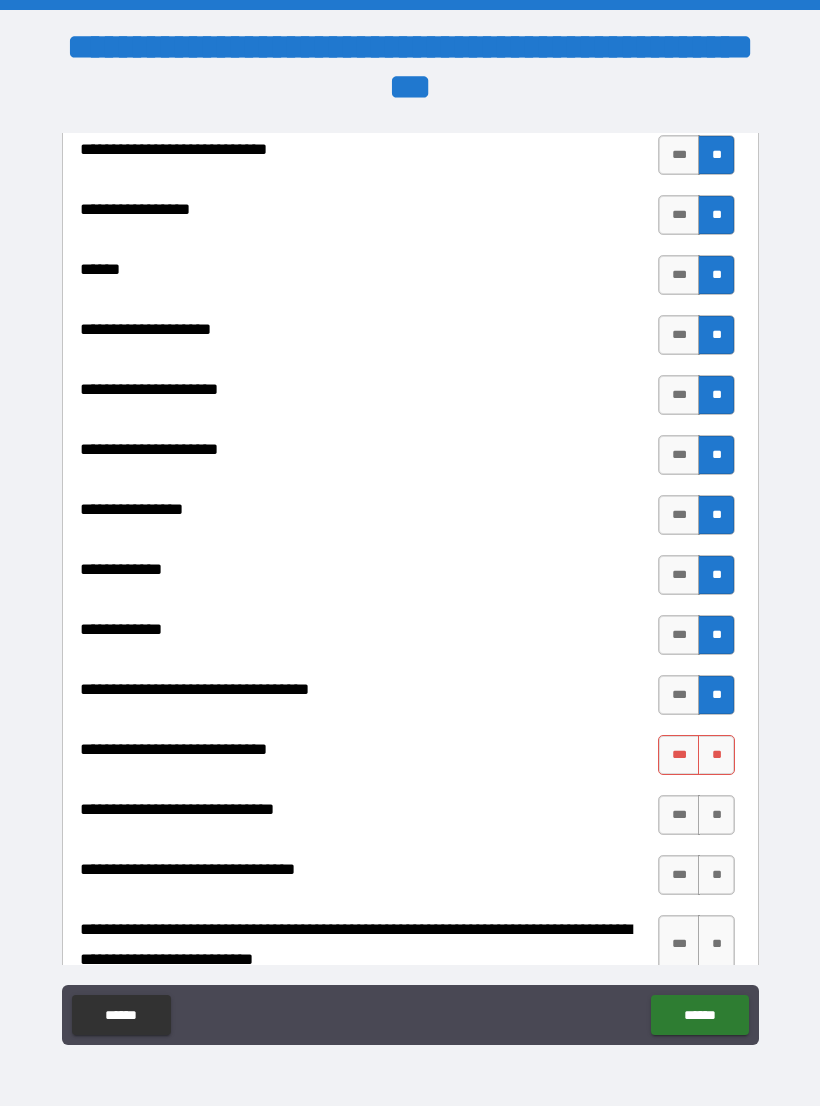 click on "**" at bounding box center [716, 755] 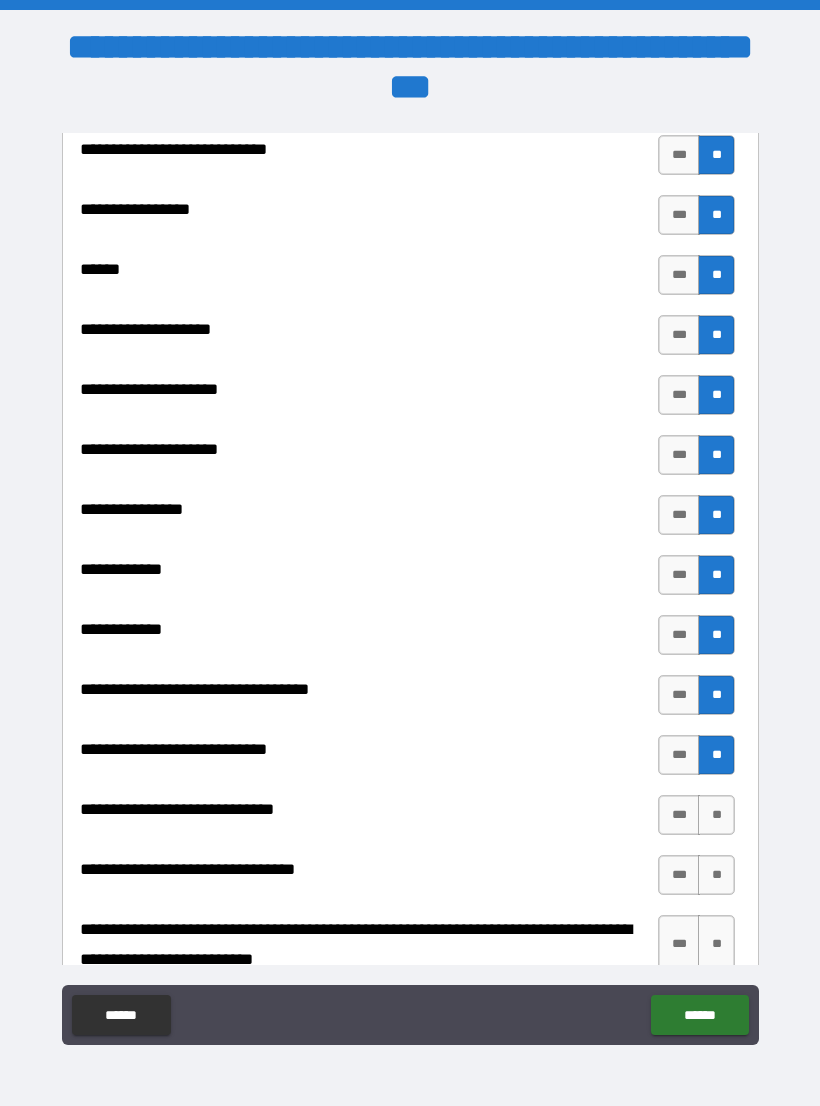 click on "**" at bounding box center (716, 815) 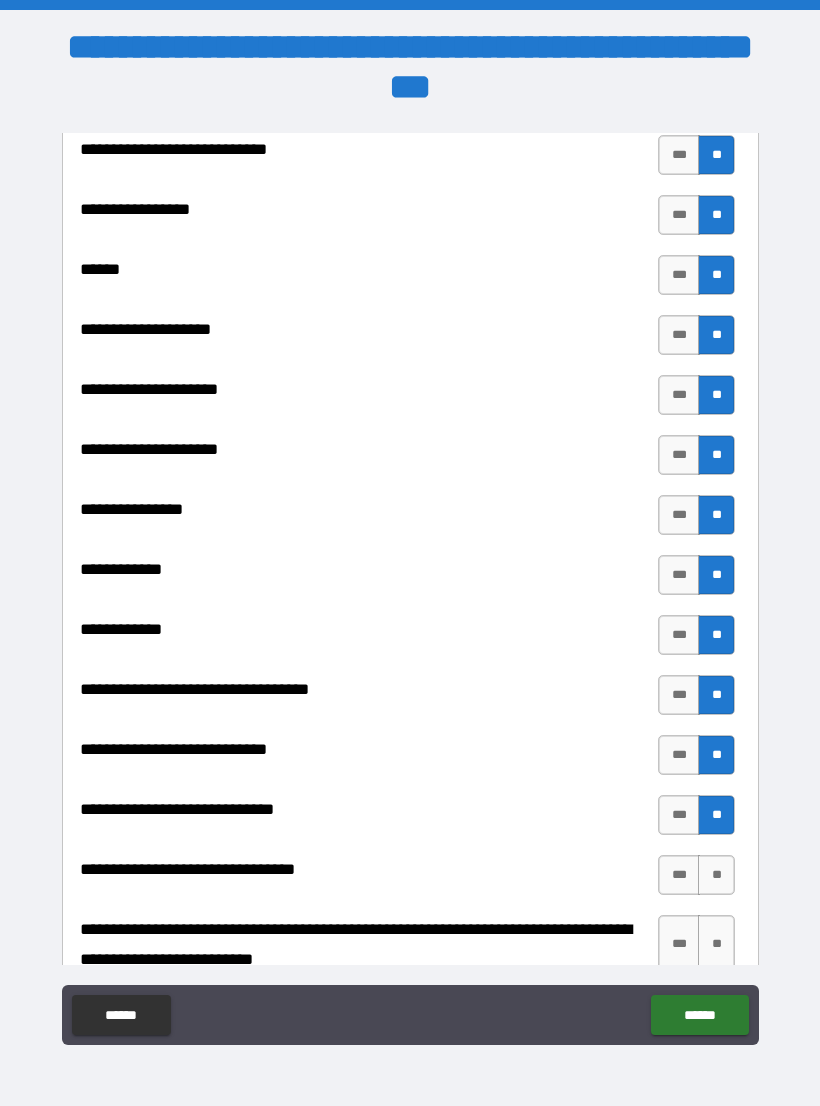 click on "**" at bounding box center [716, 875] 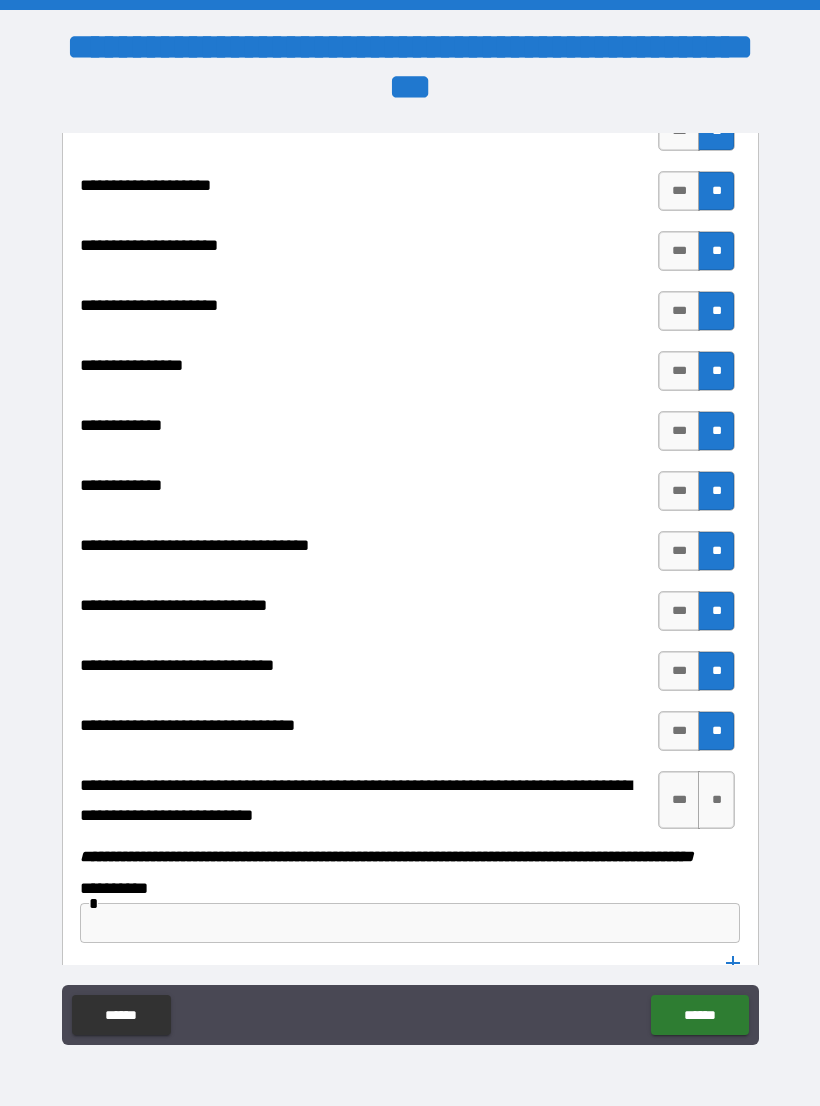 scroll, scrollTop: 9705, scrollLeft: 0, axis: vertical 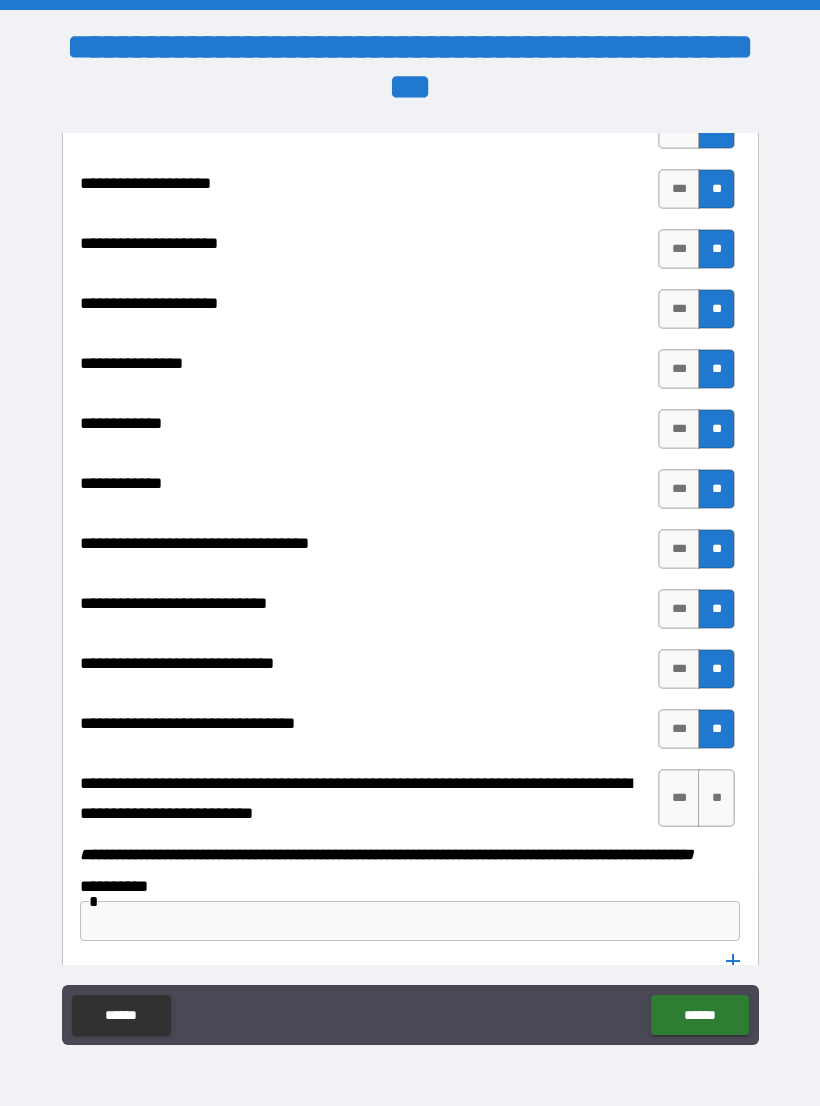 click on "**" at bounding box center (716, 798) 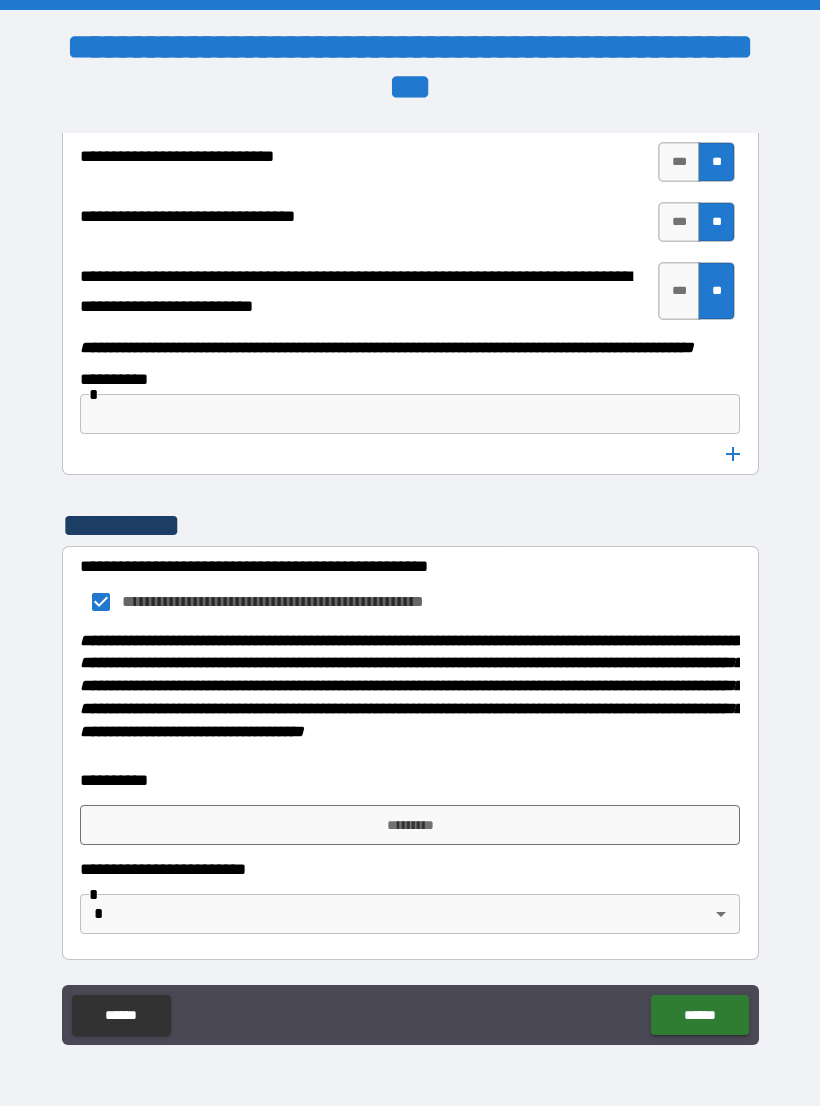 scroll, scrollTop: 10265, scrollLeft: 0, axis: vertical 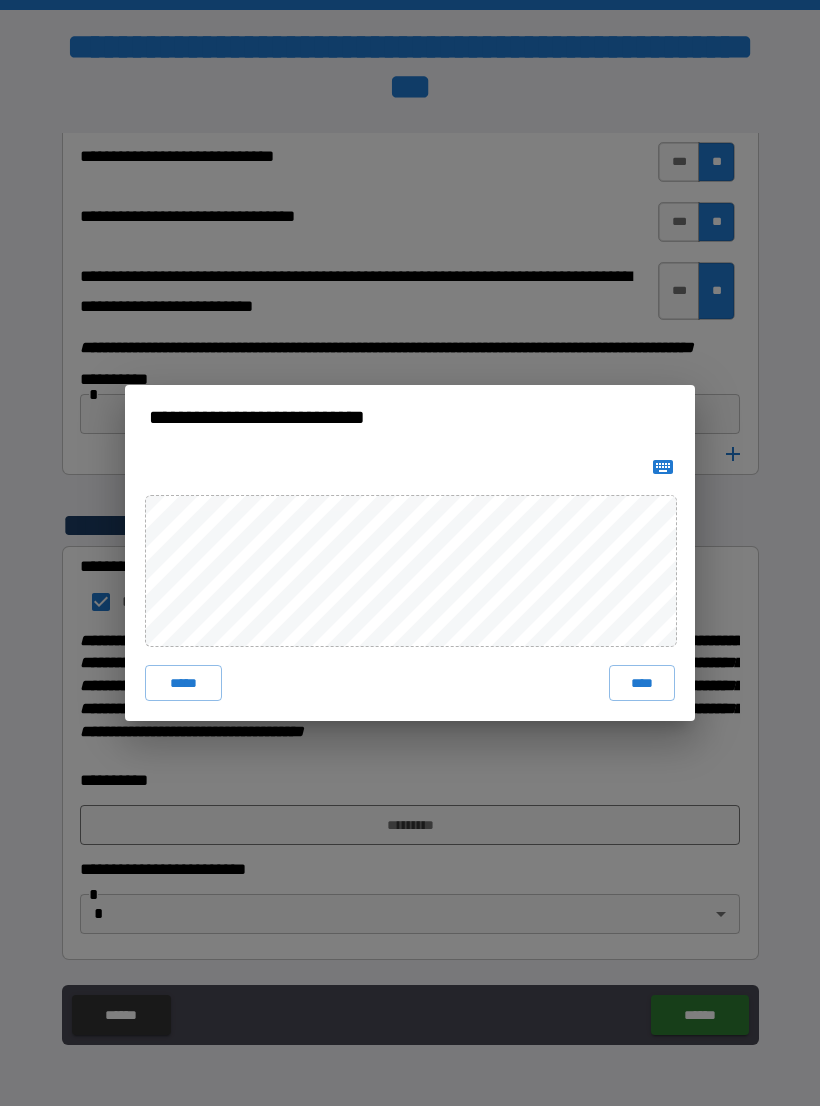 click on "****" at bounding box center [642, 683] 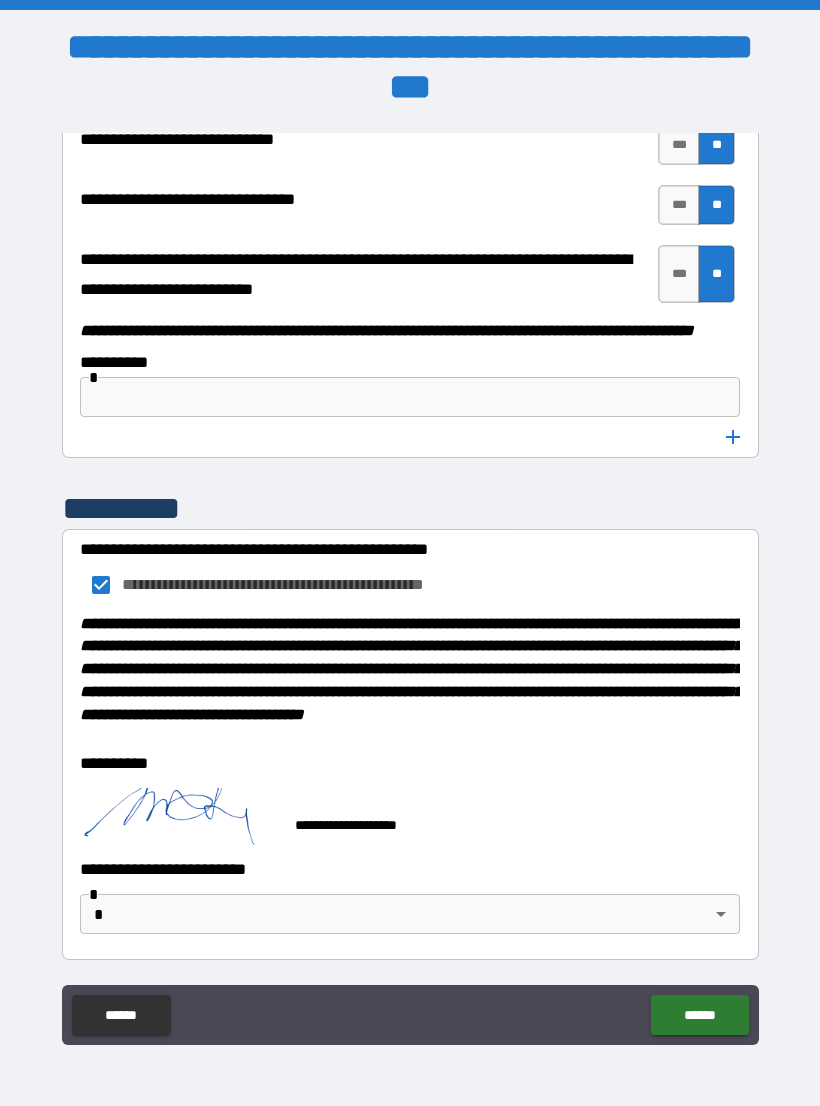 scroll, scrollTop: 10282, scrollLeft: 0, axis: vertical 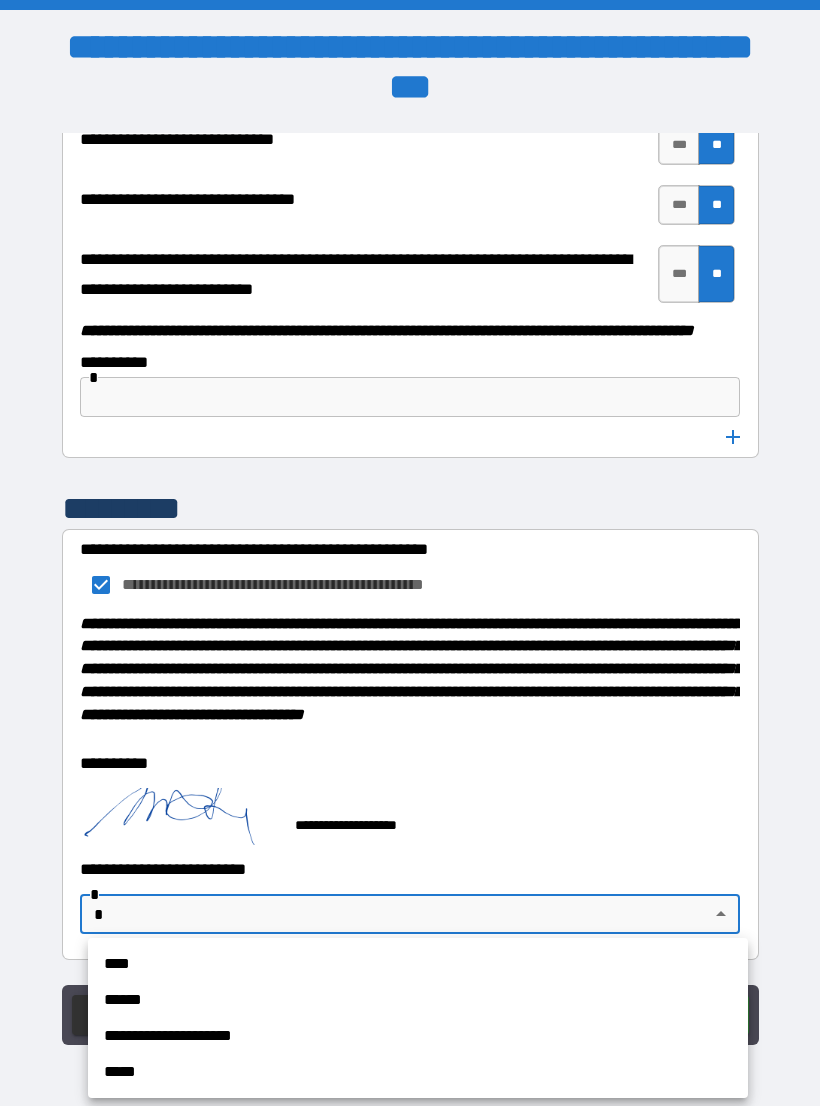 click on "****" at bounding box center (418, 964) 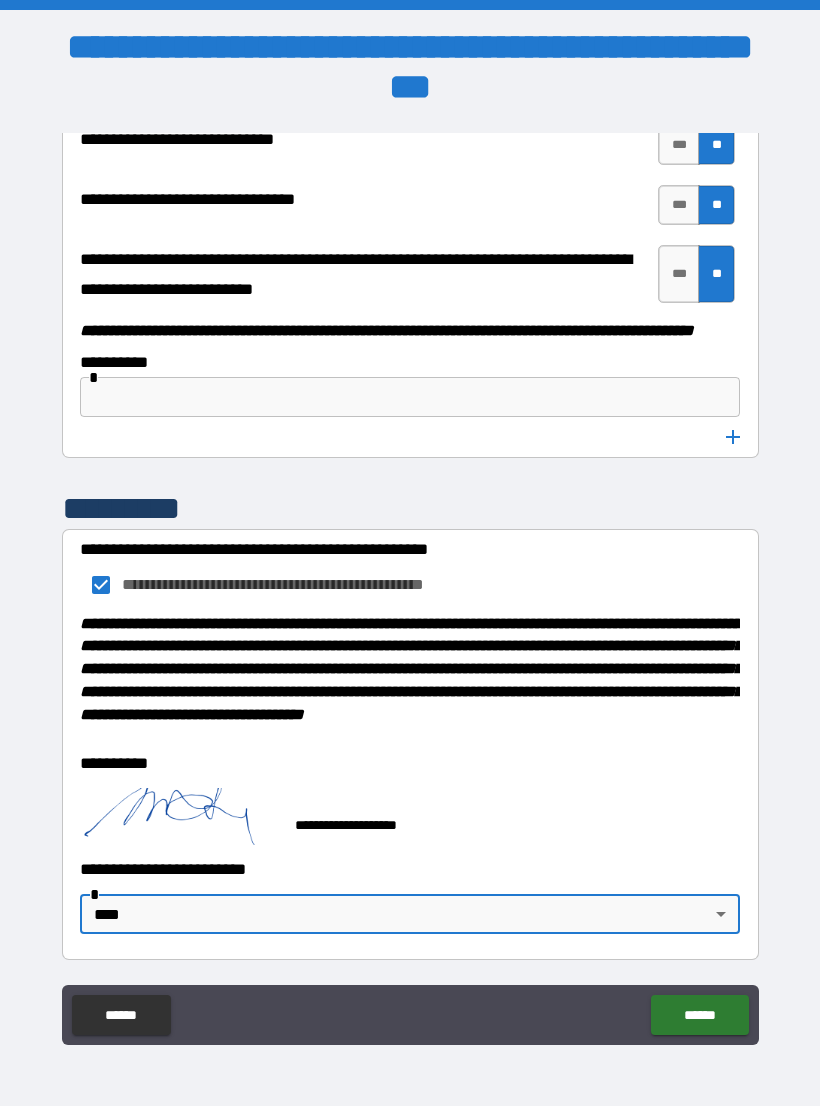 click on "******" at bounding box center (699, 1015) 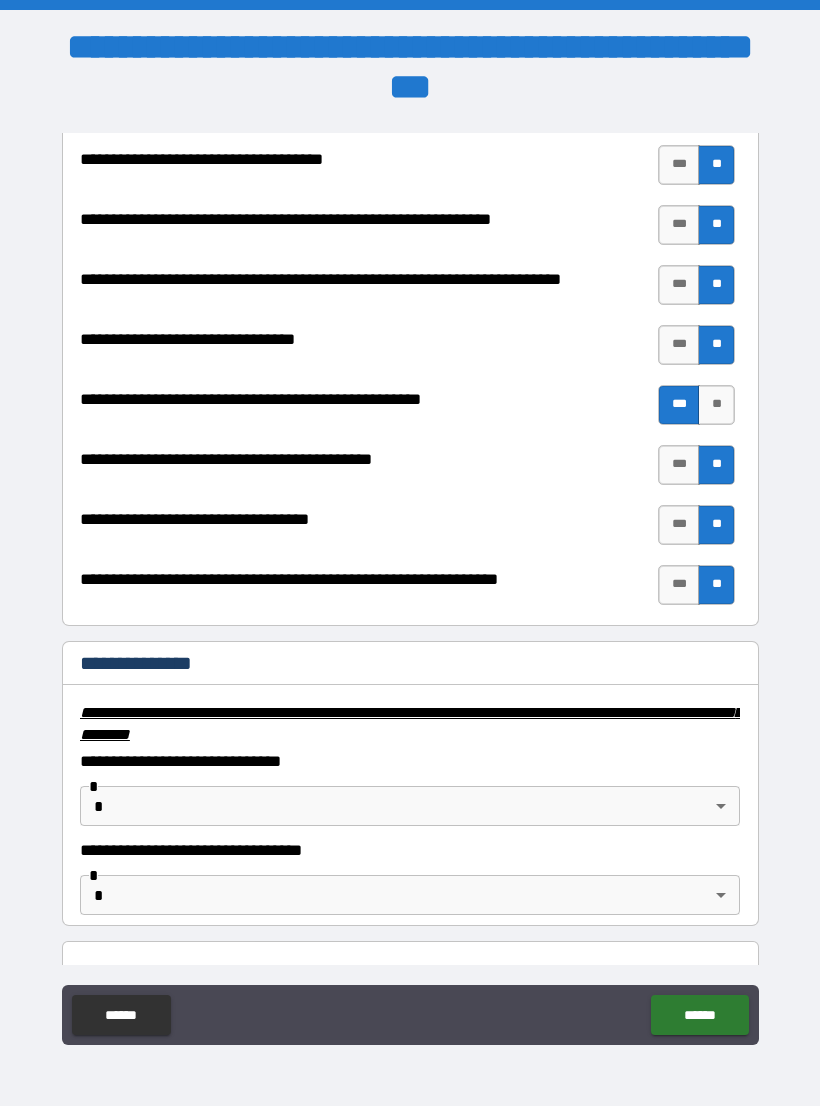 scroll, scrollTop: 2812, scrollLeft: 0, axis: vertical 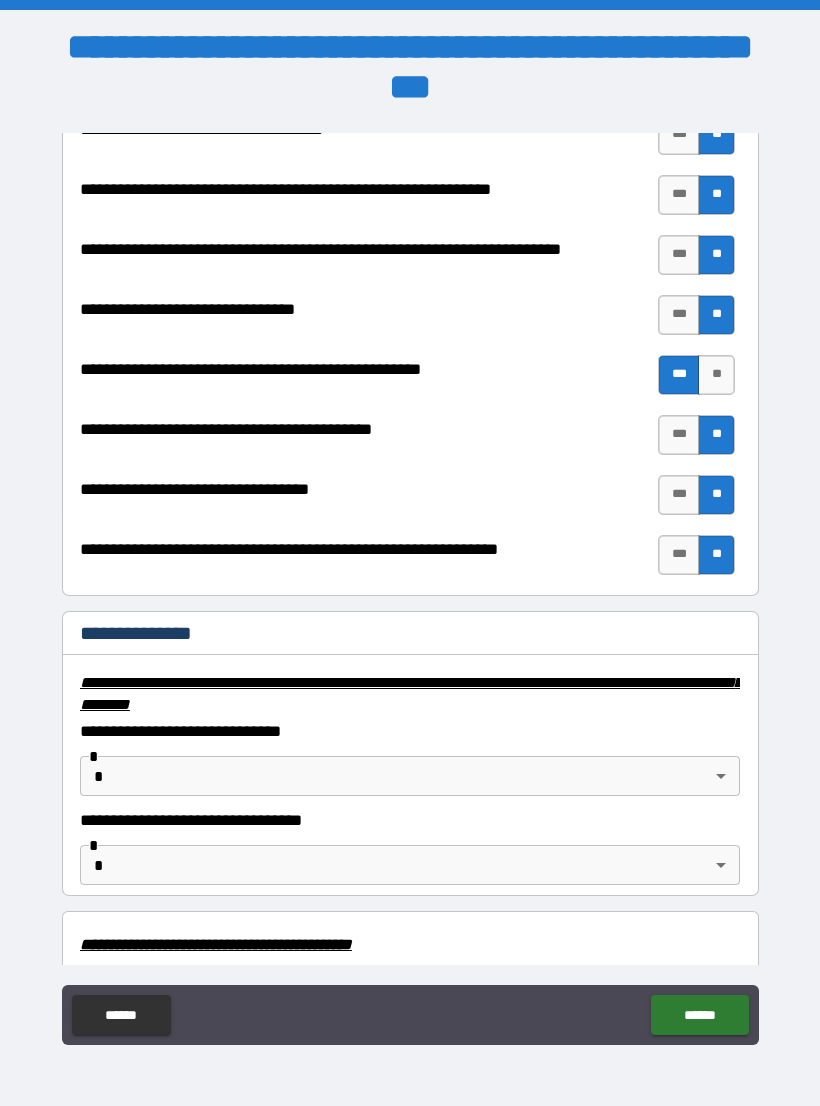 click on "[FIRST] [LAST] [STREET] [CITY] [STATE] [POSTAL_CODE]" at bounding box center [410, 568] 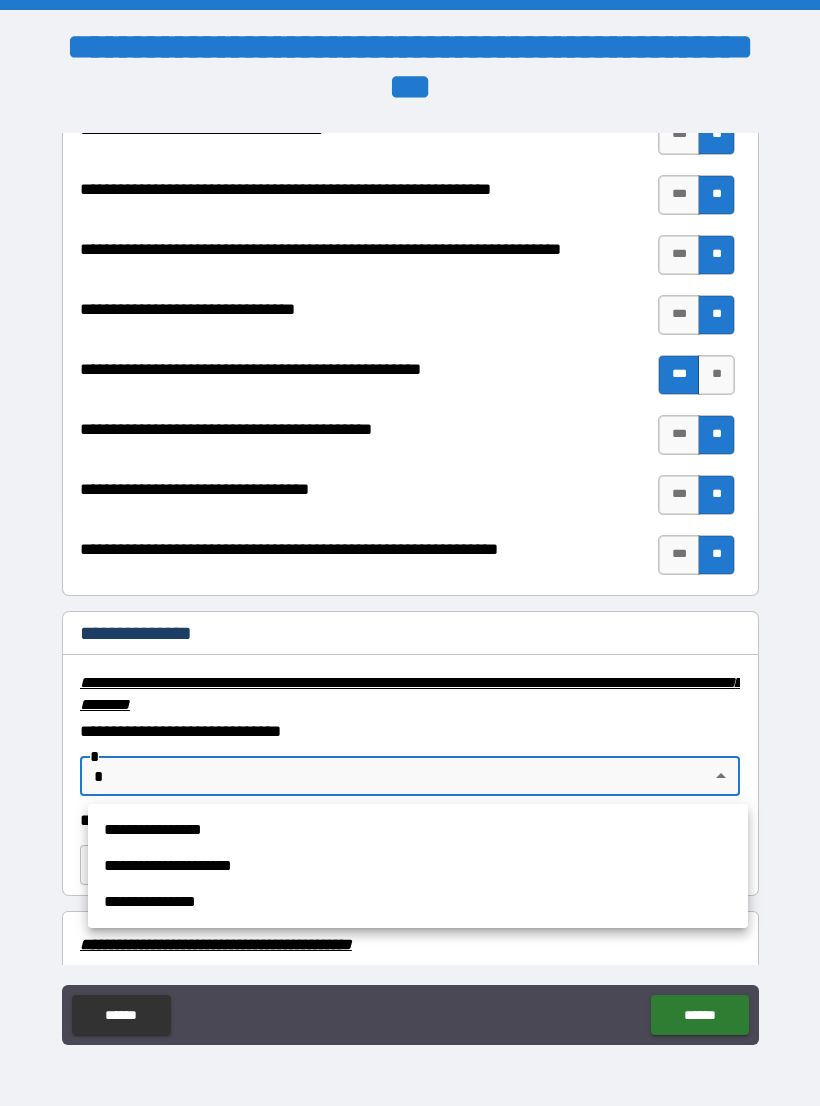 click on "**********" at bounding box center (418, 830) 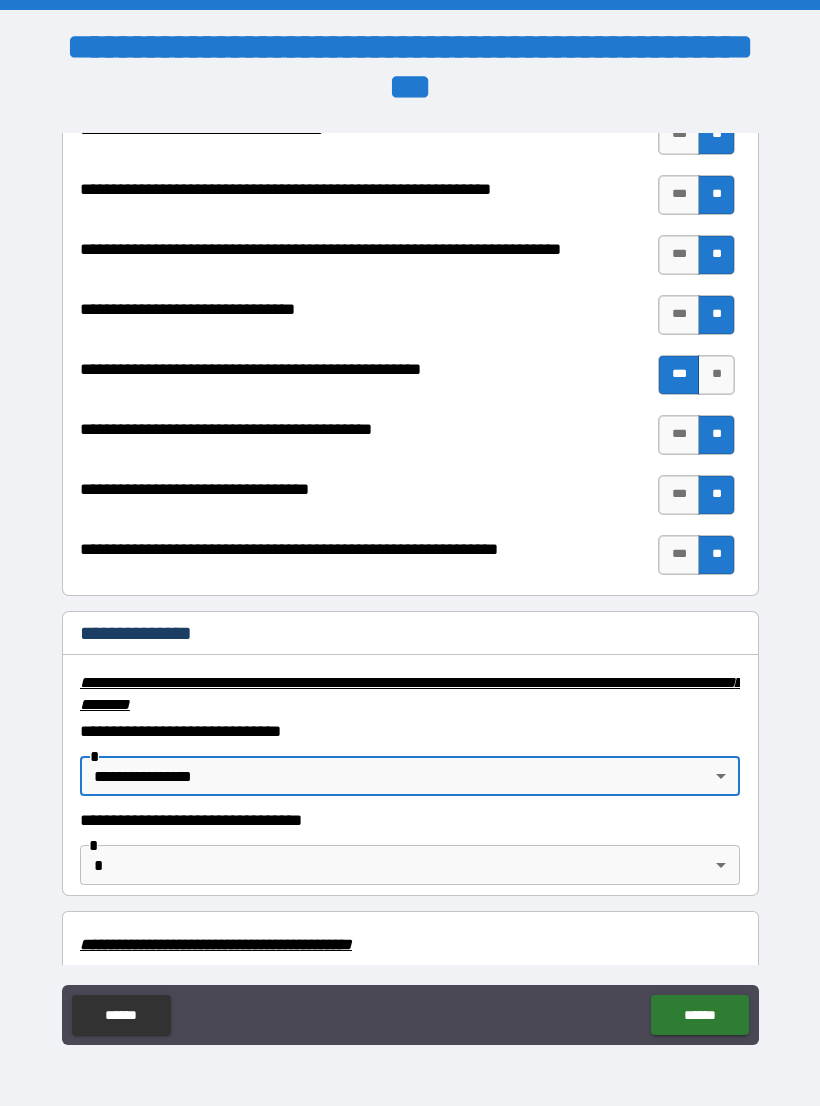 type on "**********" 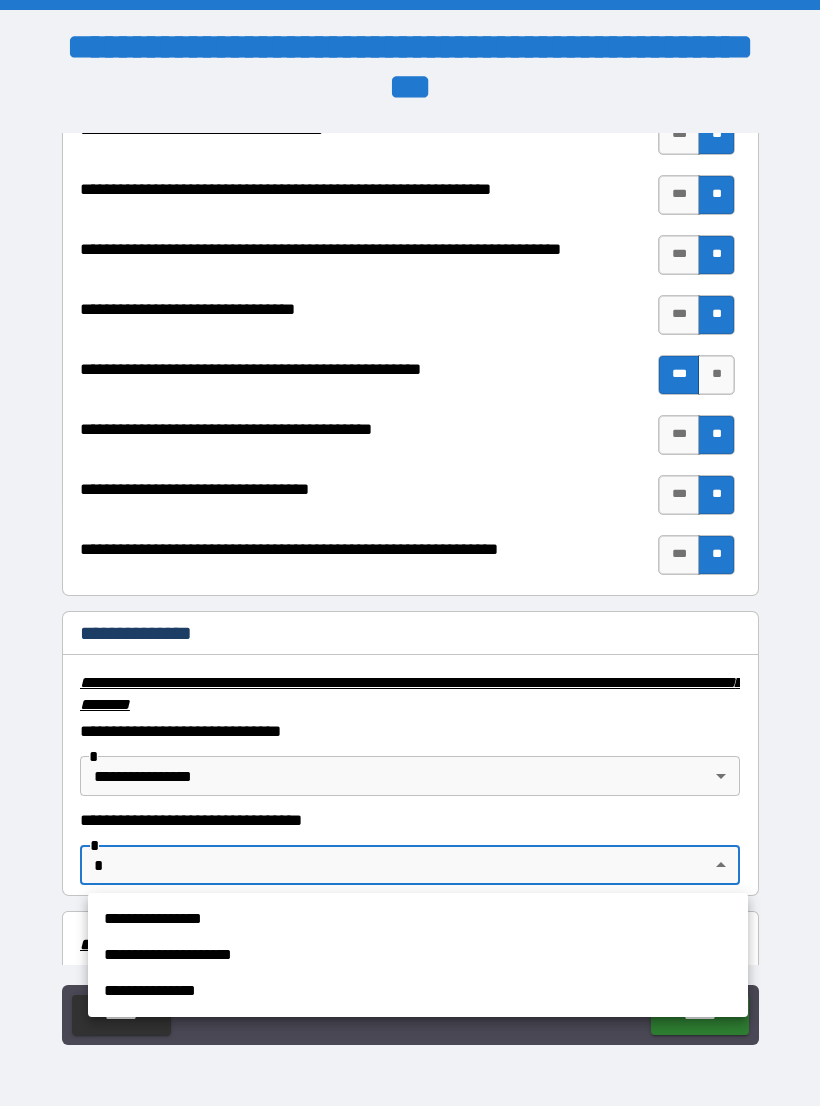 click on "**********" at bounding box center [418, 955] 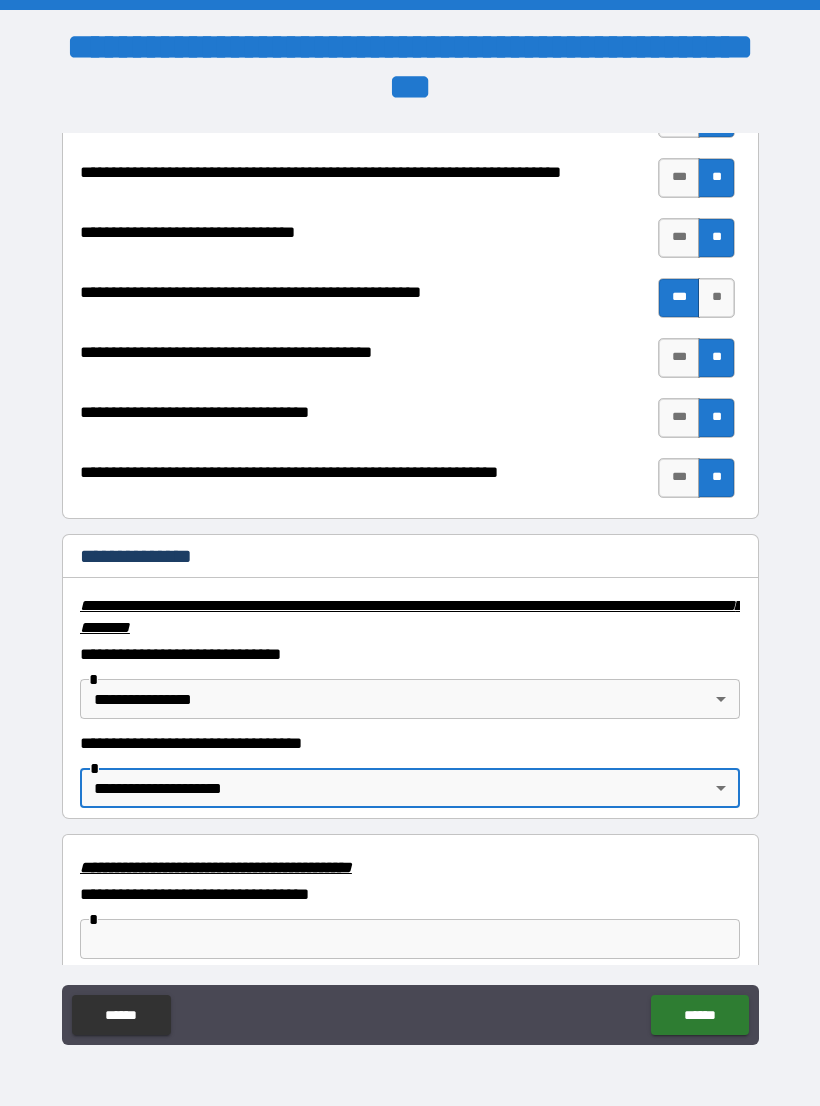 scroll, scrollTop: 2887, scrollLeft: 0, axis: vertical 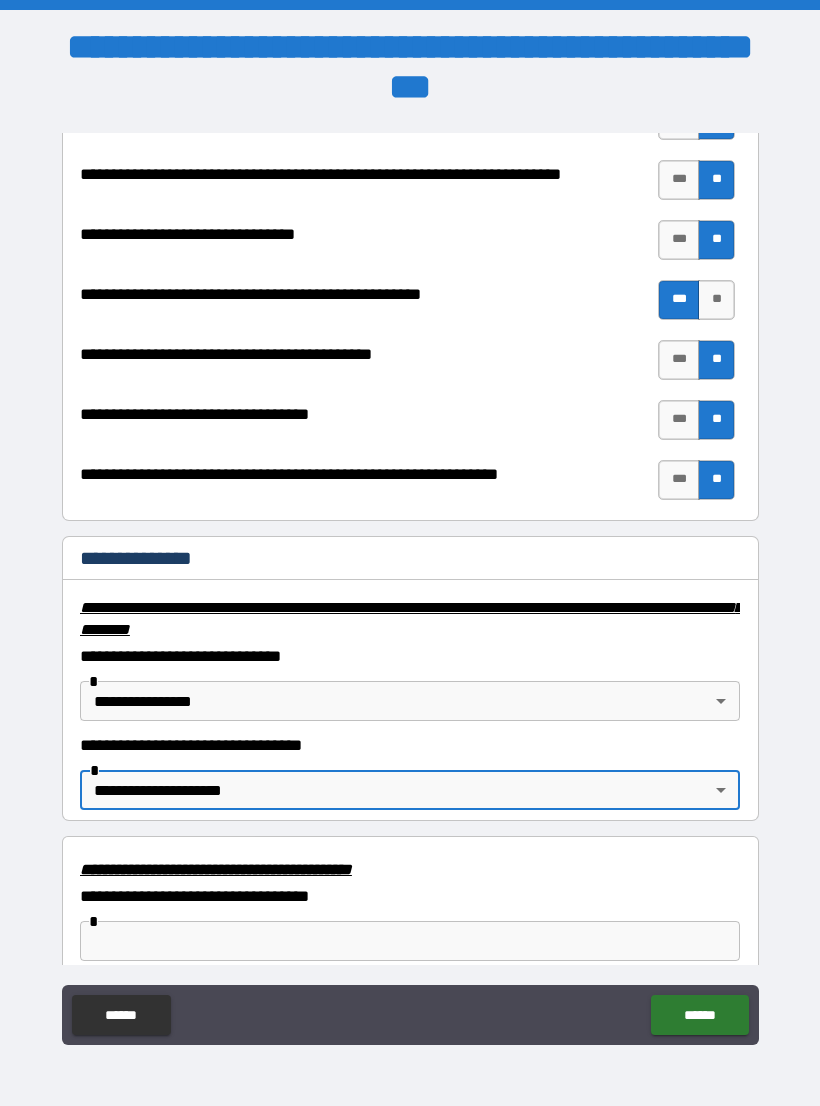 click on "******" at bounding box center (699, 1015) 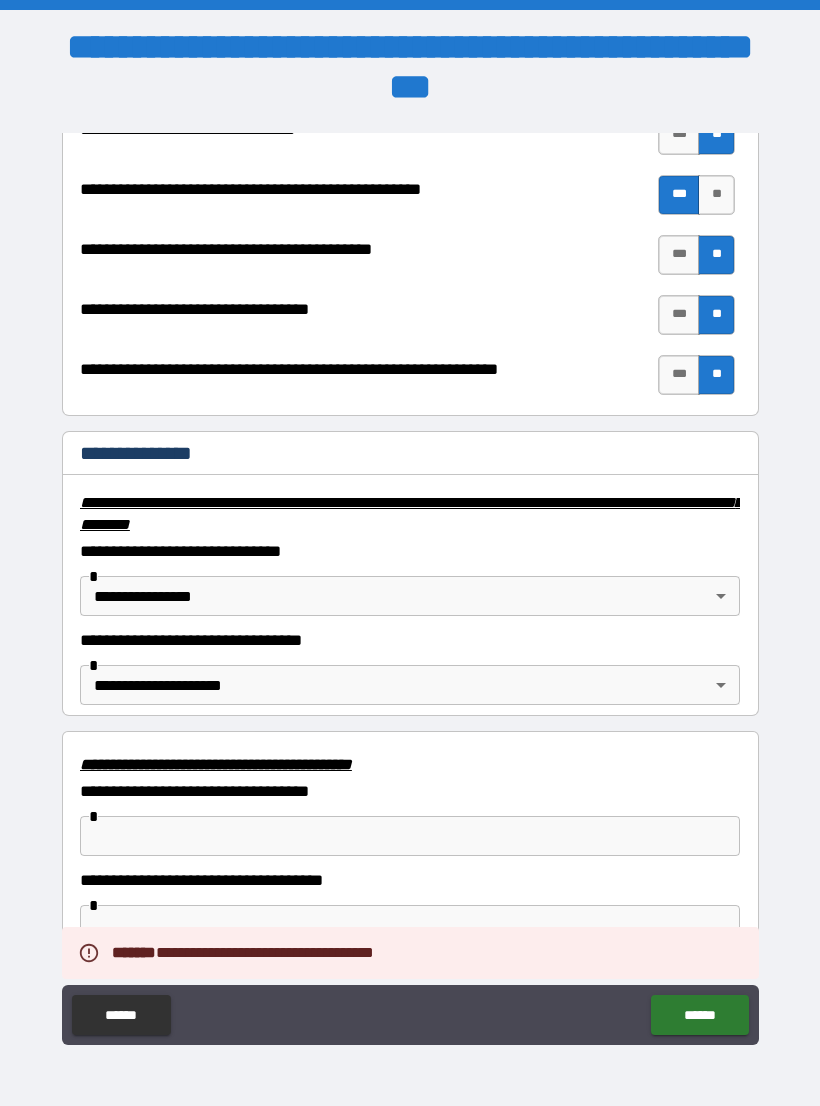 scroll, scrollTop: 3031, scrollLeft: 0, axis: vertical 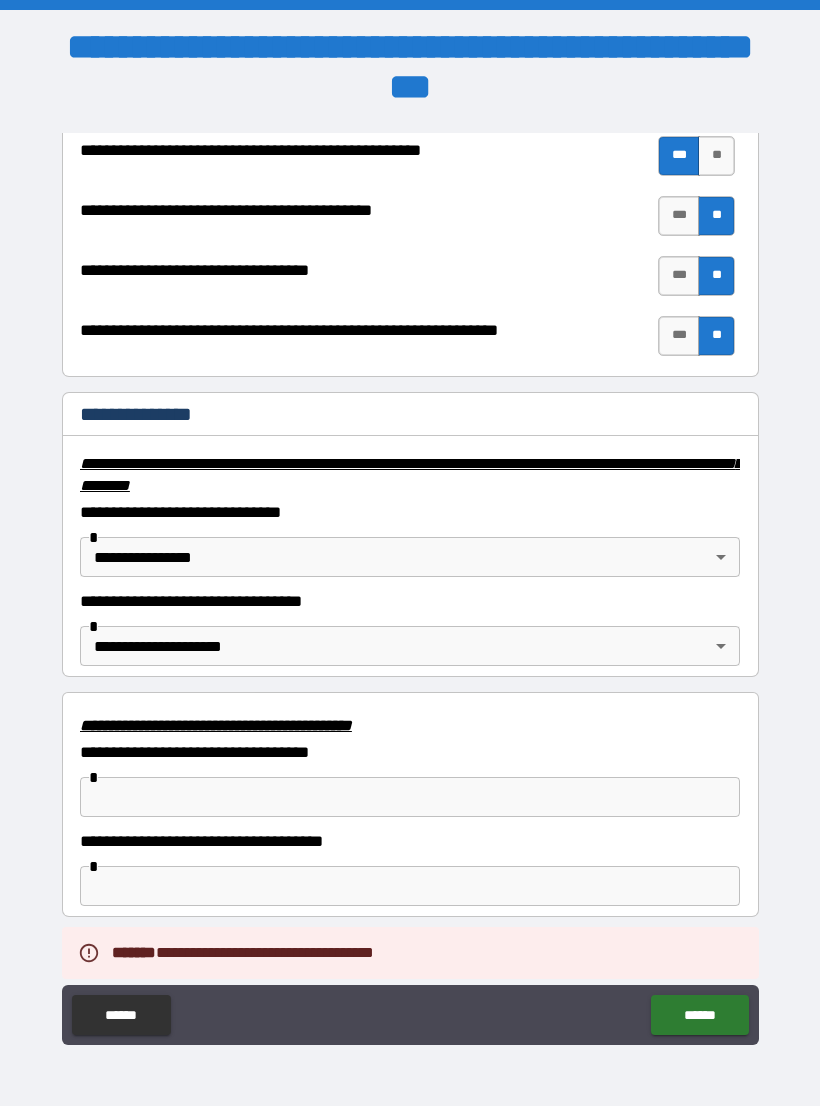 click at bounding box center [410, 797] 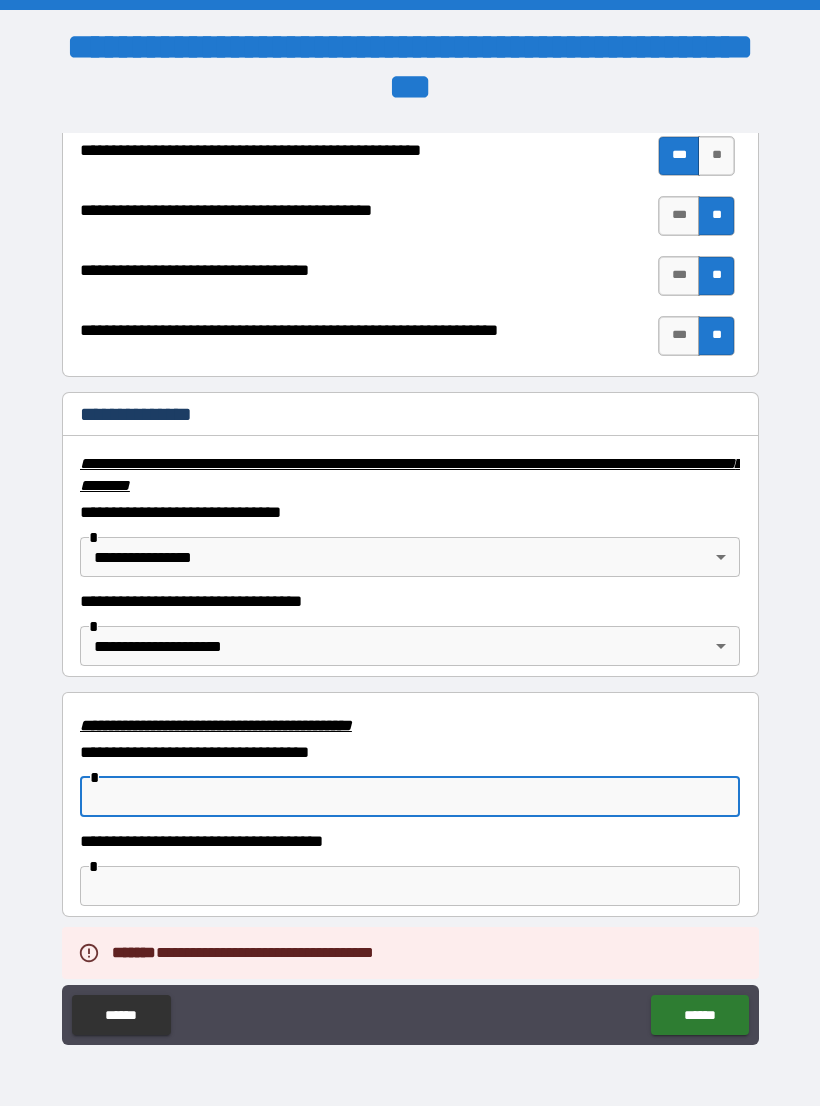 scroll, scrollTop: 31, scrollLeft: 0, axis: vertical 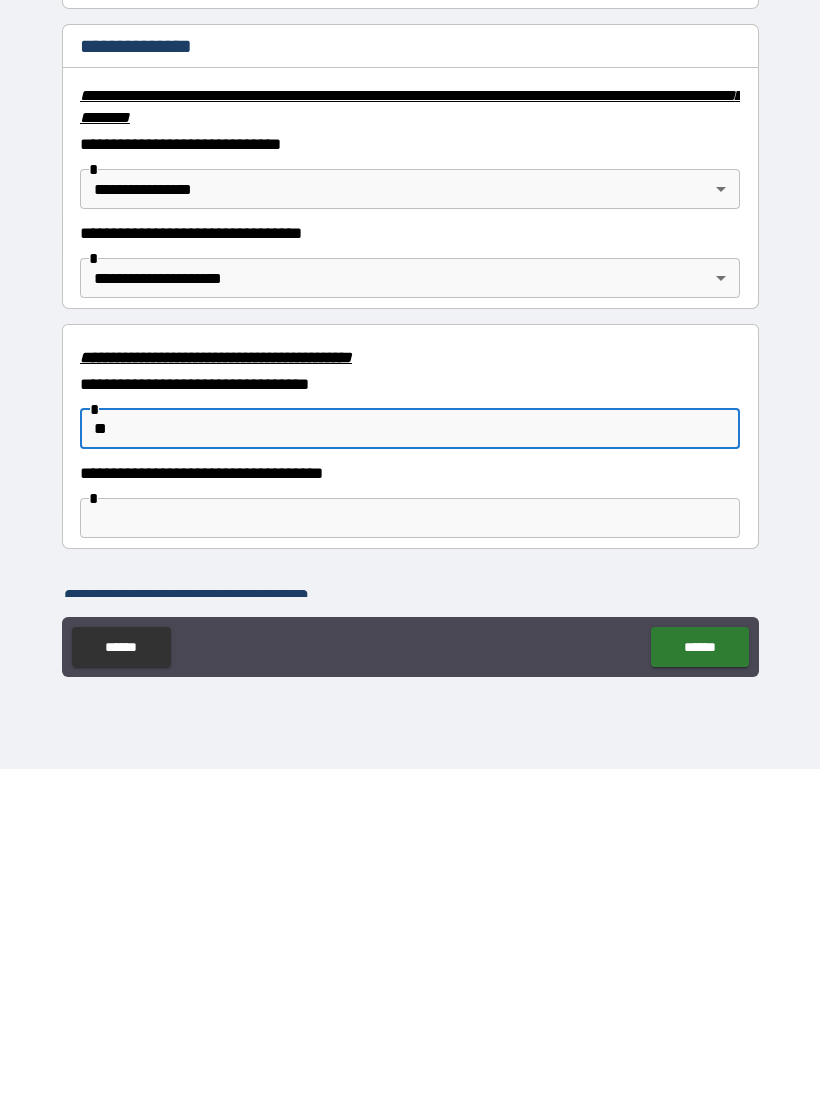 type on "**" 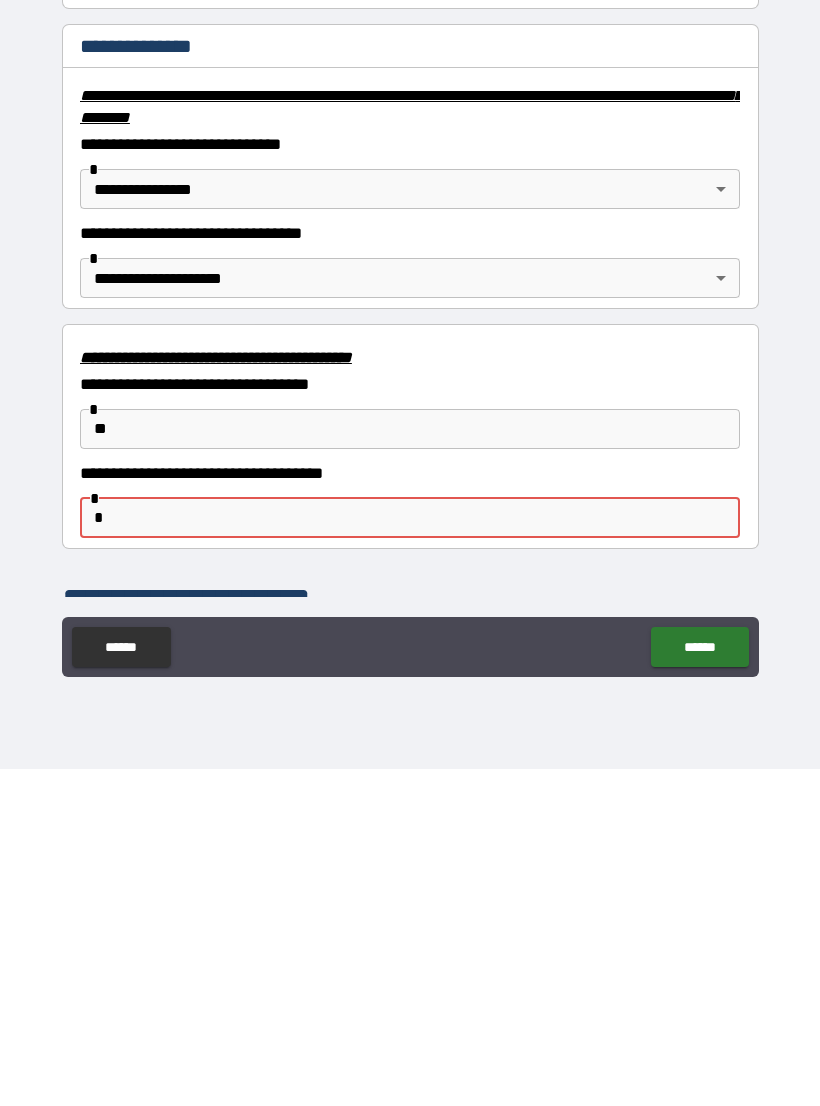type on "*" 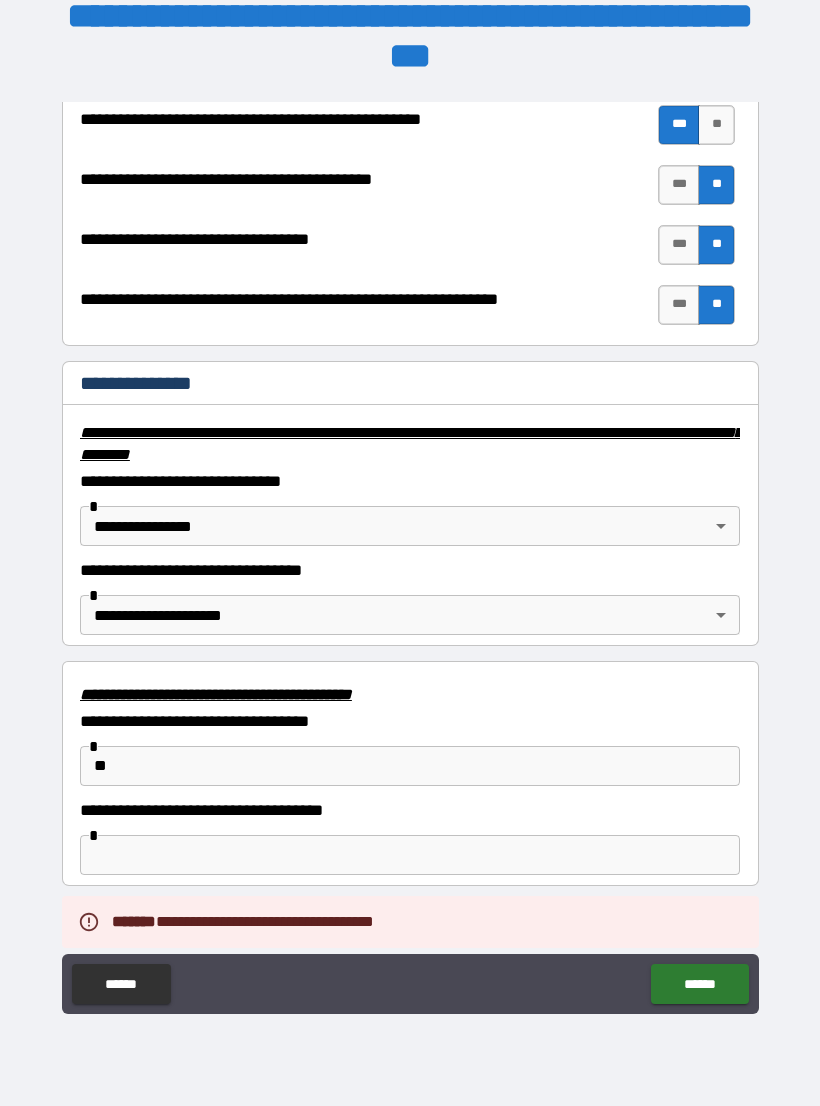 click at bounding box center [410, 855] 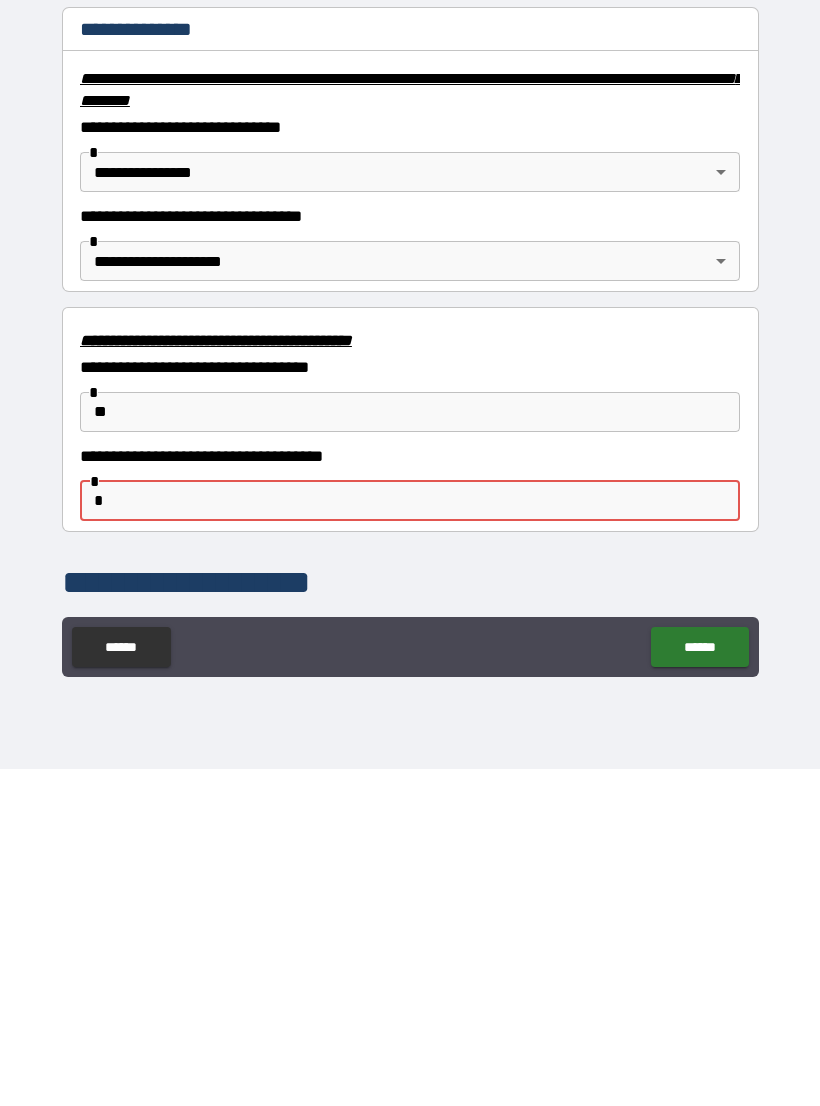 scroll, scrollTop: 3062, scrollLeft: 0, axis: vertical 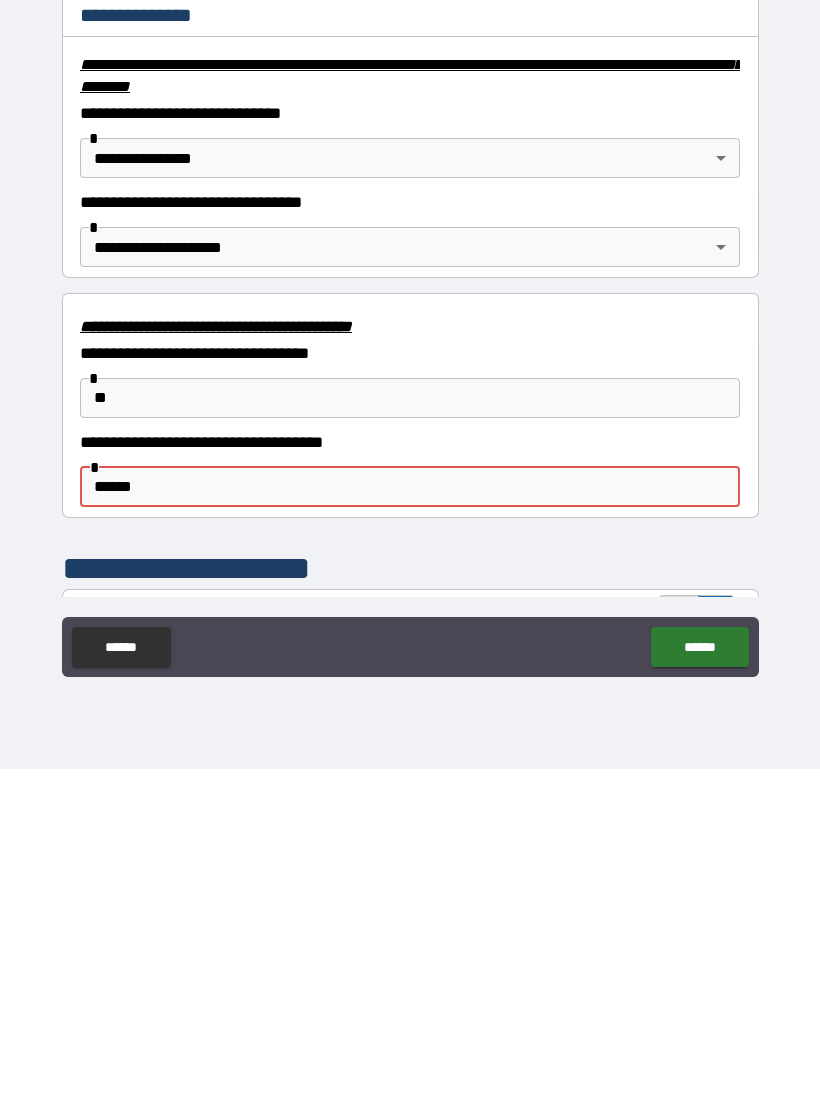 click on "******" at bounding box center [699, 984] 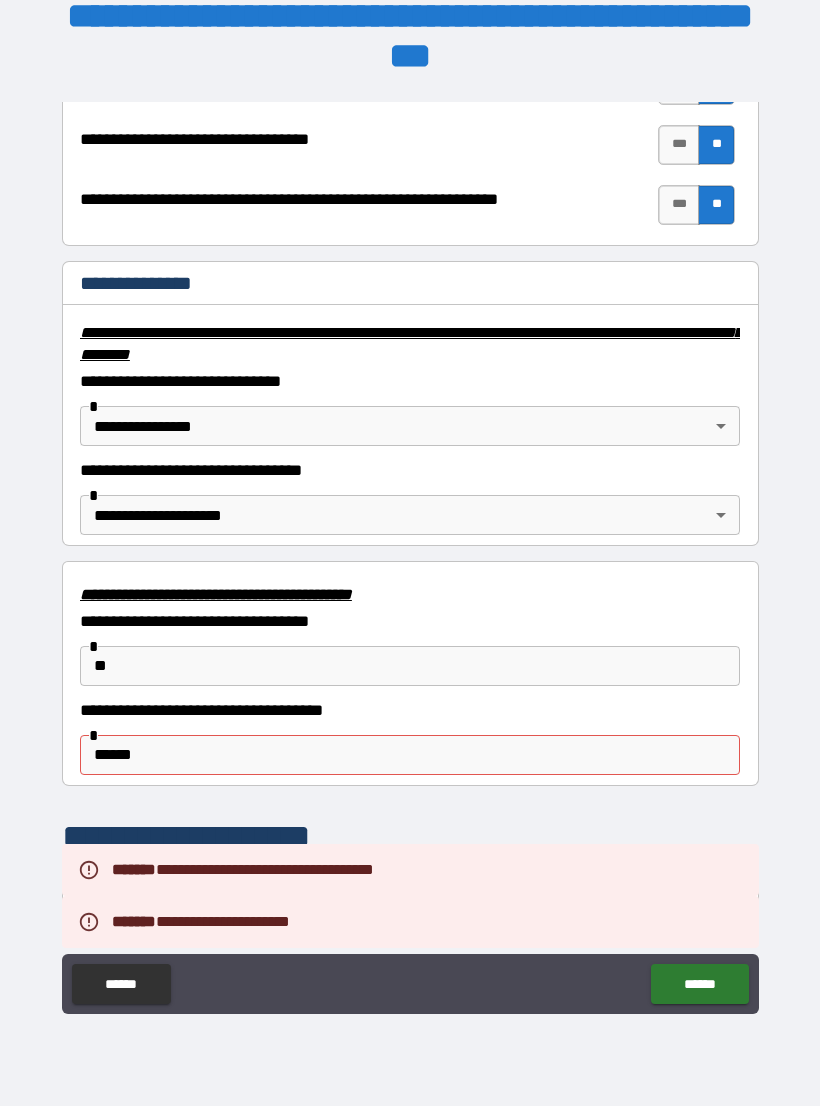 scroll, scrollTop: 3143, scrollLeft: 0, axis: vertical 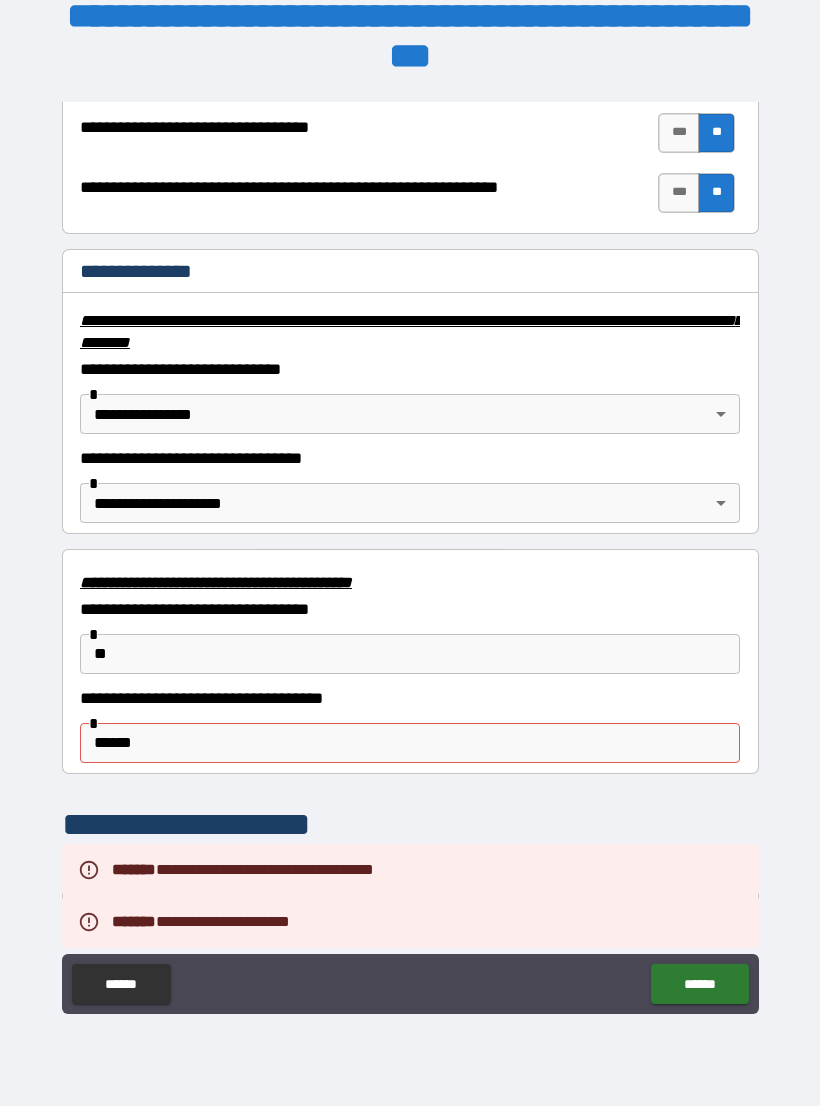 click on "*****" at bounding box center [410, 743] 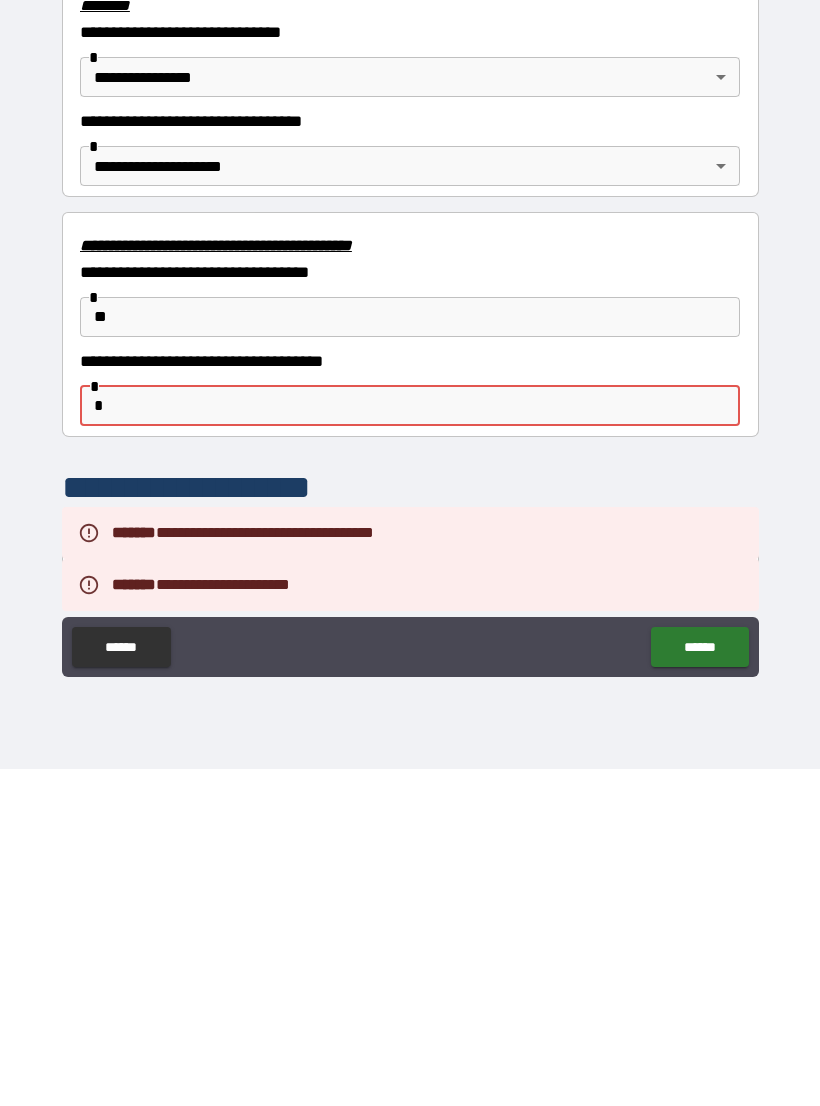 type on "*" 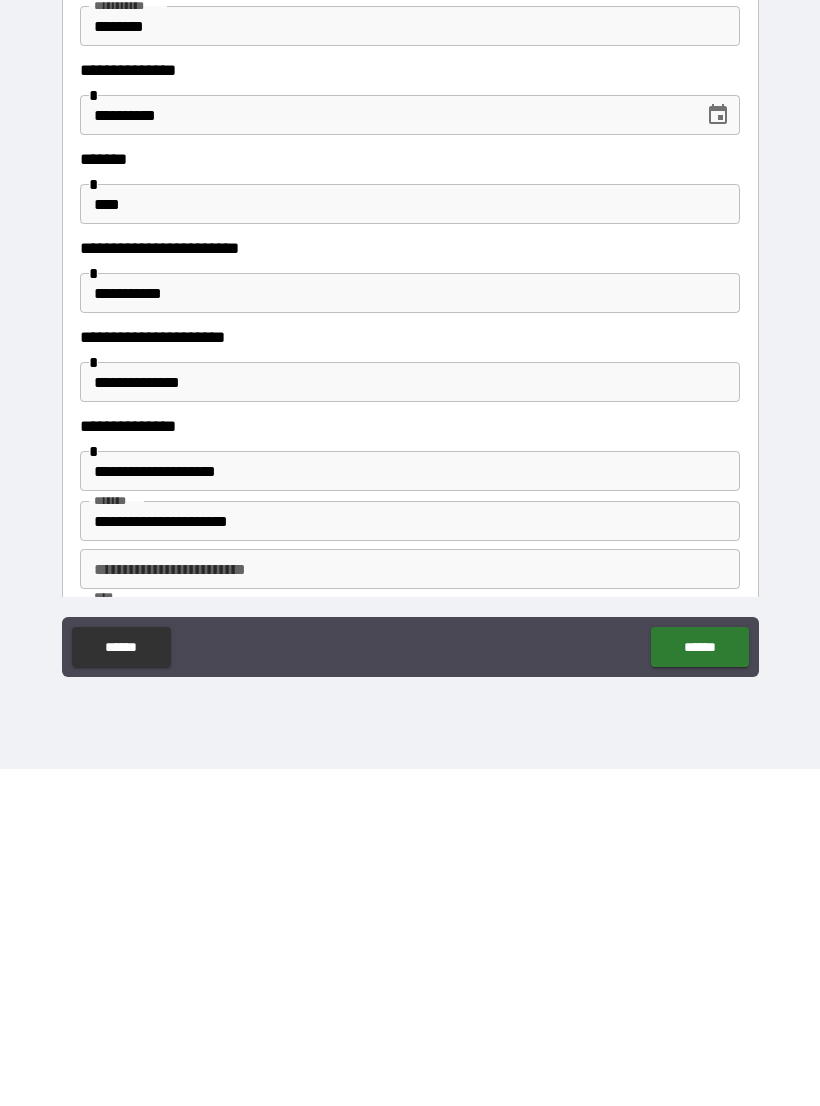 scroll, scrollTop: 0, scrollLeft: 0, axis: both 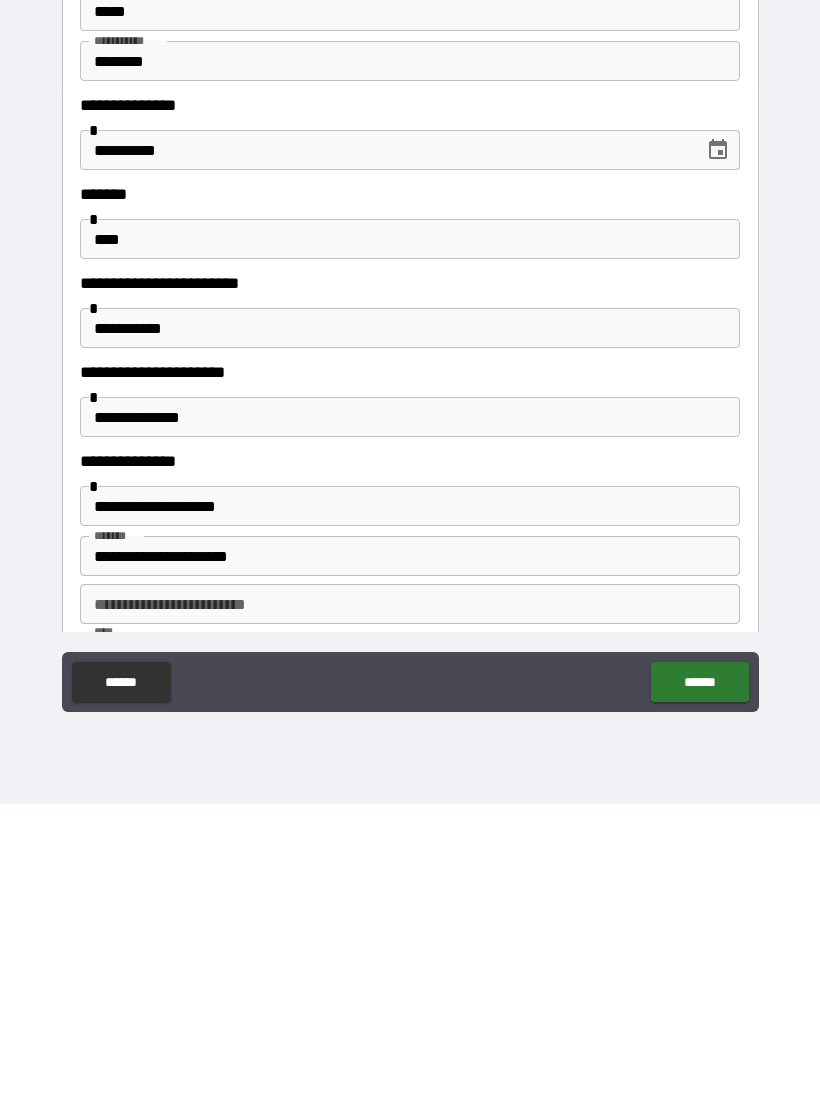 click on "******" at bounding box center (699, 984) 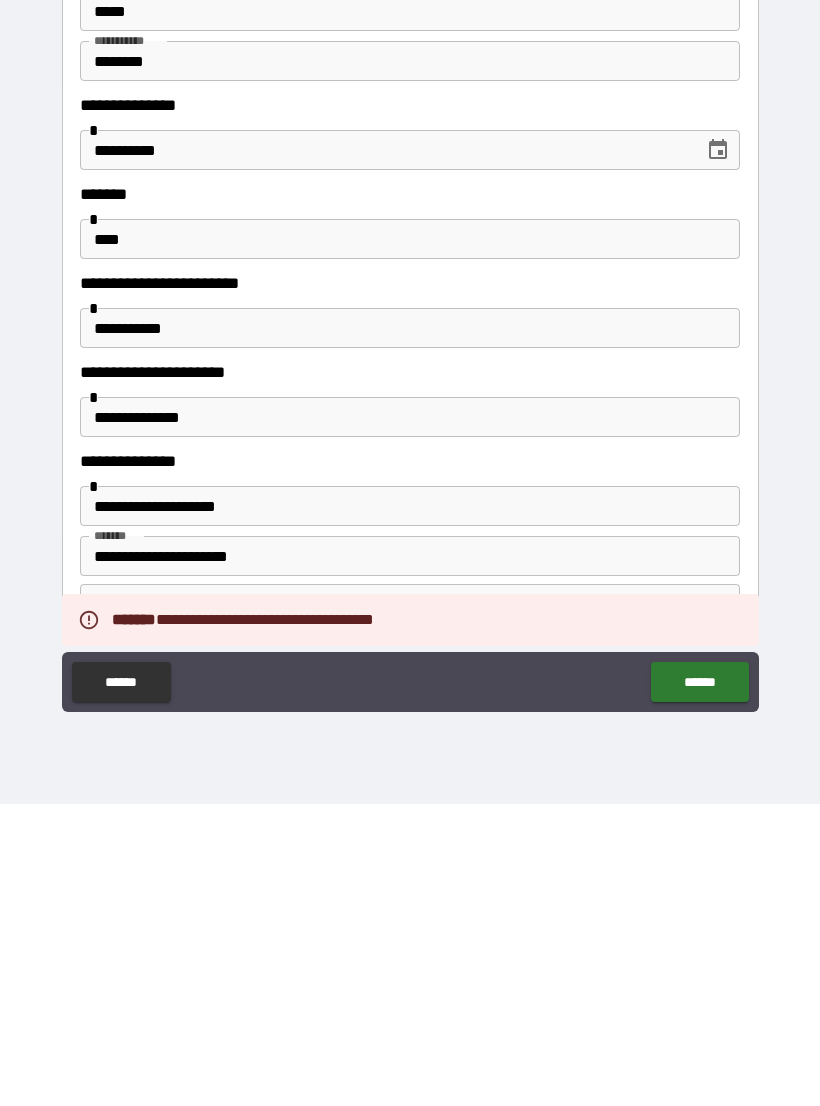 scroll, scrollTop: 0, scrollLeft: 0, axis: both 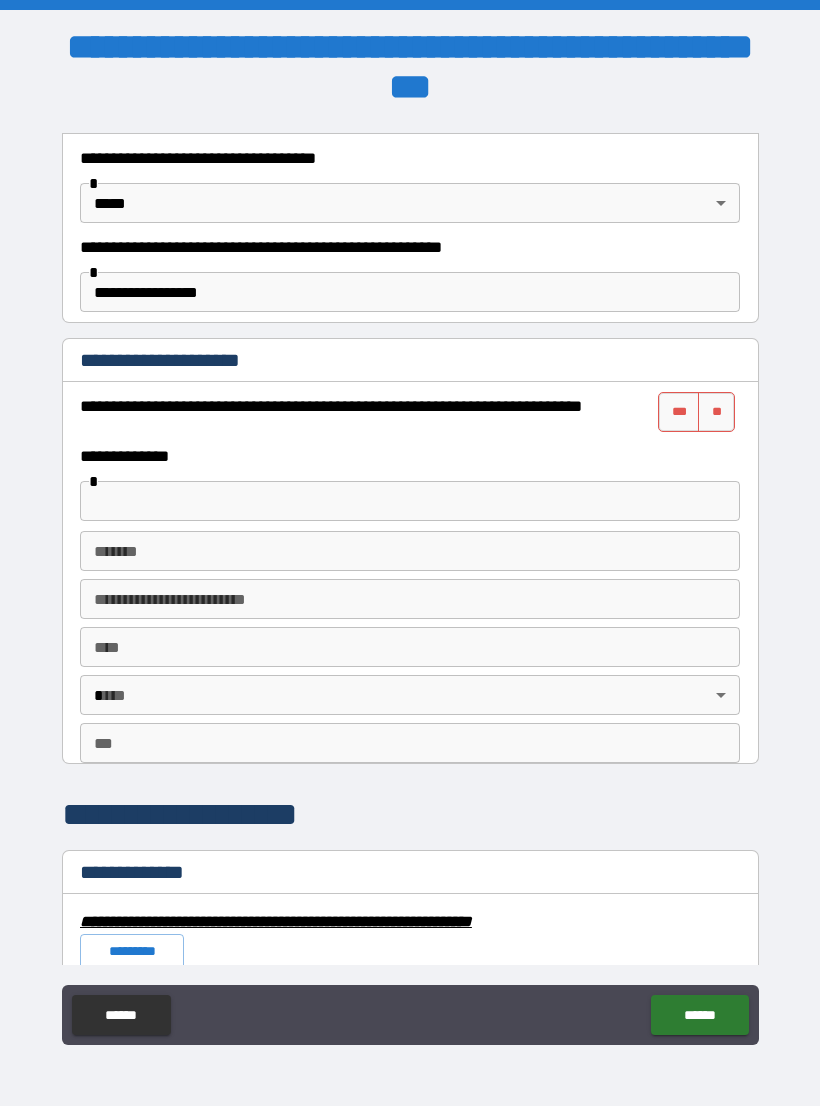 click on "***" at bounding box center (679, 412) 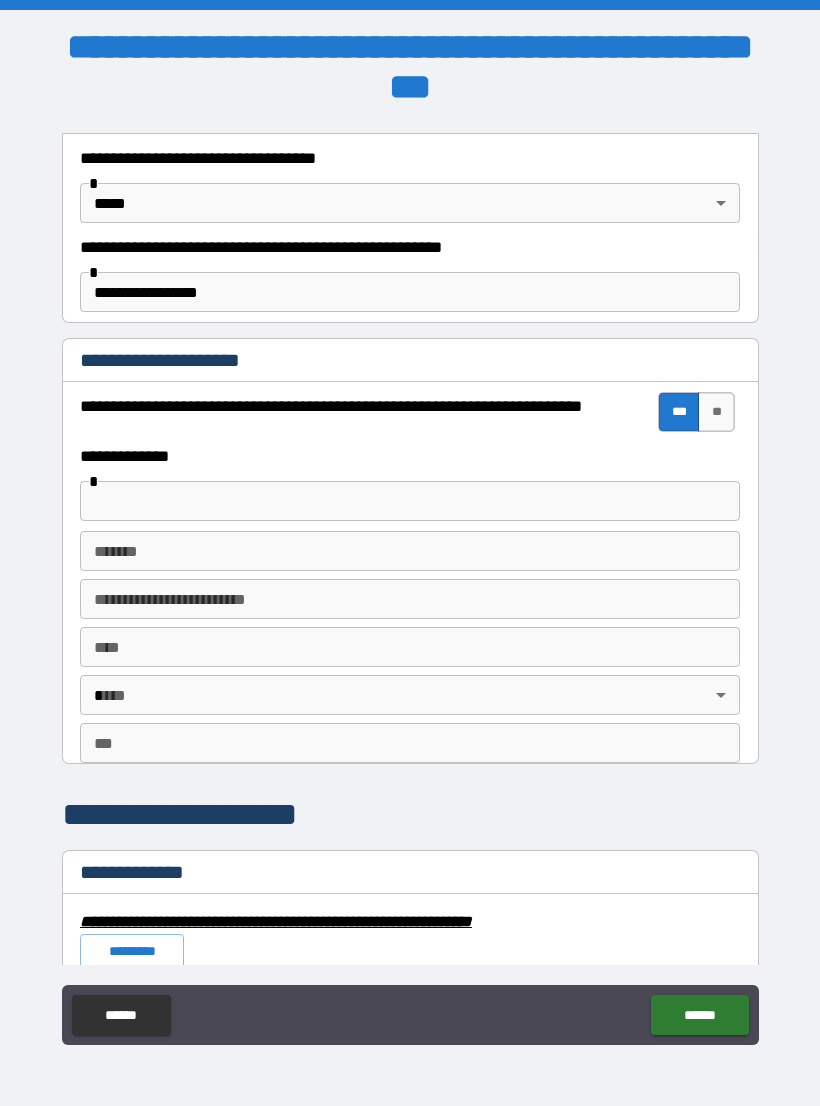 click at bounding box center (410, 501) 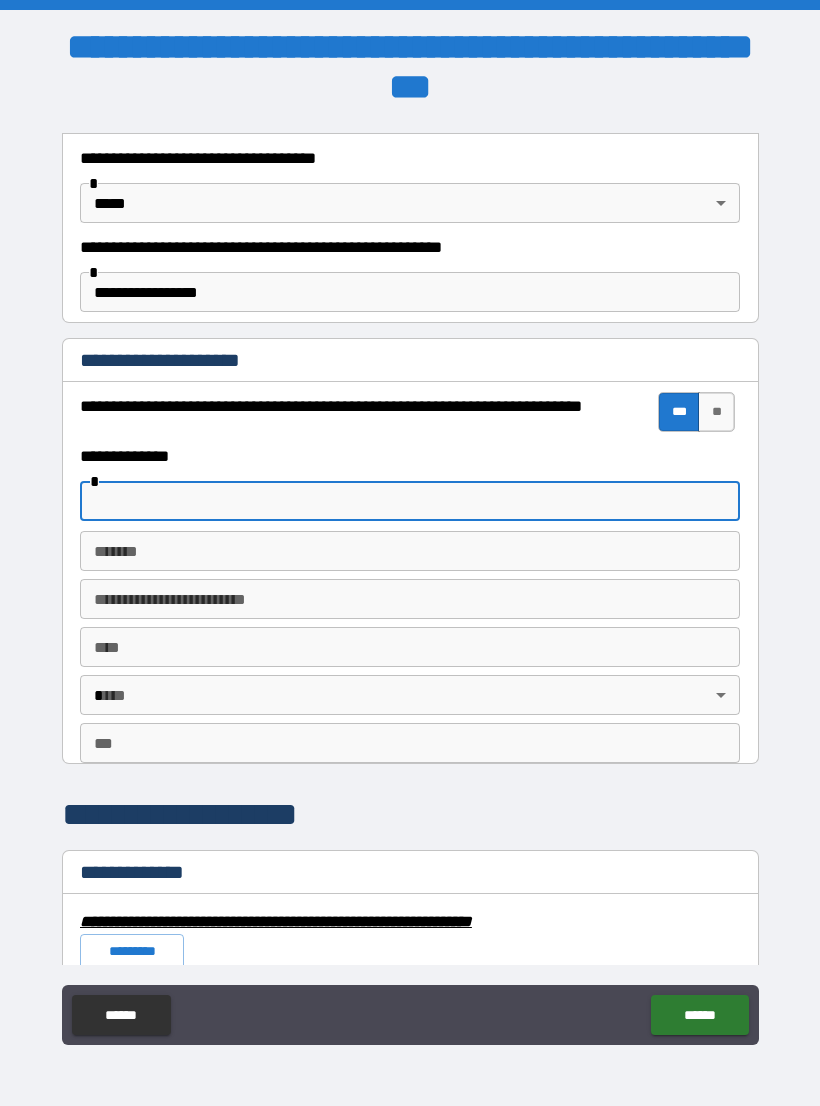click on "**" at bounding box center [716, 412] 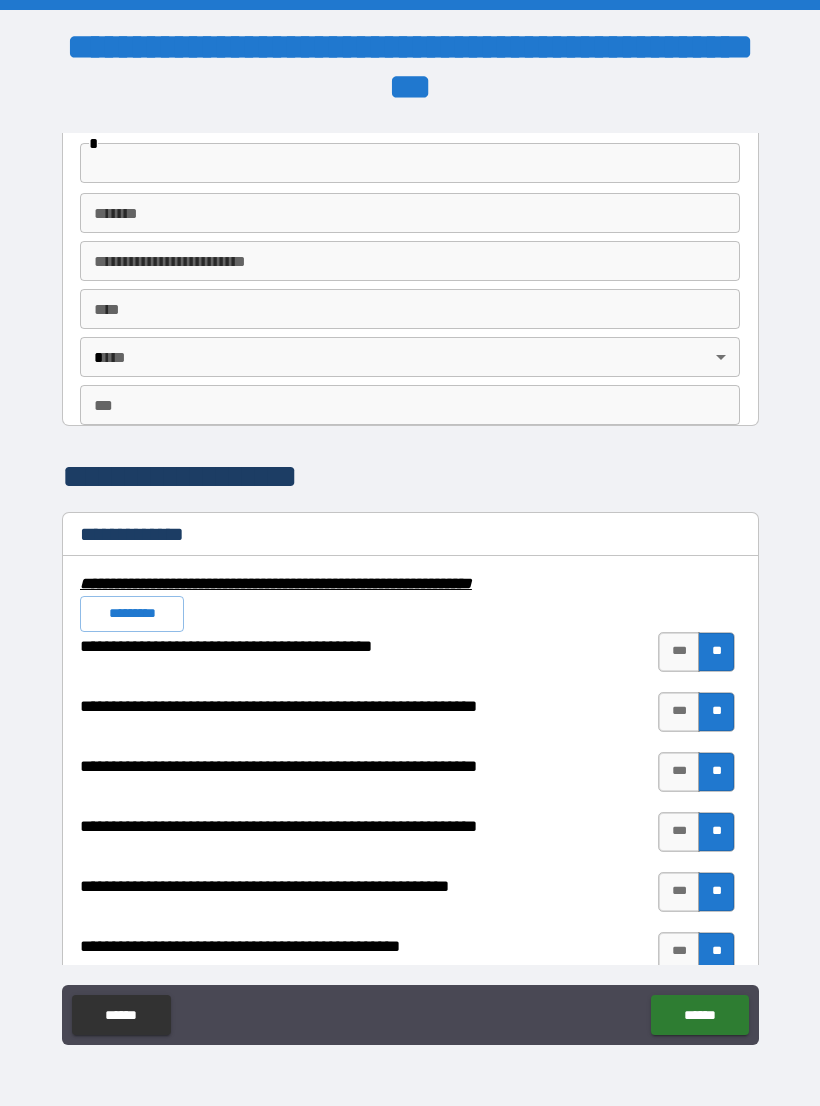 scroll, scrollTop: 1643, scrollLeft: 0, axis: vertical 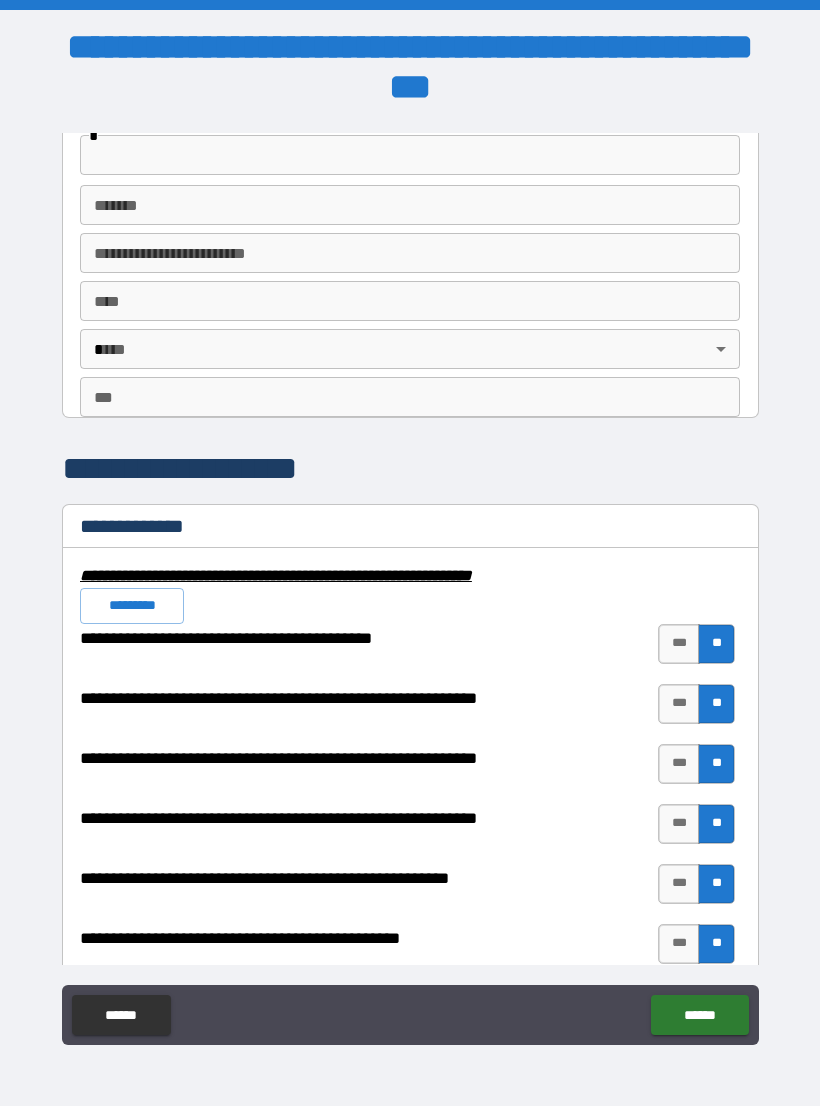 click on "******" at bounding box center [699, 1015] 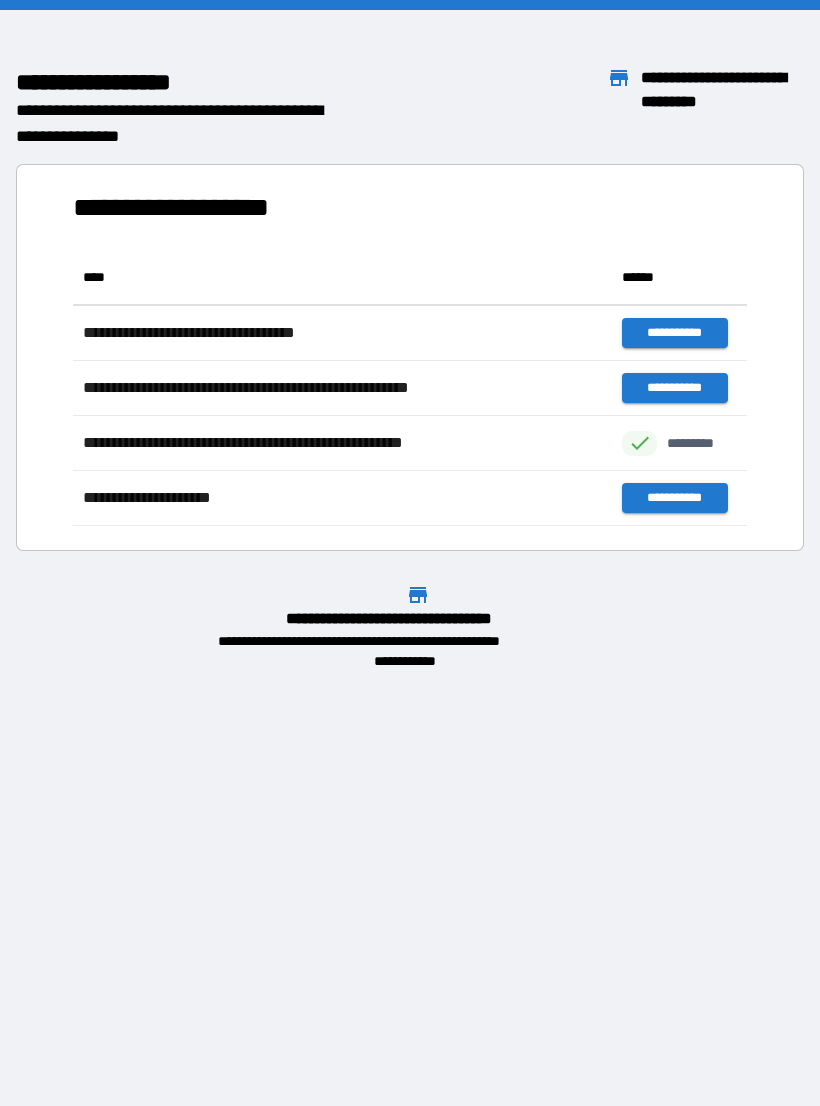 scroll, scrollTop: 1, scrollLeft: 1, axis: both 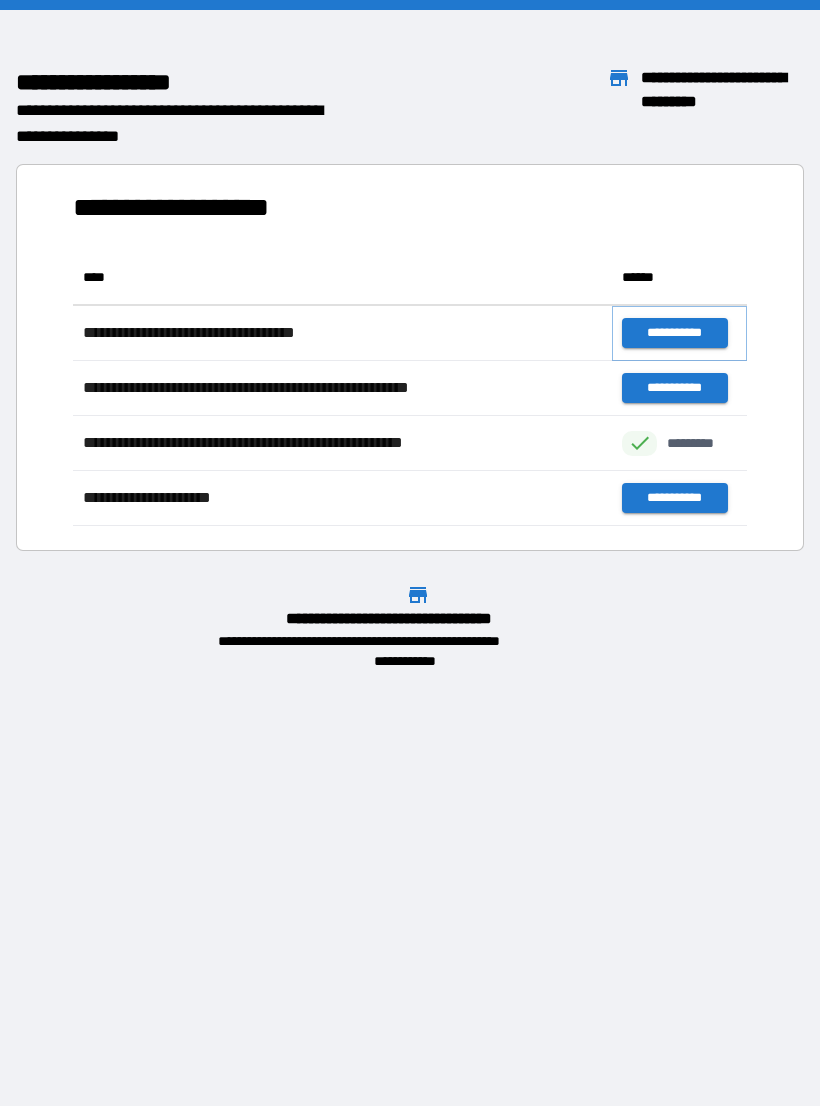 click on "**********" at bounding box center [674, 333] 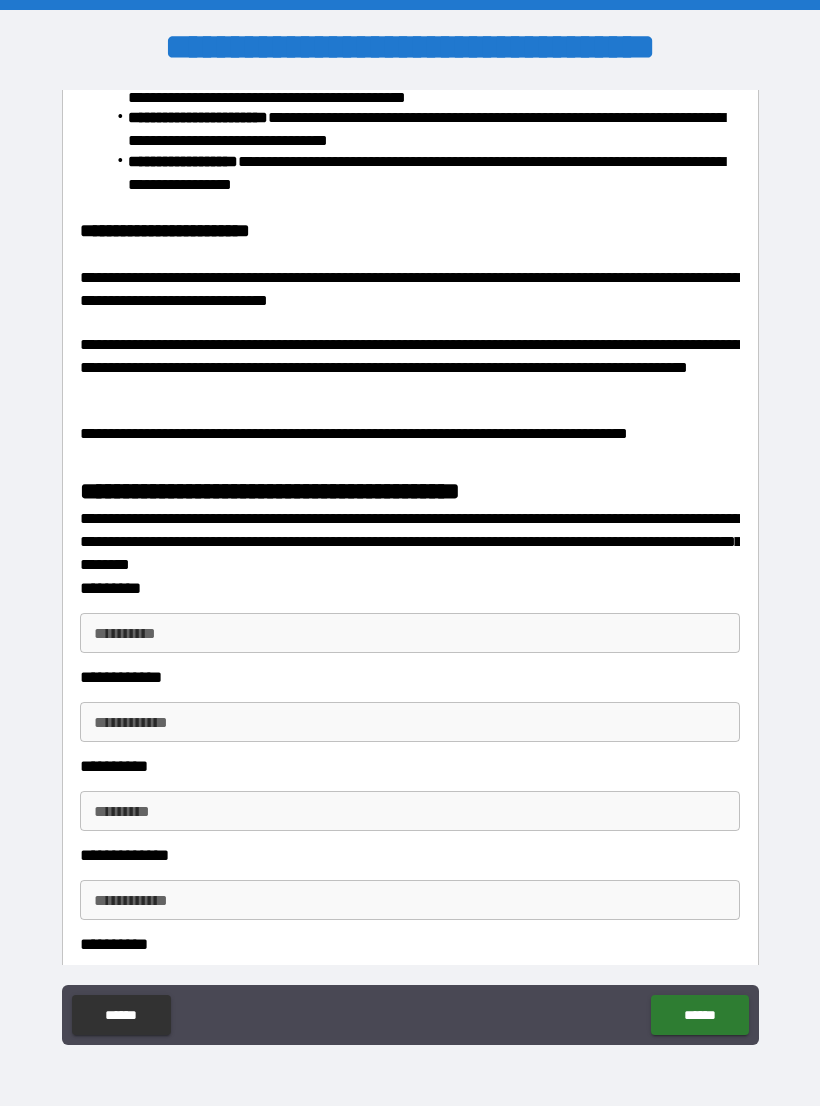 scroll, scrollTop: 2360, scrollLeft: 0, axis: vertical 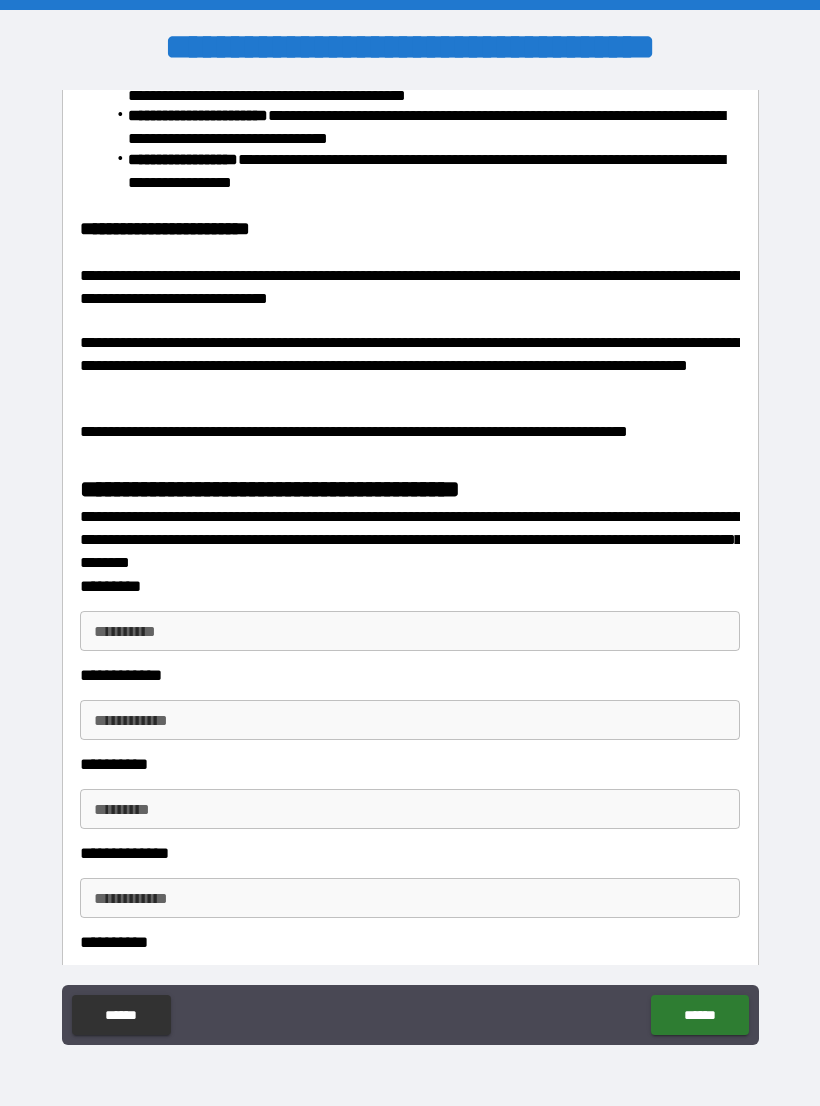 click on "*********" at bounding box center [410, 586] 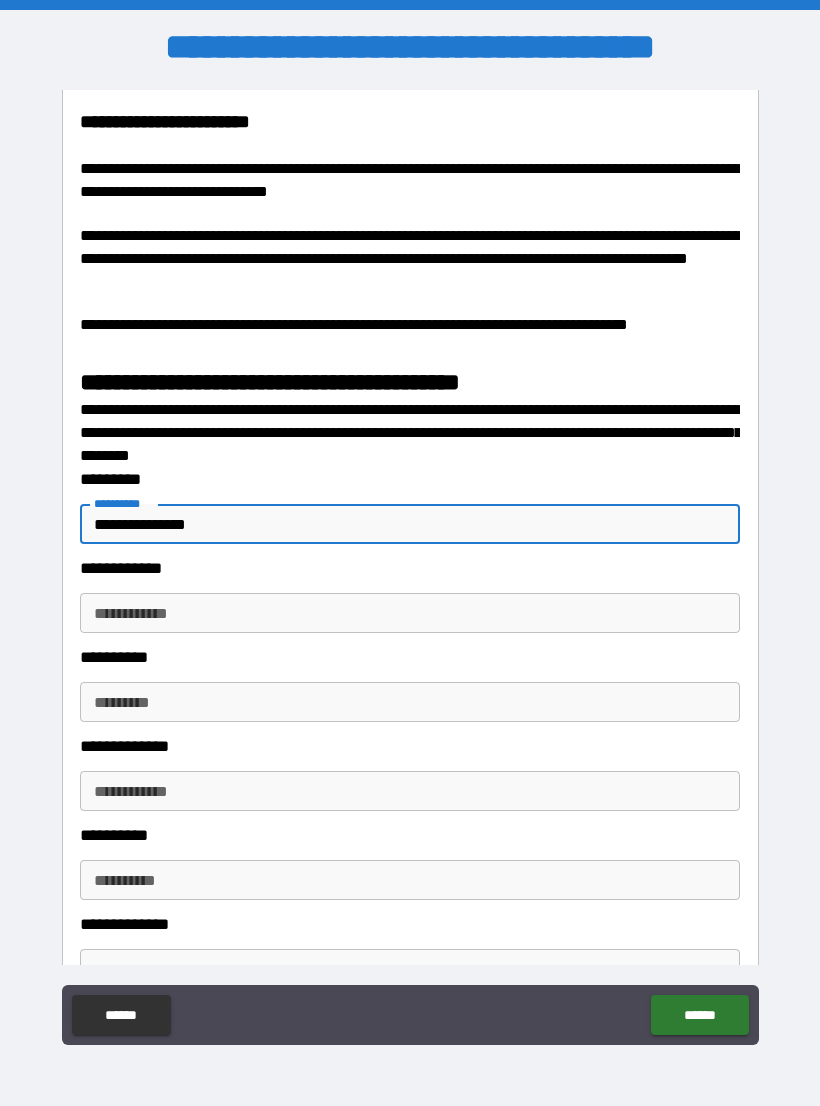 scroll, scrollTop: 2469, scrollLeft: 0, axis: vertical 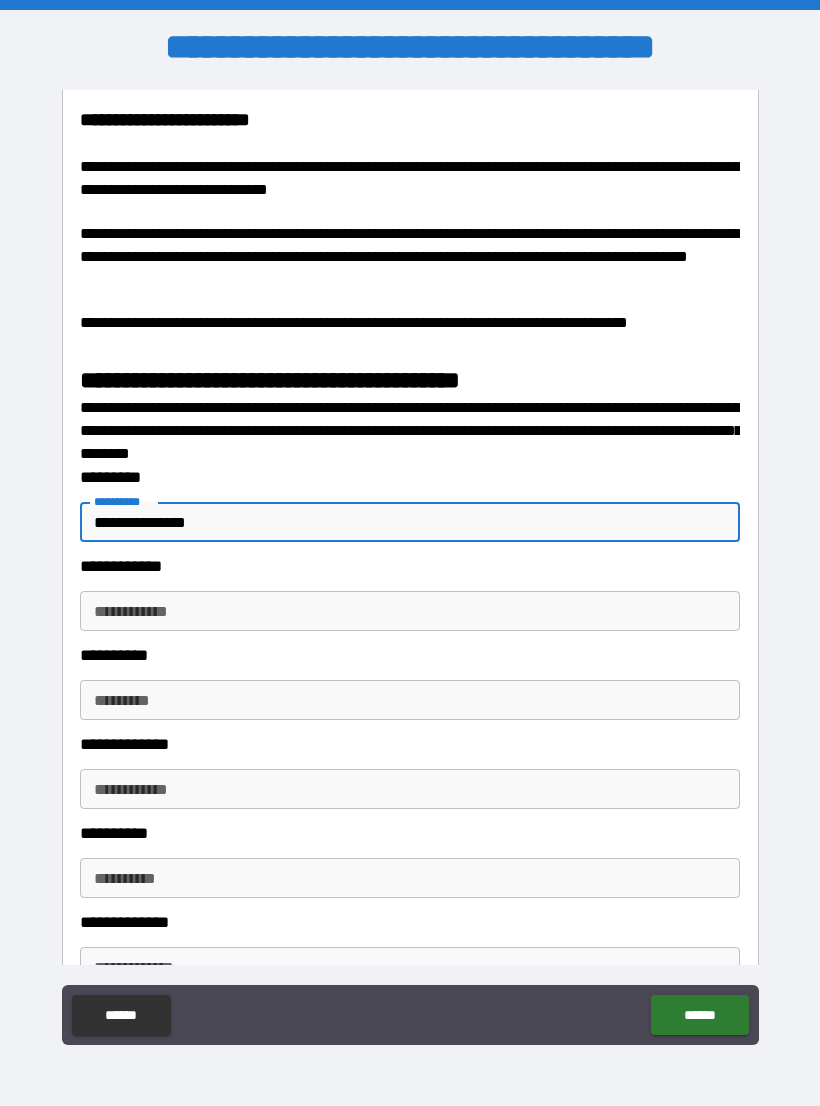 type on "**********" 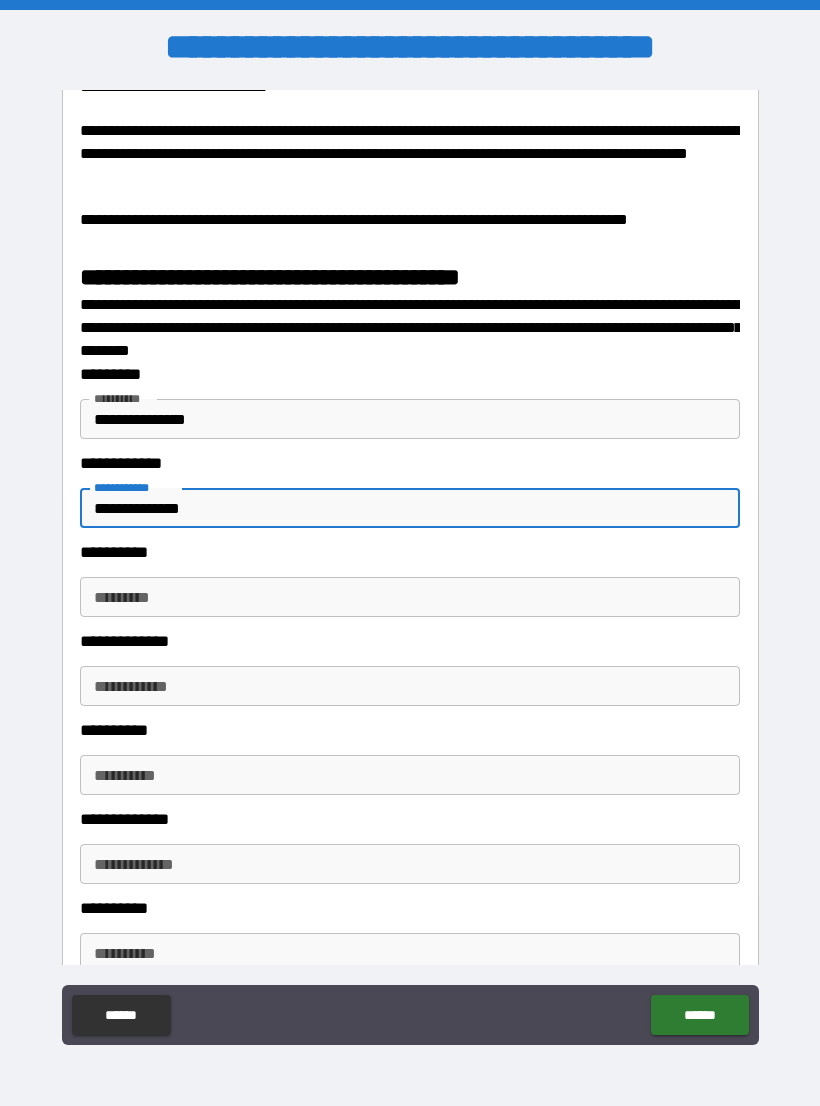 scroll, scrollTop: 2588, scrollLeft: 0, axis: vertical 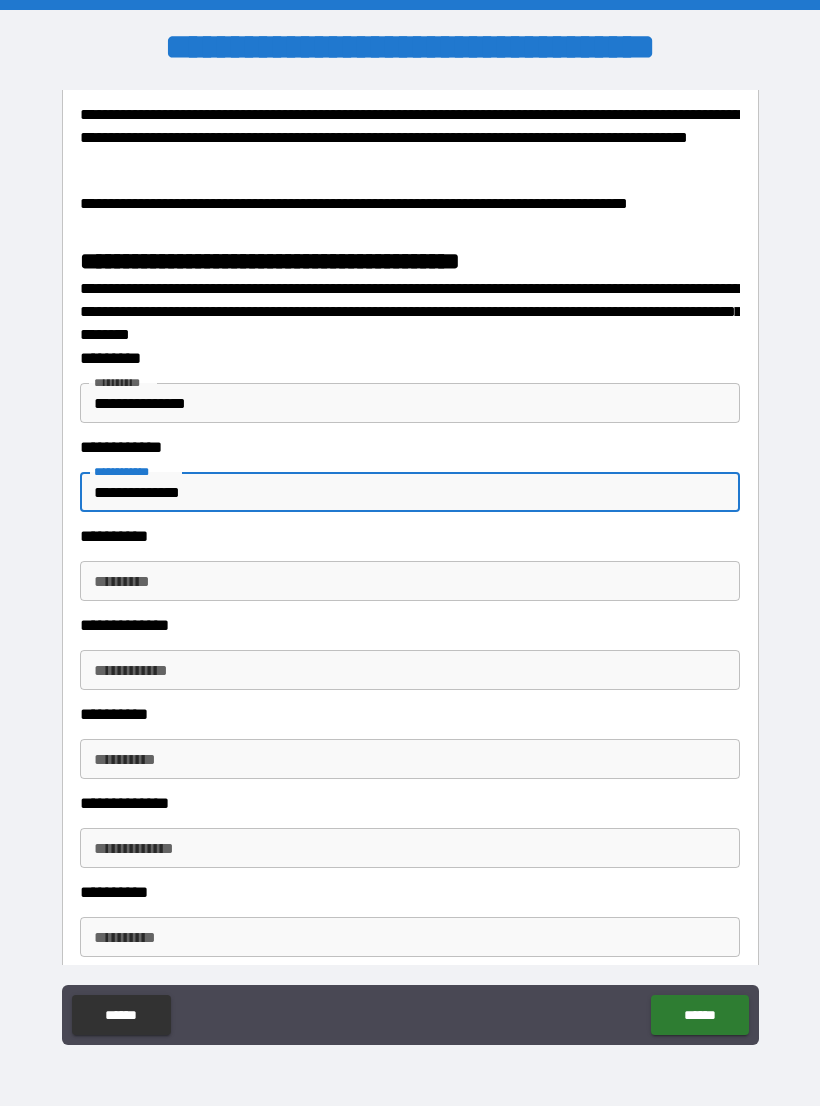 type on "**********" 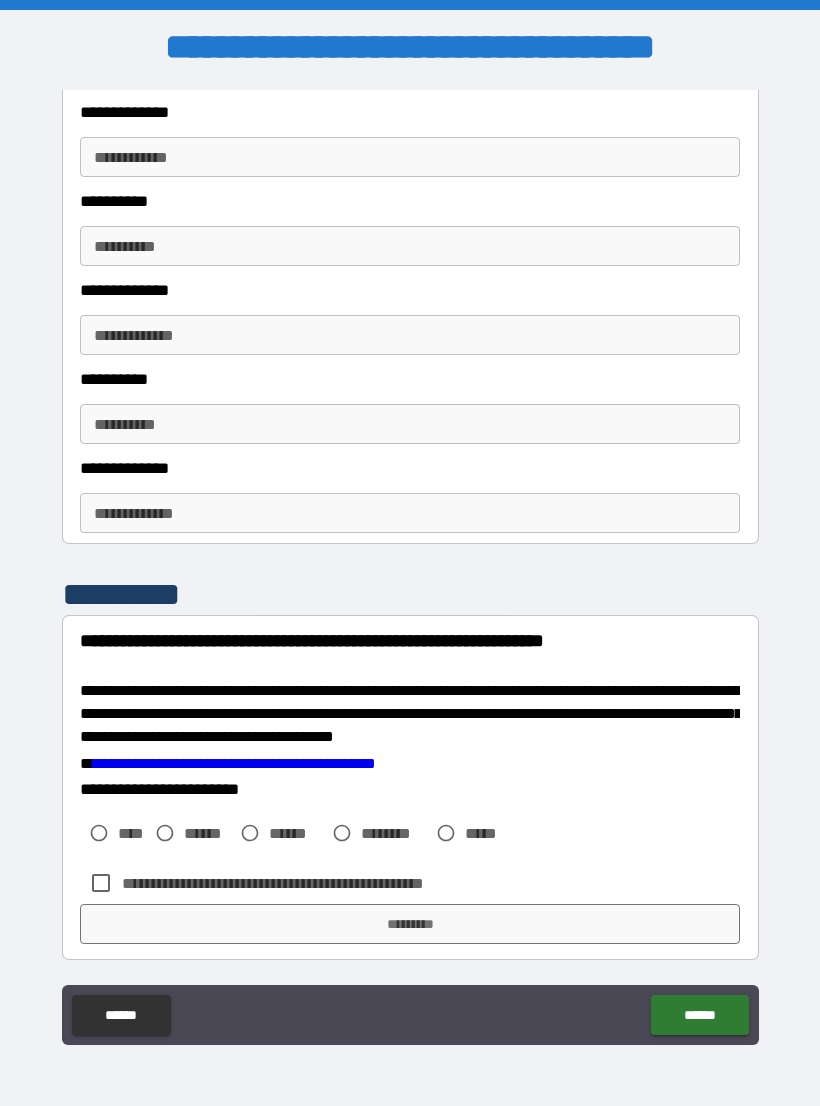 scroll, scrollTop: 3114, scrollLeft: 0, axis: vertical 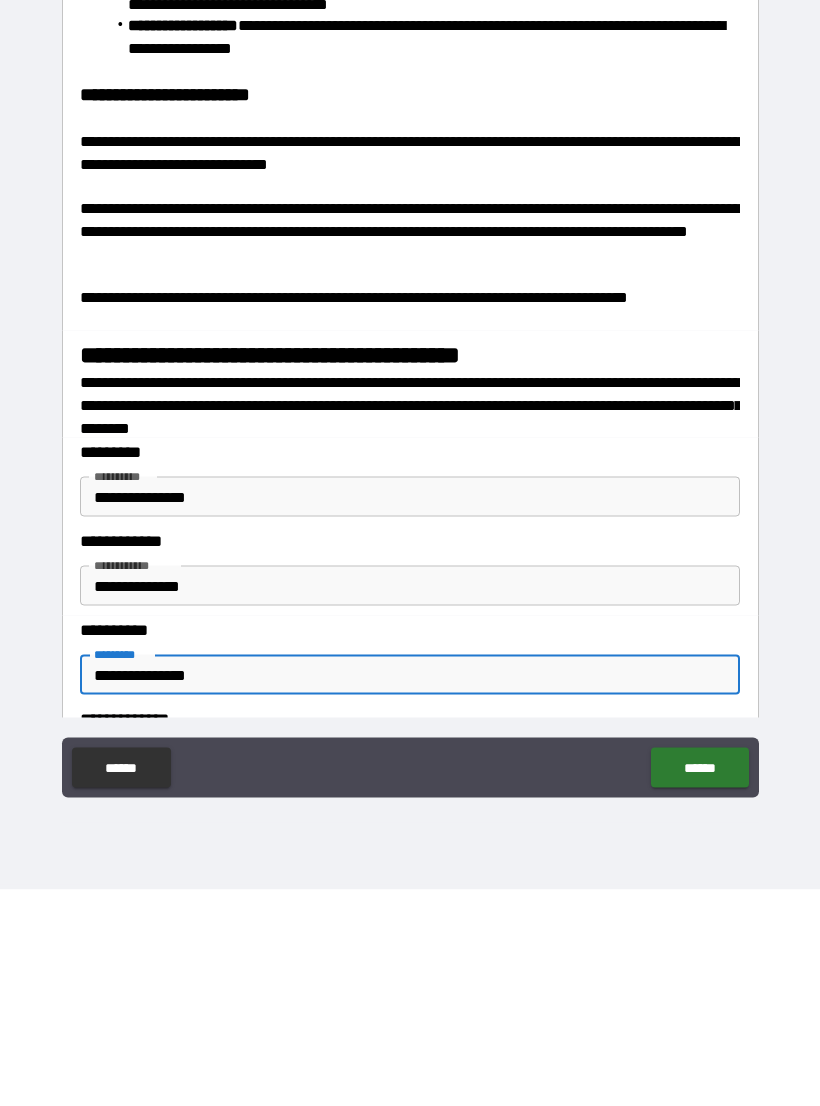 click on "**********" at bounding box center [410, 891] 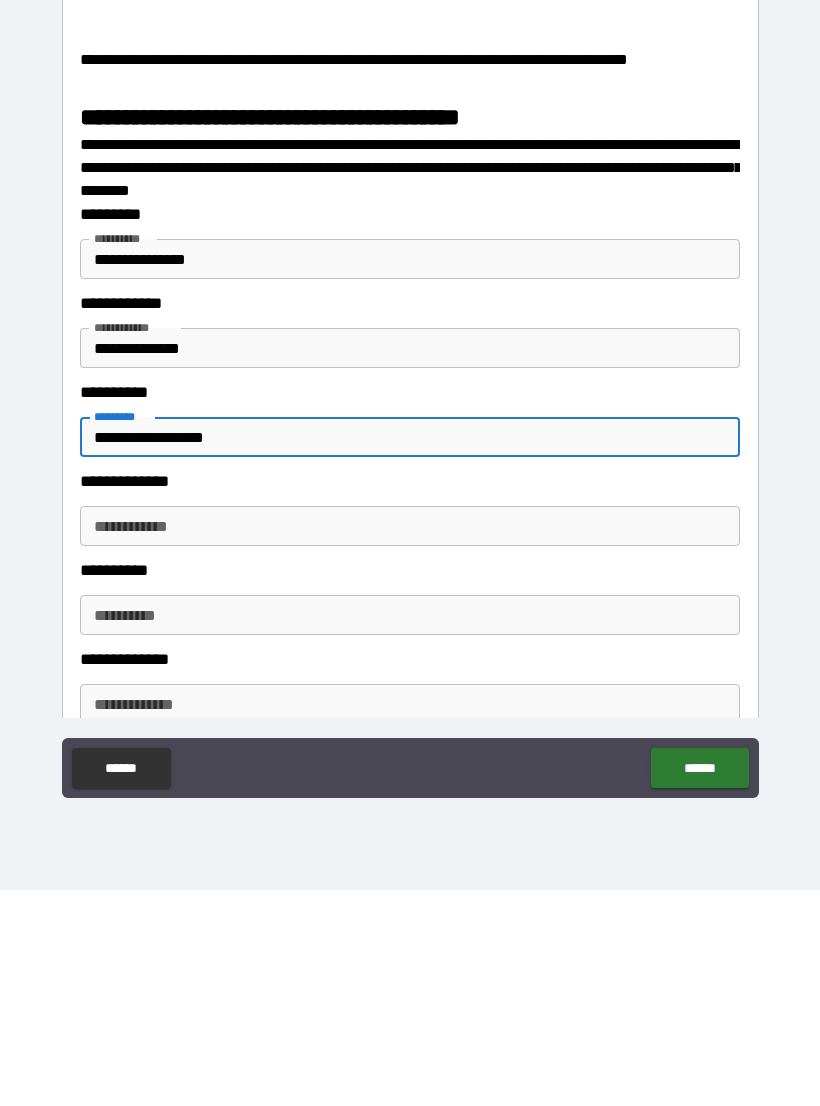 scroll, scrollTop: 2472, scrollLeft: 0, axis: vertical 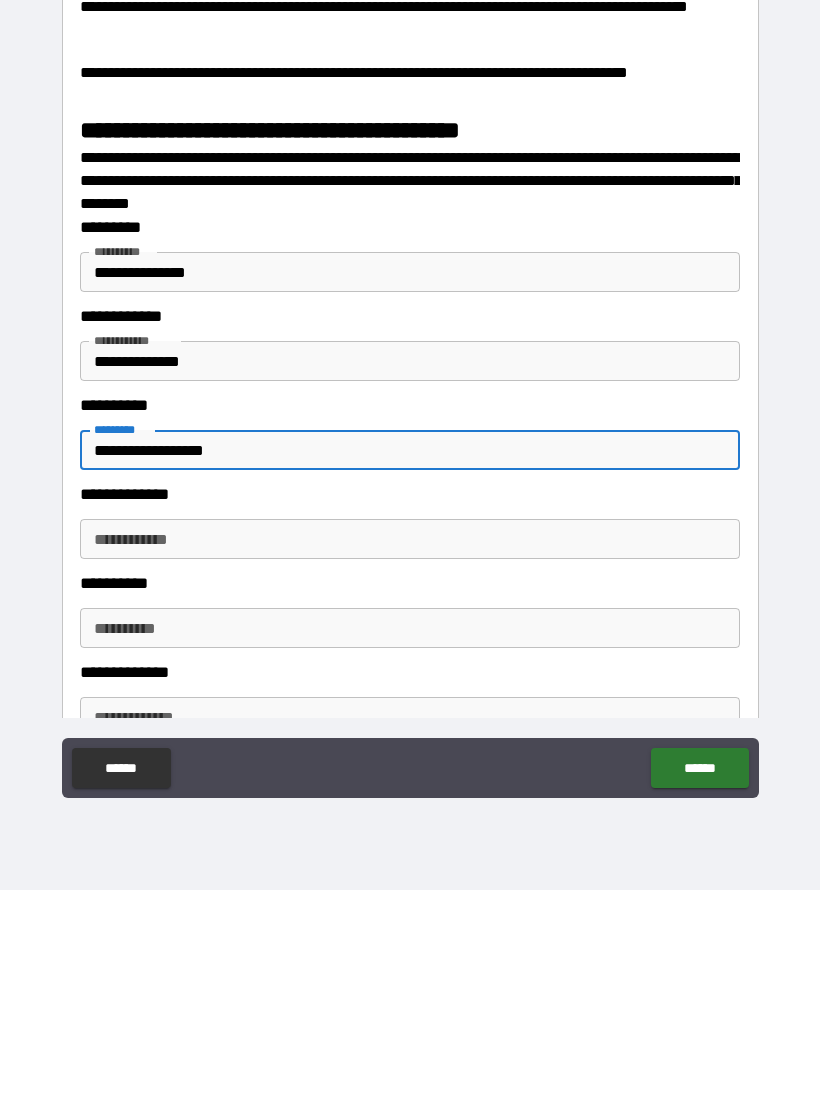type on "**********" 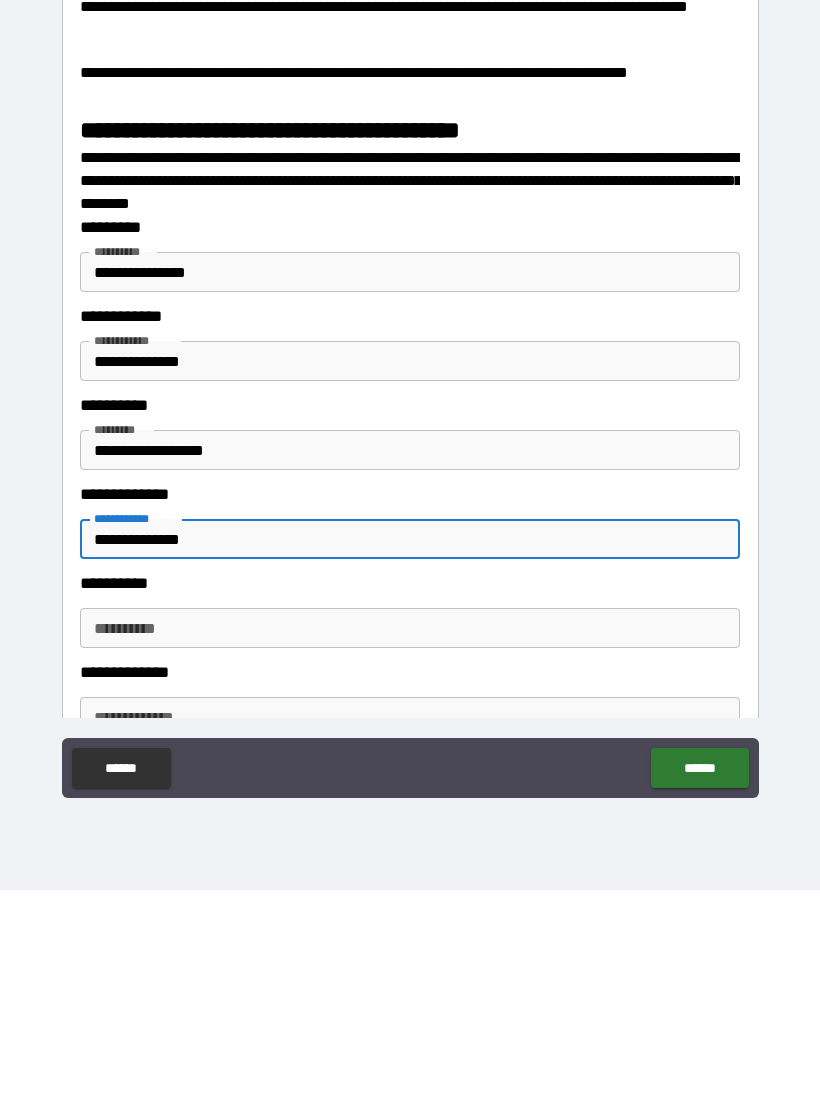 type on "**********" 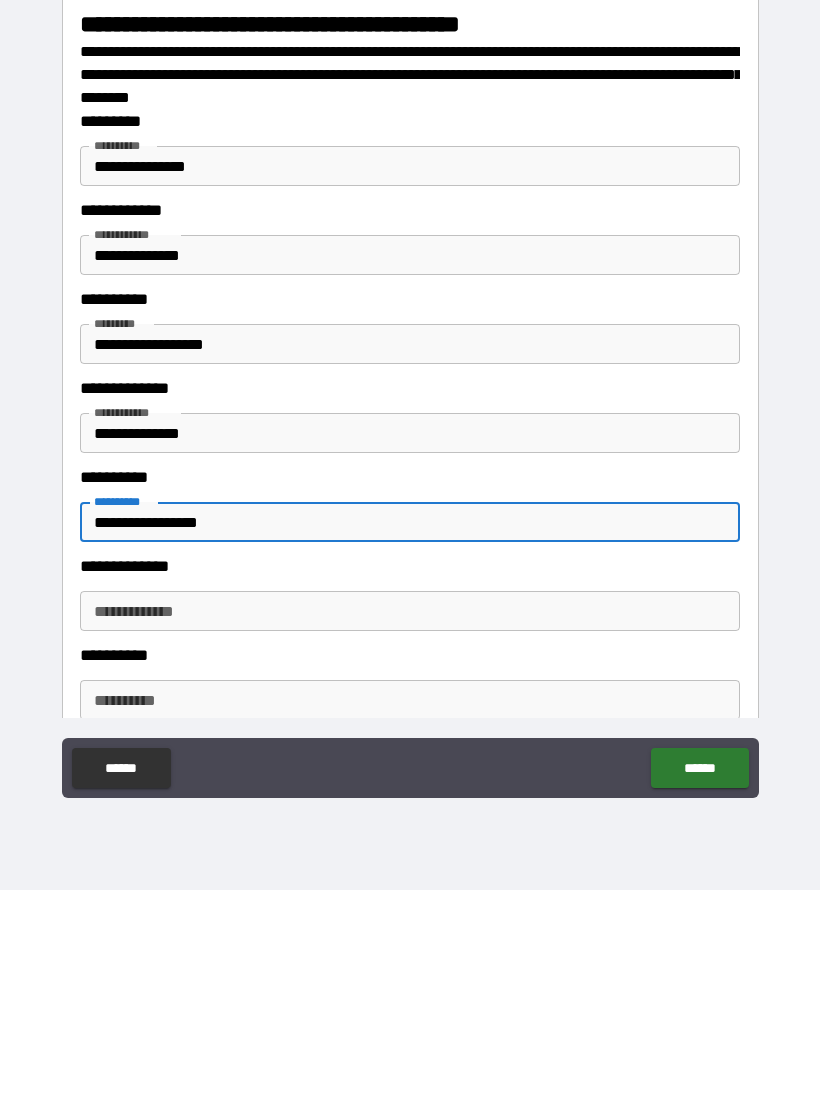 scroll, scrollTop: 2591, scrollLeft: 0, axis: vertical 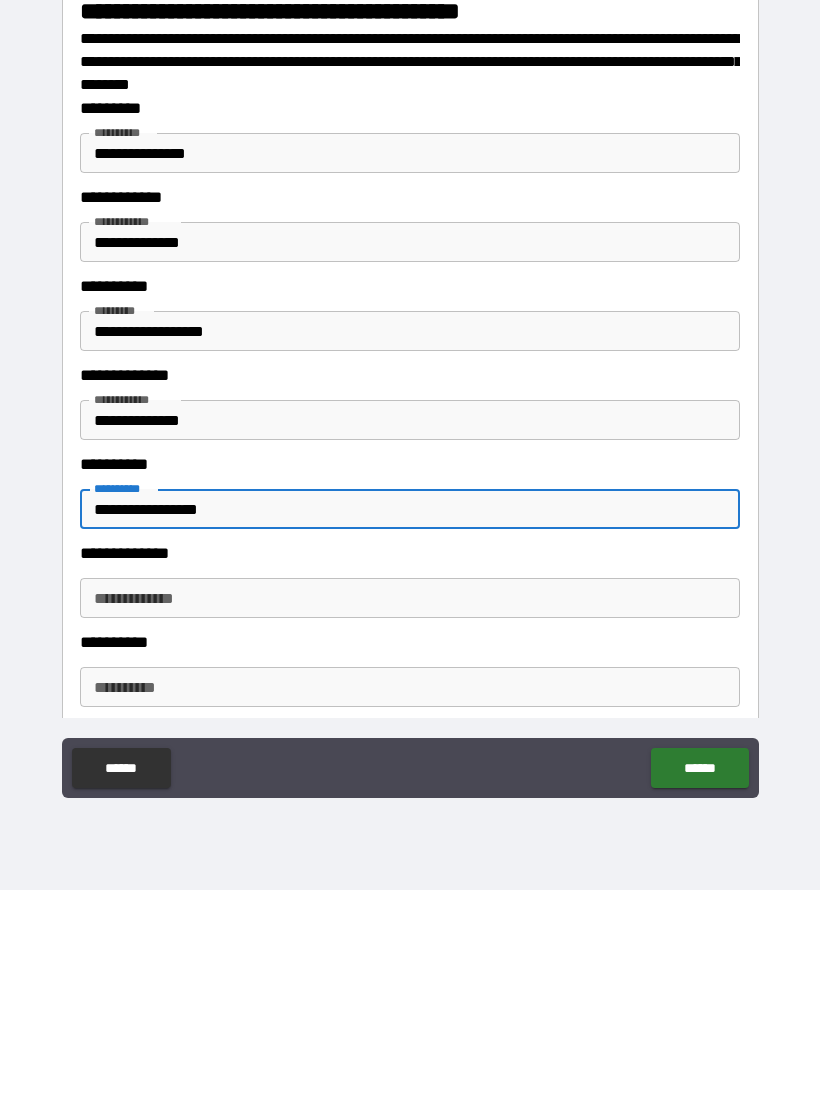 type on "**********" 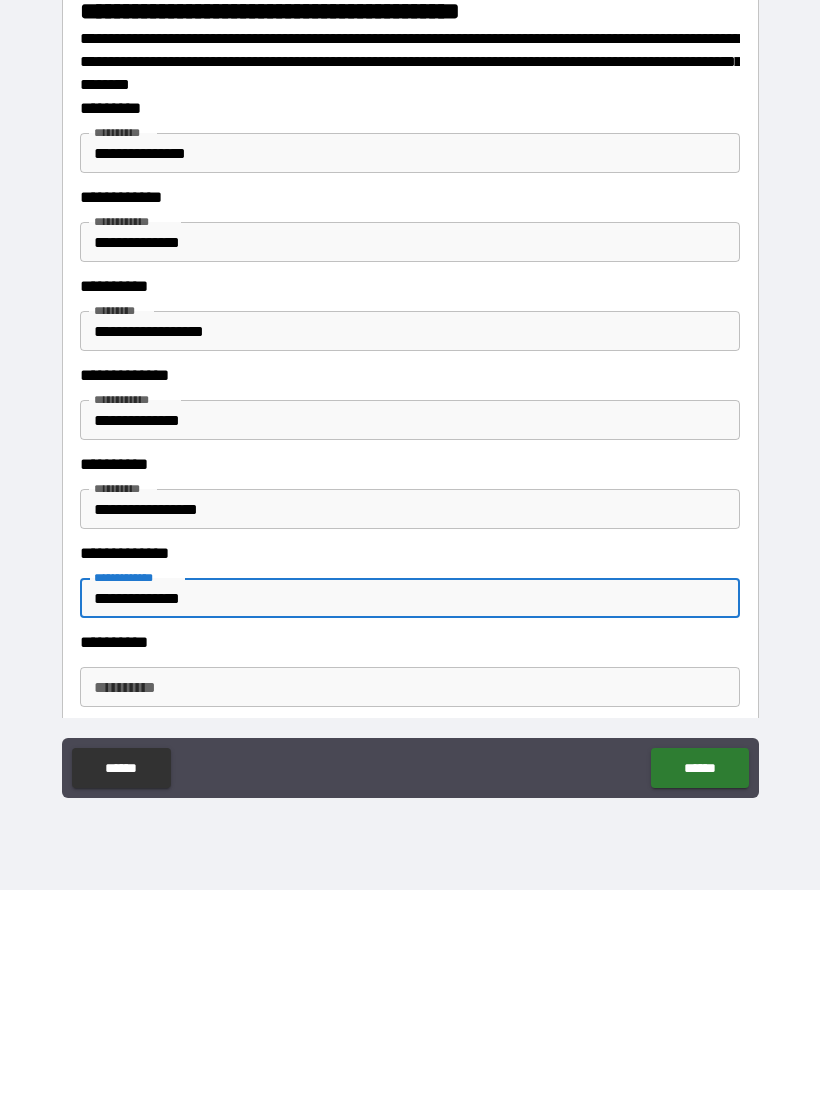 type on "**********" 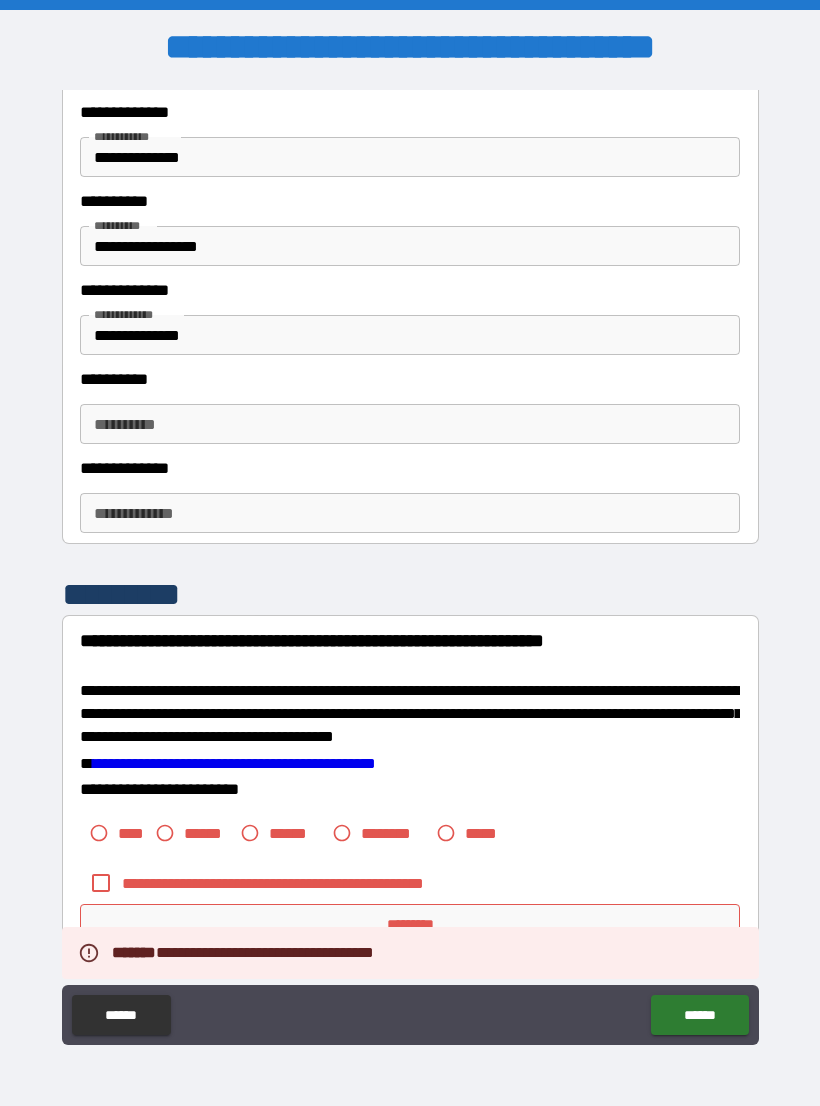scroll, scrollTop: 3114, scrollLeft: 0, axis: vertical 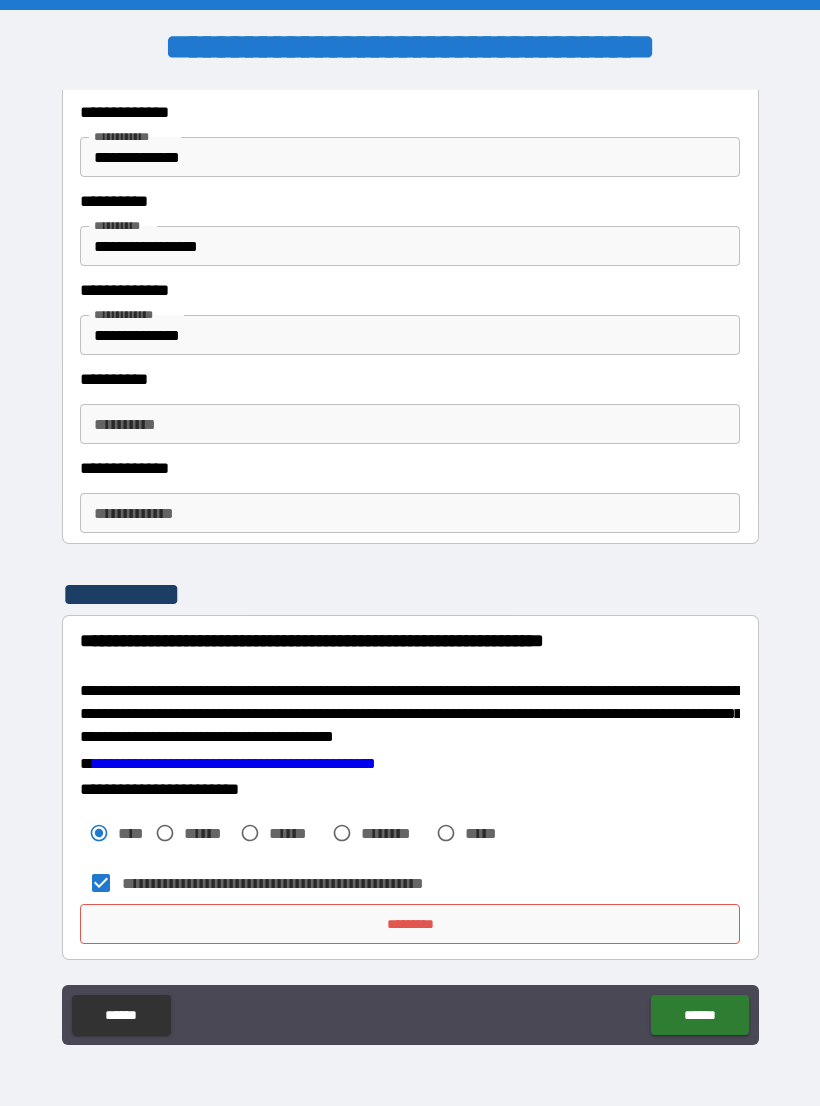 click on "*********" at bounding box center (410, 924) 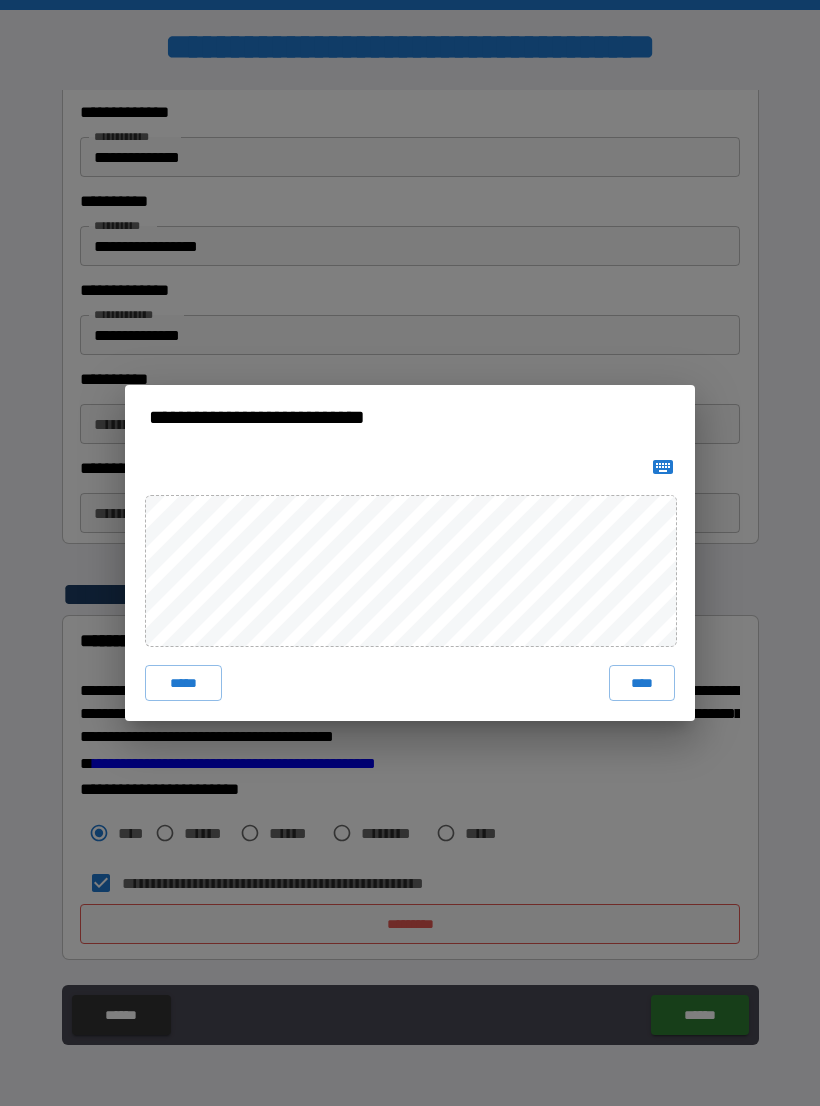 click on "****" at bounding box center [642, 683] 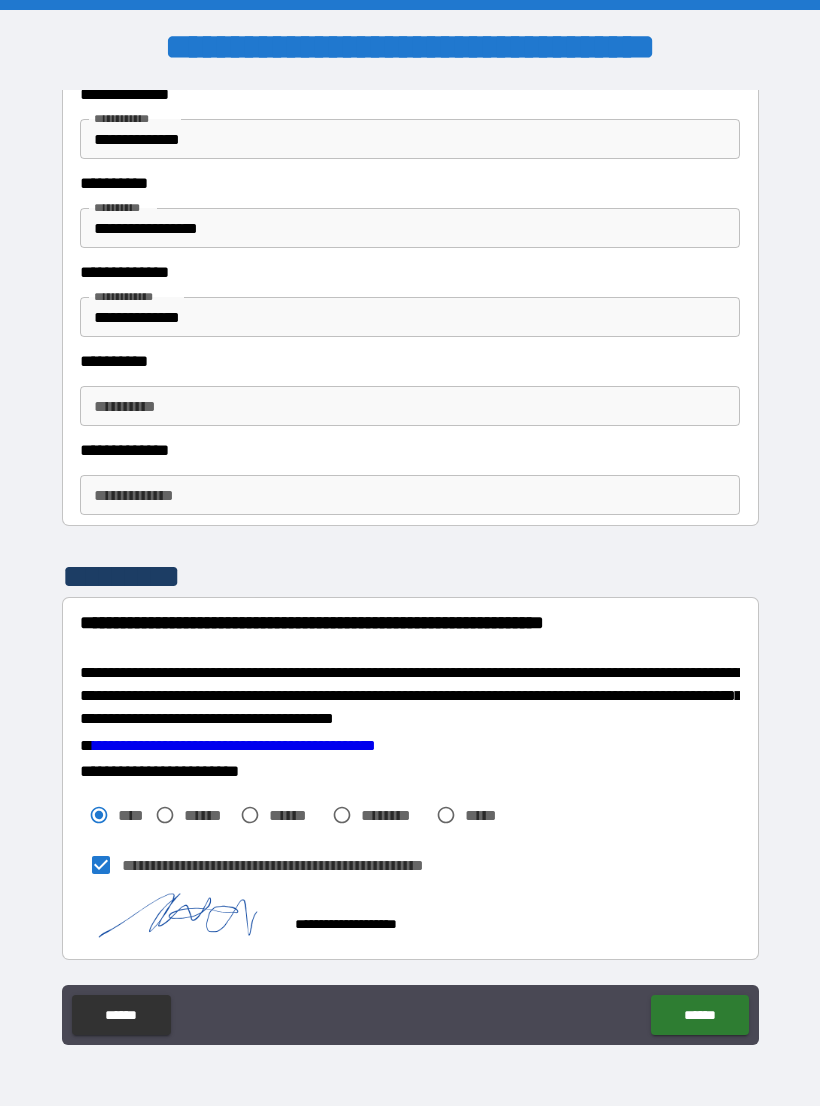 scroll, scrollTop: 3131, scrollLeft: 0, axis: vertical 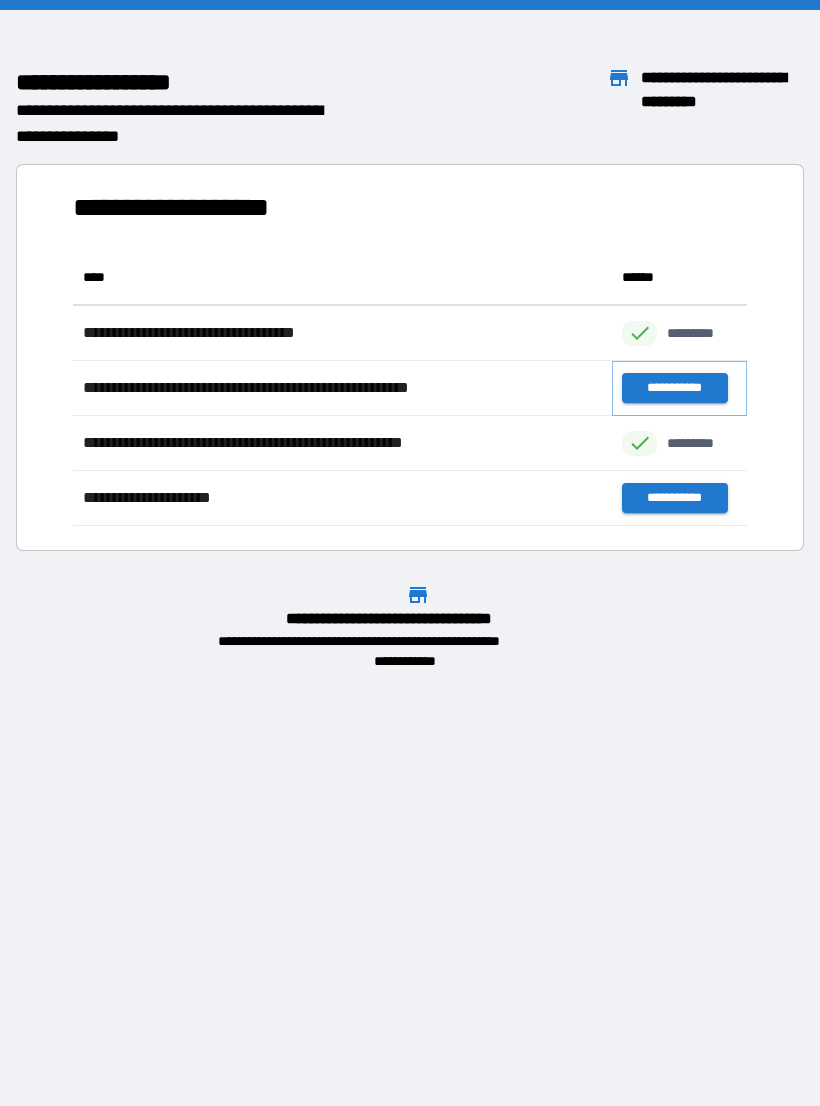 click on "**********" at bounding box center [674, 388] 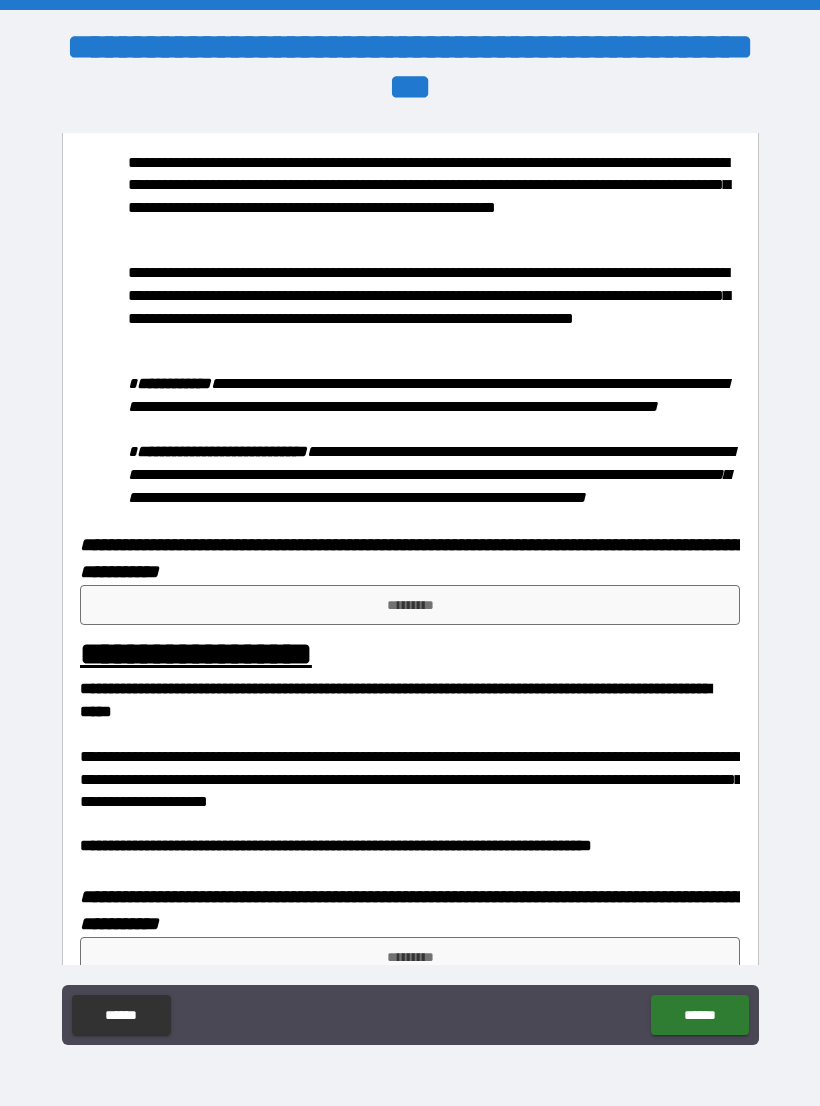 scroll, scrollTop: 937, scrollLeft: 0, axis: vertical 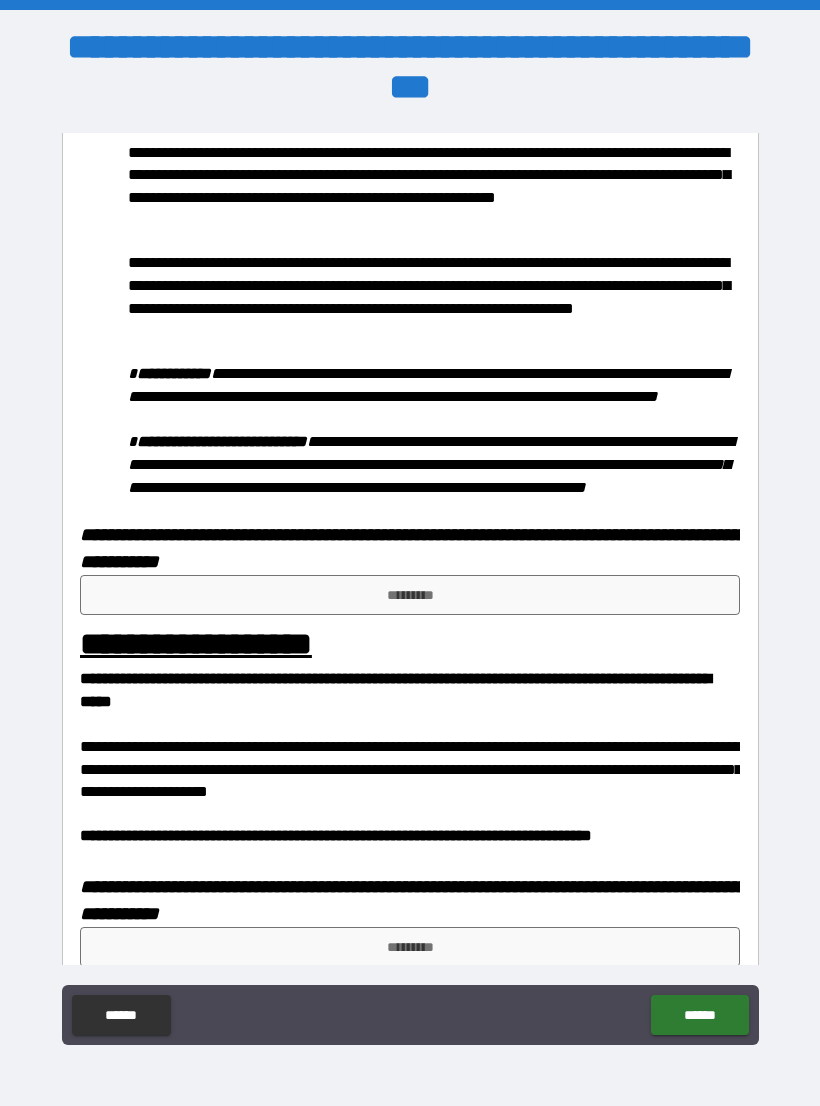 click on "*********" at bounding box center [410, 595] 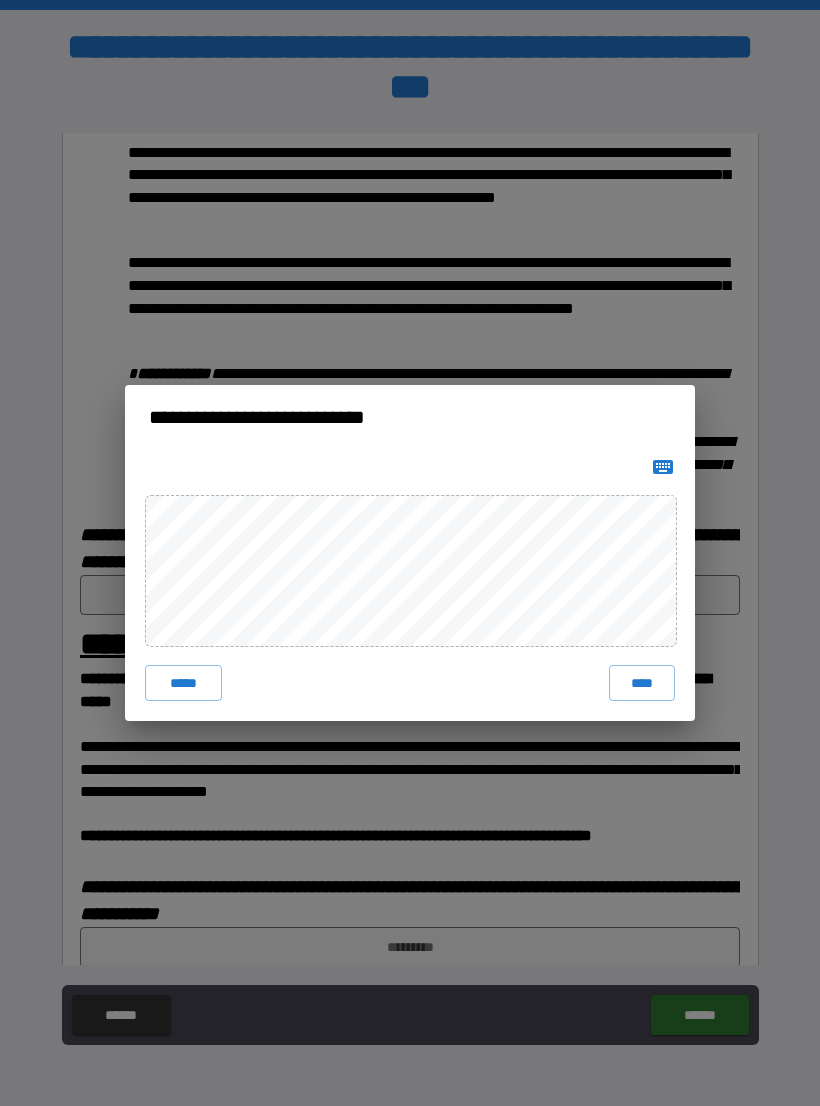 click on "****" at bounding box center (642, 683) 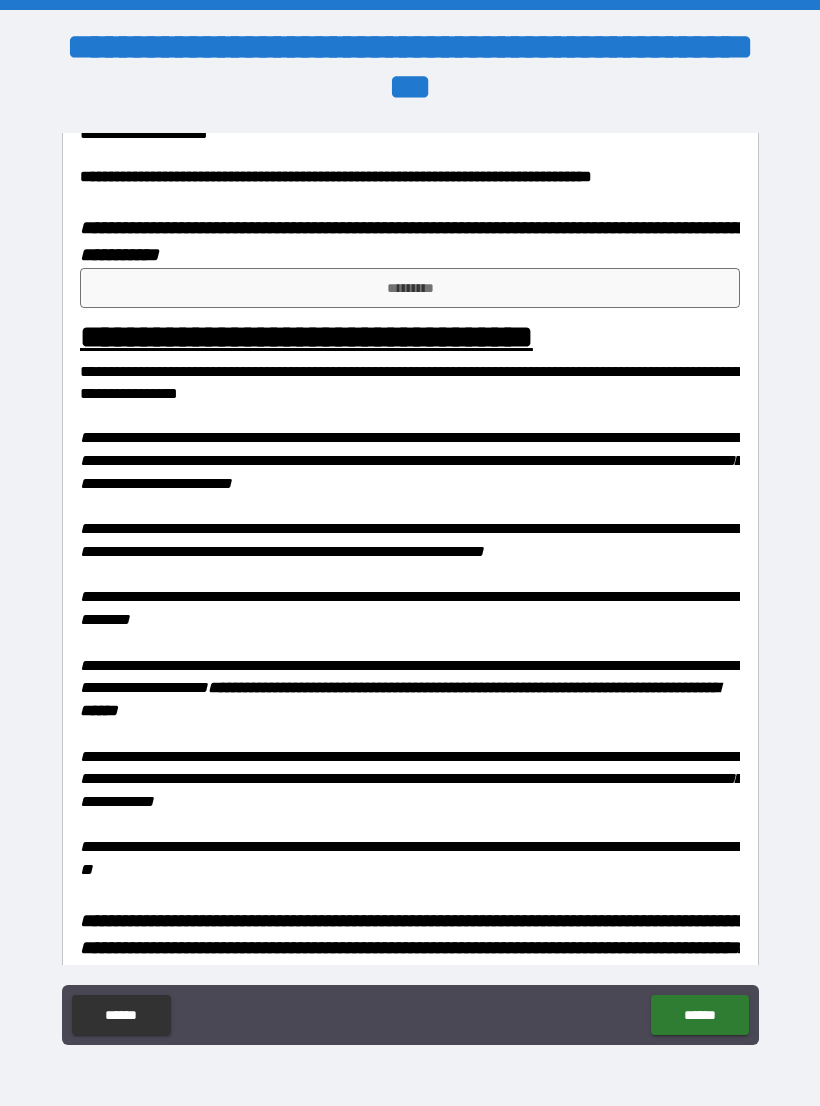 scroll, scrollTop: 1590, scrollLeft: 0, axis: vertical 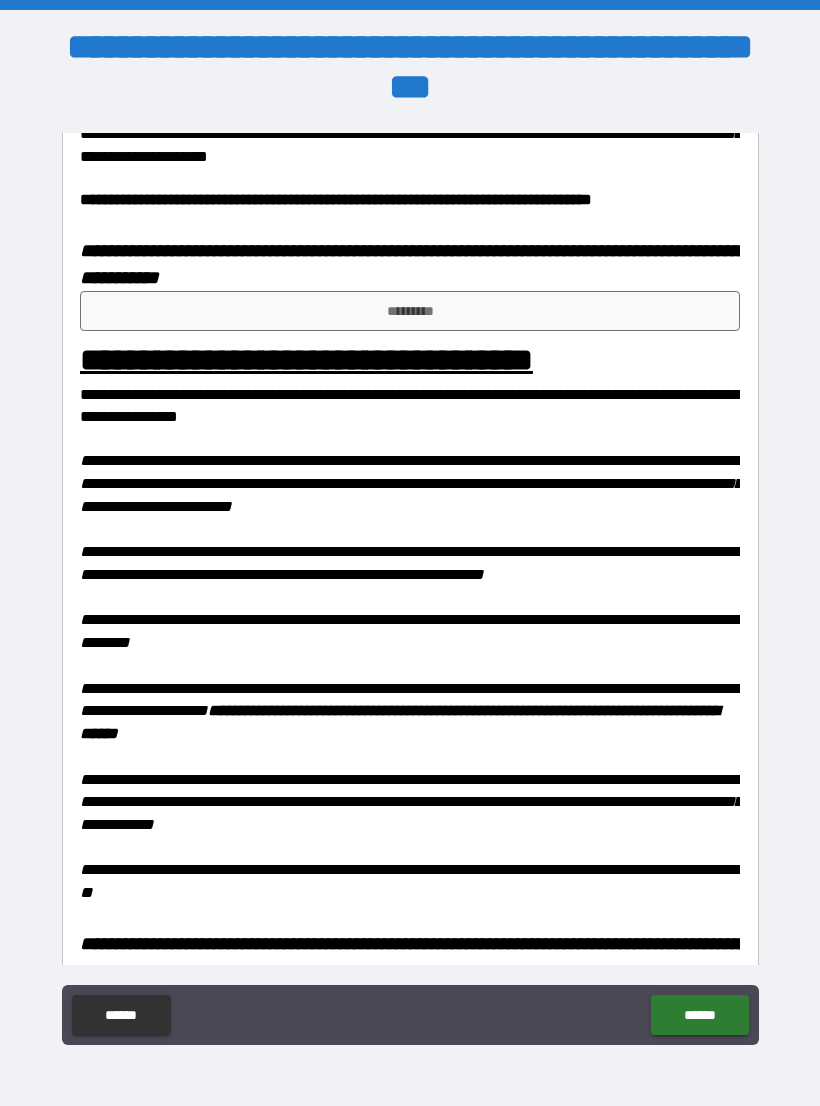 click on "*********" at bounding box center [410, 311] 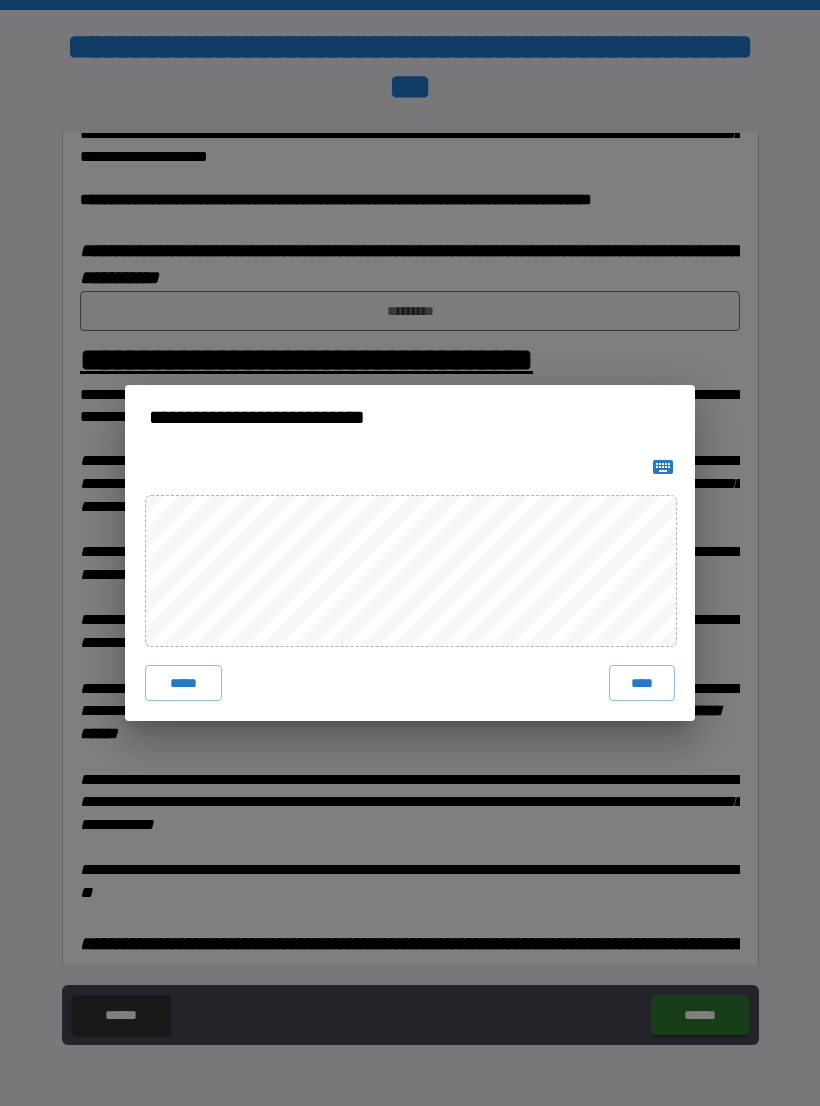 click on "***** ****" at bounding box center (410, 585) 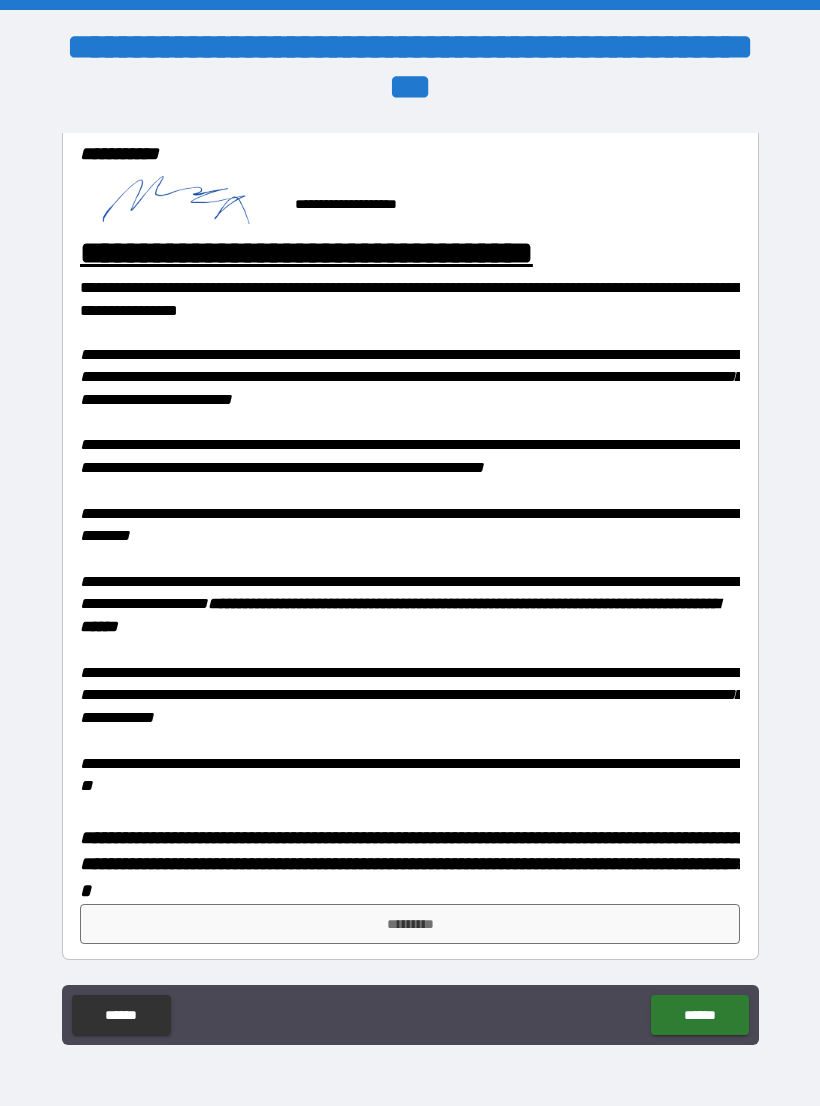 click on "*********" at bounding box center (410, 924) 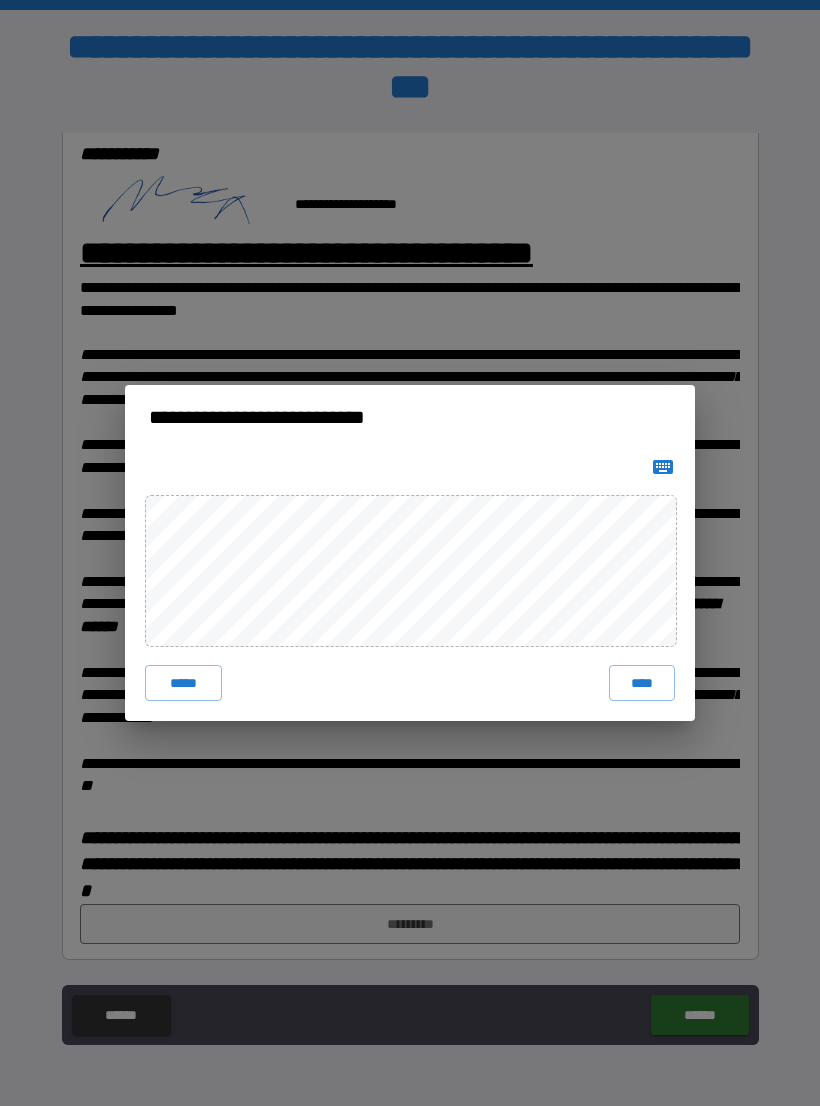 click on "****" at bounding box center (642, 683) 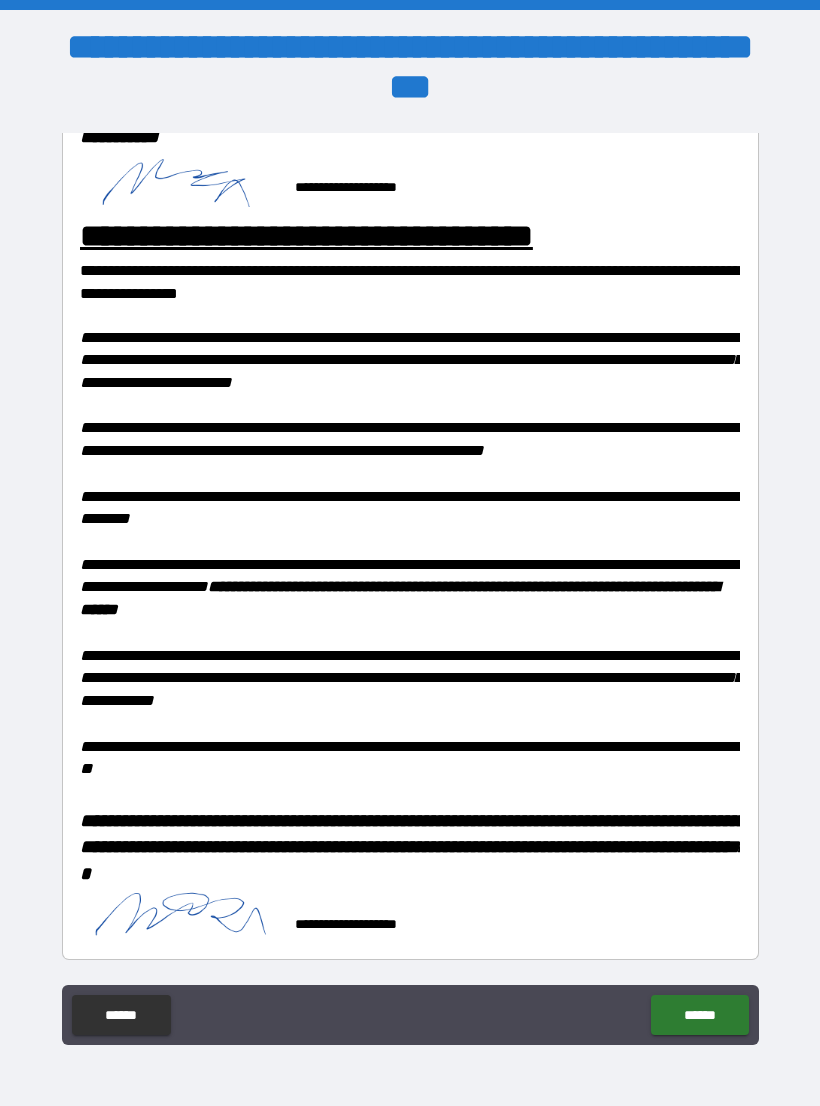 scroll, scrollTop: 1739, scrollLeft: 0, axis: vertical 